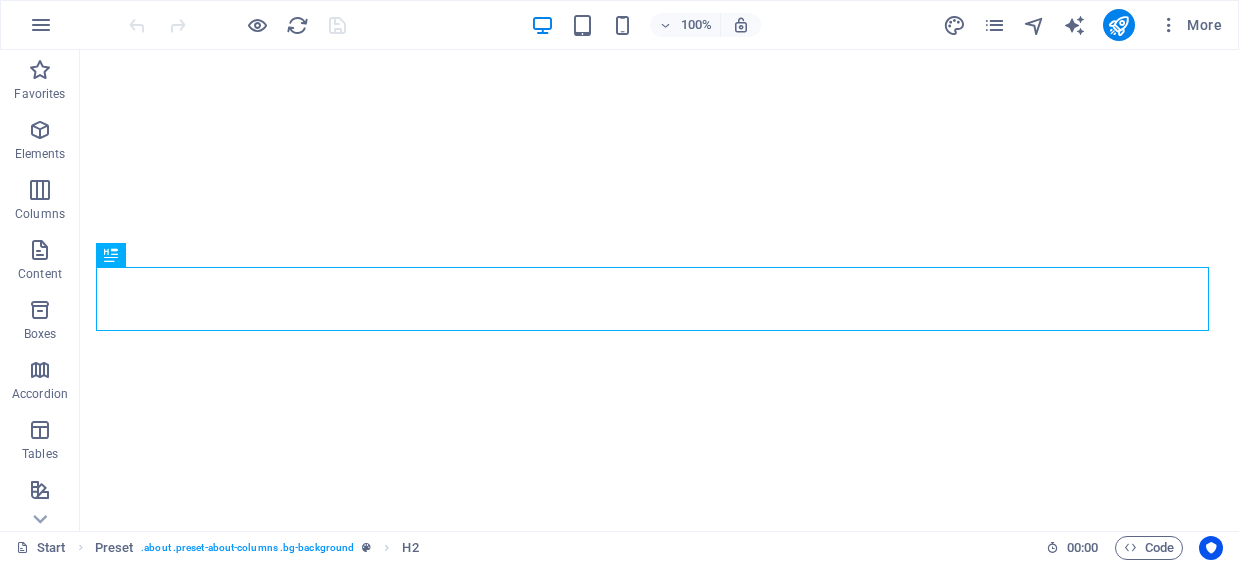 scroll, scrollTop: 0, scrollLeft: 0, axis: both 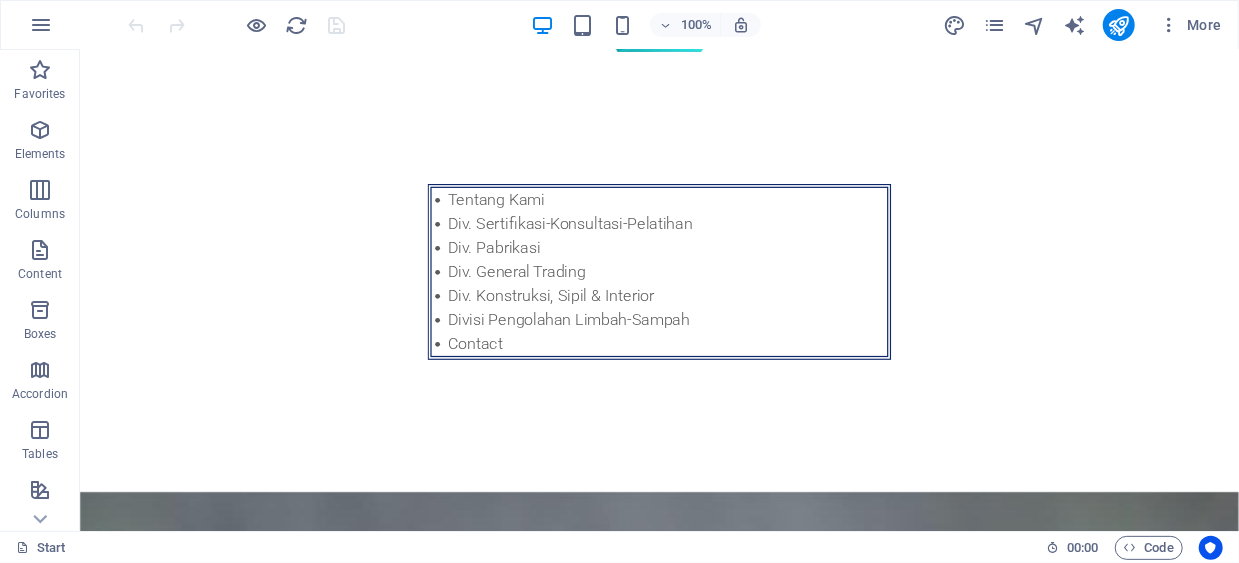 click on "Tentang Kami Div. Sertifikasi-Konsultasi-Pelatihan Div. Pabrikasi Div. General Trading Div. Konstruksi, Sipil & Interior Divisi Pengolahan Limbah-Sampah Contact +[COUNTRY CODE]-[AREA CODE]-[PHONE NUMBER] tentang kami  Divisi sertifikasi-konsultasi-pelatihan Divisi pabrikasi divisi general trading divisi konstruksi-sipil-interior divisi pengolahan limbah-sampah Contact Tentang kami PT Arisuadi Sejahtera Abadi yang disingkat ASA, berdiri pada tanggal 26 [MONTH], 2021 berkedudukan di Jl. Kramat Jawa No. 80, Mustikasari, Mustikajaya, Kota Bekasi, Jawa Barat 17157 Indonesia.  Pertama kali bergerak di bidang Pengerjaan Logam (Metalworking) dengan jasa Buffing, Baritori dan Polishing.  Pelanggan pertama PT ASA adalah PT Cabinindo Putra yang melayani PT Yamaha Indonesia Motor Manufacturing (YIMM). Mulai [MONTH] 2023 usaha PT ASA dikembangkan dengan menambah Divisi Perdagangan Umum (General Trading), Sertifikasi-Konsultasi-Pelatihan (Certification- Consulting -Training ), Konstruksi- Sipil Pelatihan  TIM KAMI Direksi dan Tim PT ASA" at bounding box center [658, 19404] 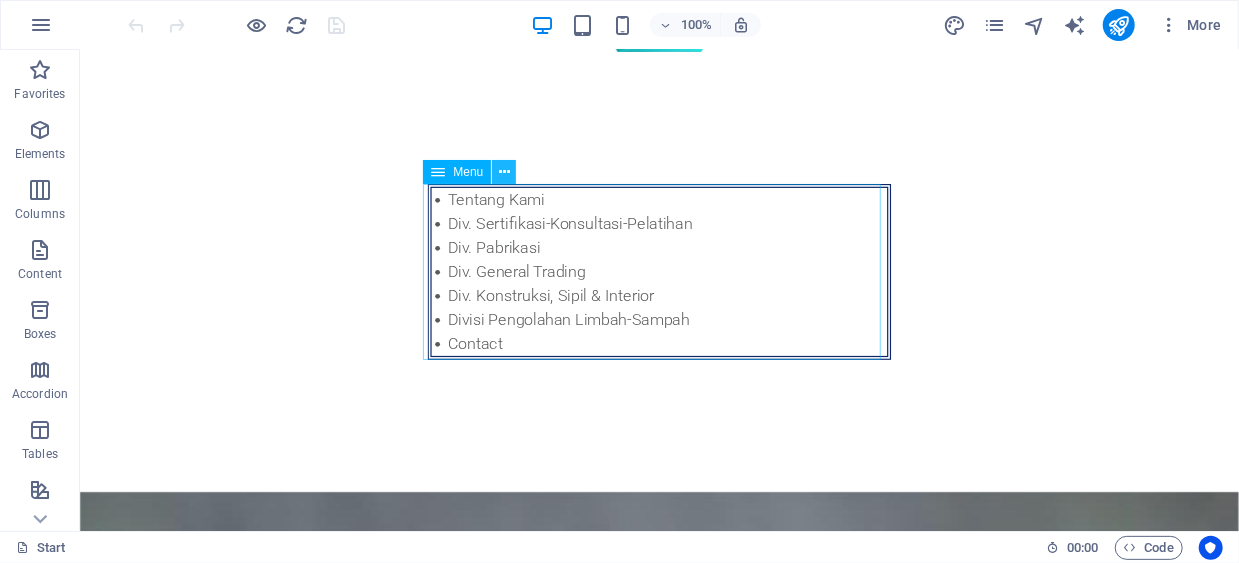 click at bounding box center (504, 172) 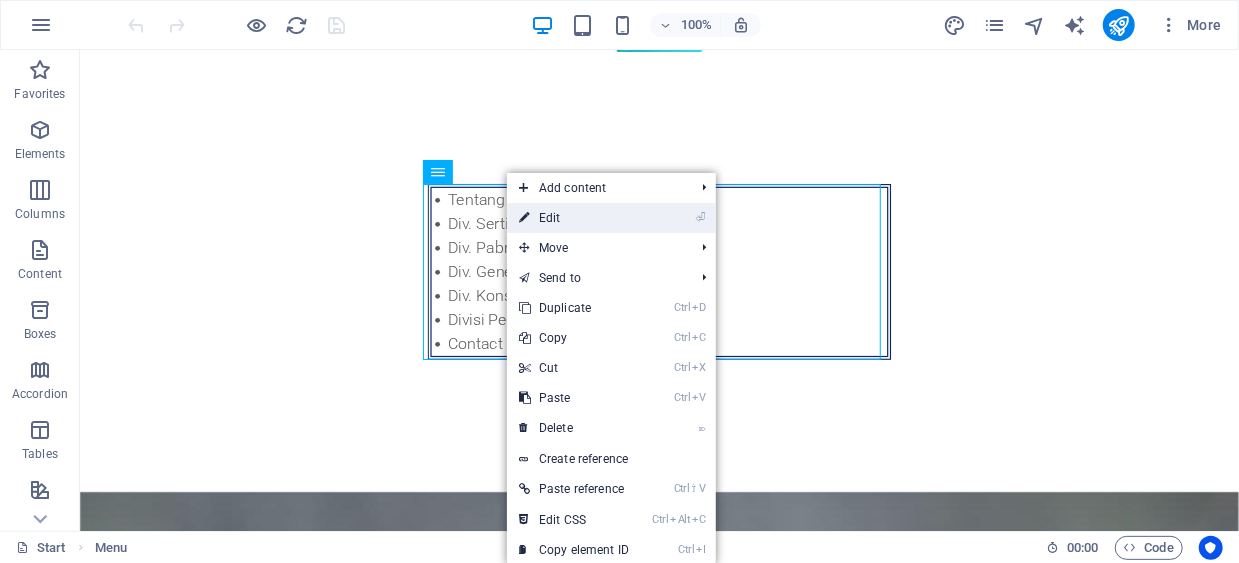 click on "⏎  Edit" at bounding box center [574, 218] 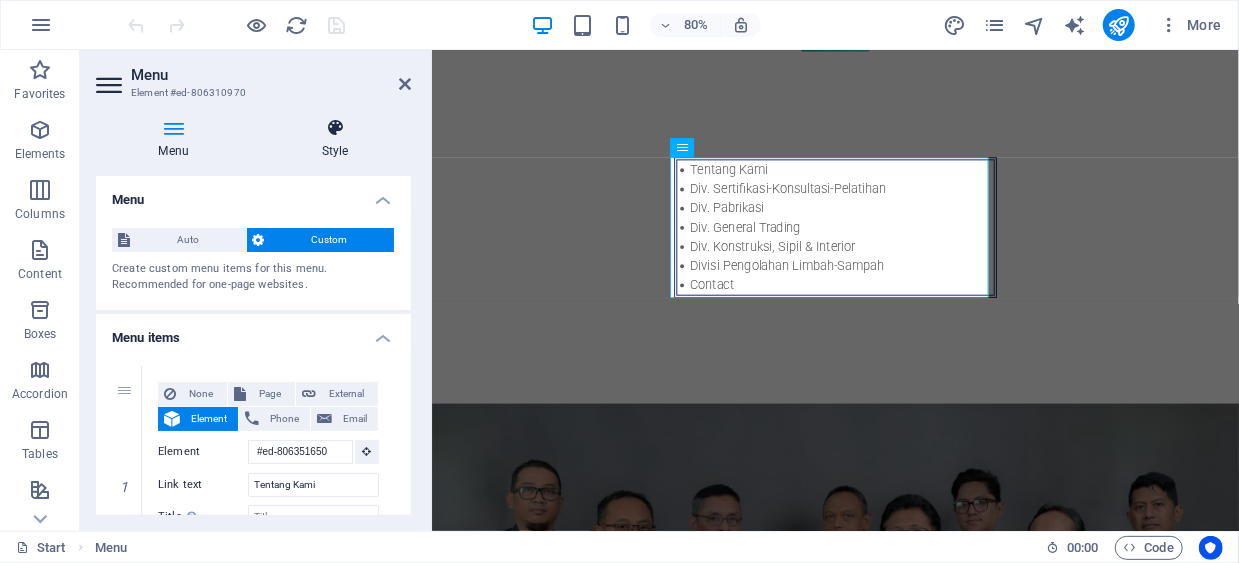 click on "Style" at bounding box center (335, 139) 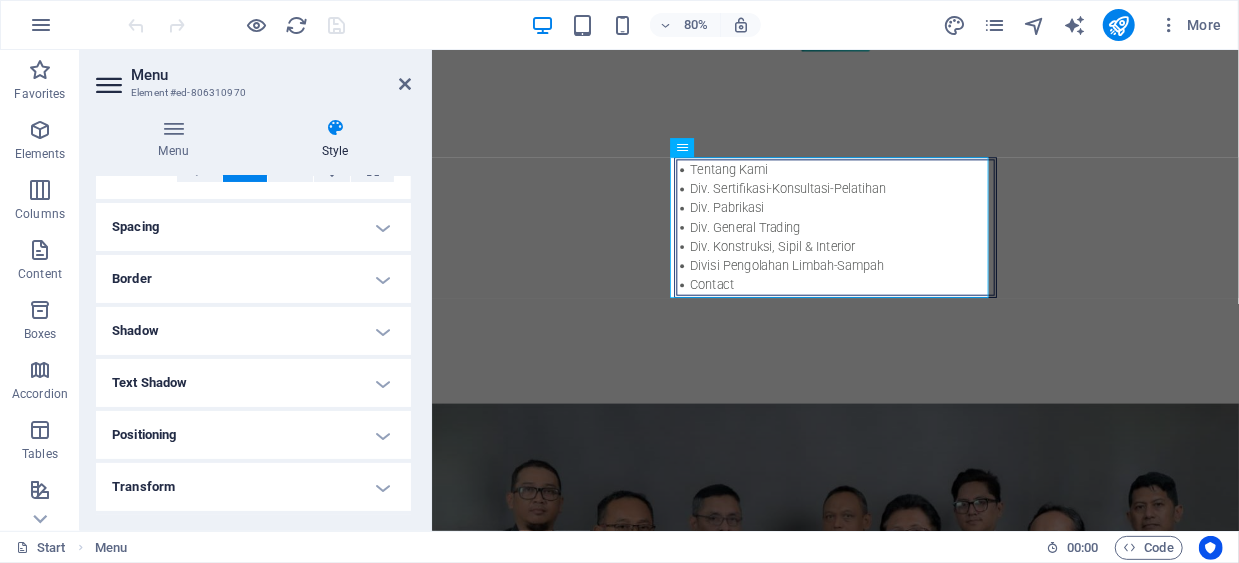 scroll, scrollTop: 0, scrollLeft: 0, axis: both 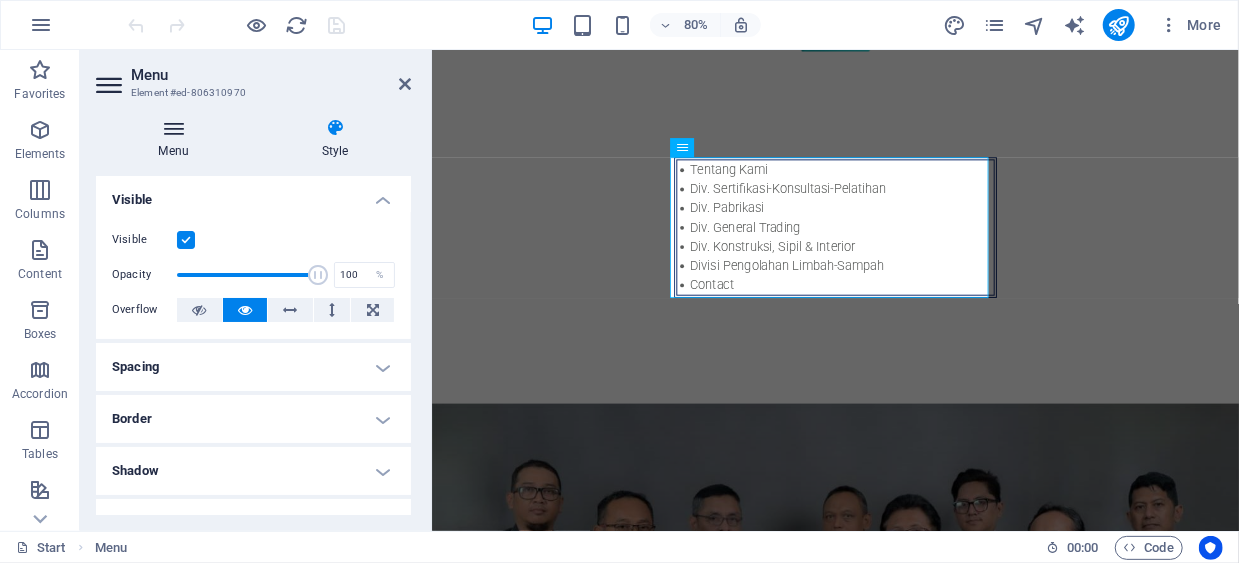 click at bounding box center (173, 128) 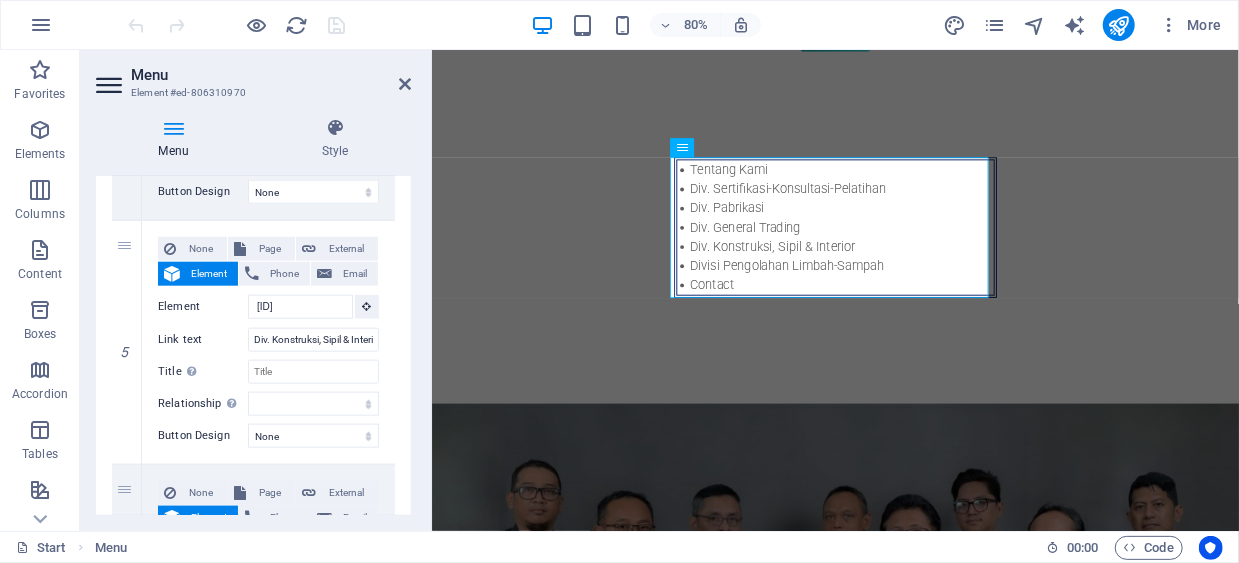 scroll, scrollTop: 1011, scrollLeft: 0, axis: vertical 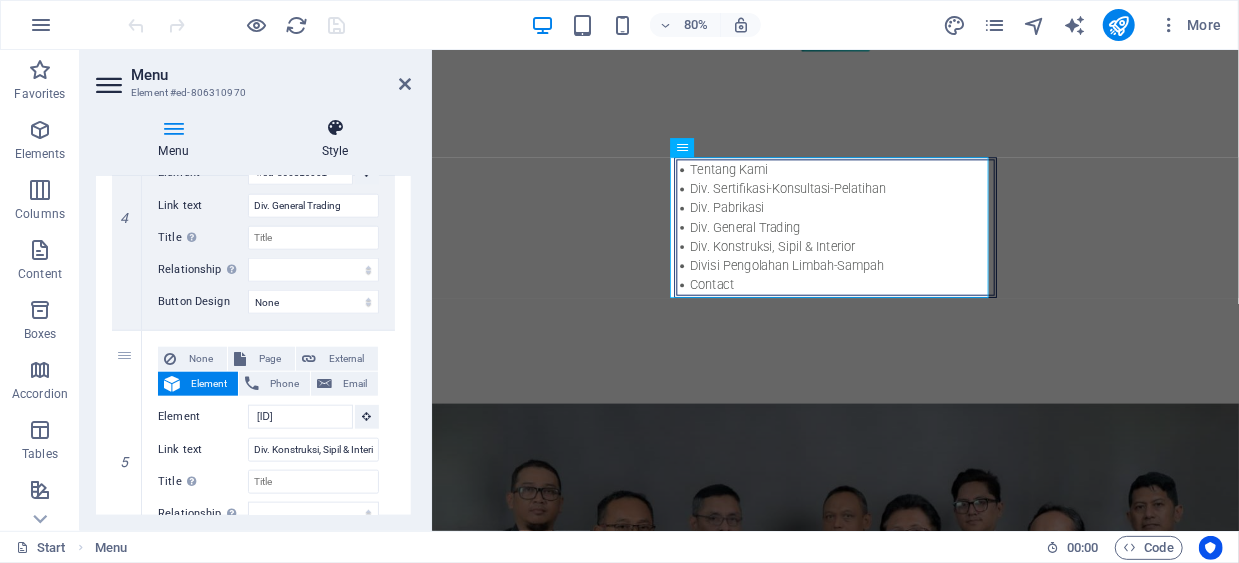 click at bounding box center (335, 128) 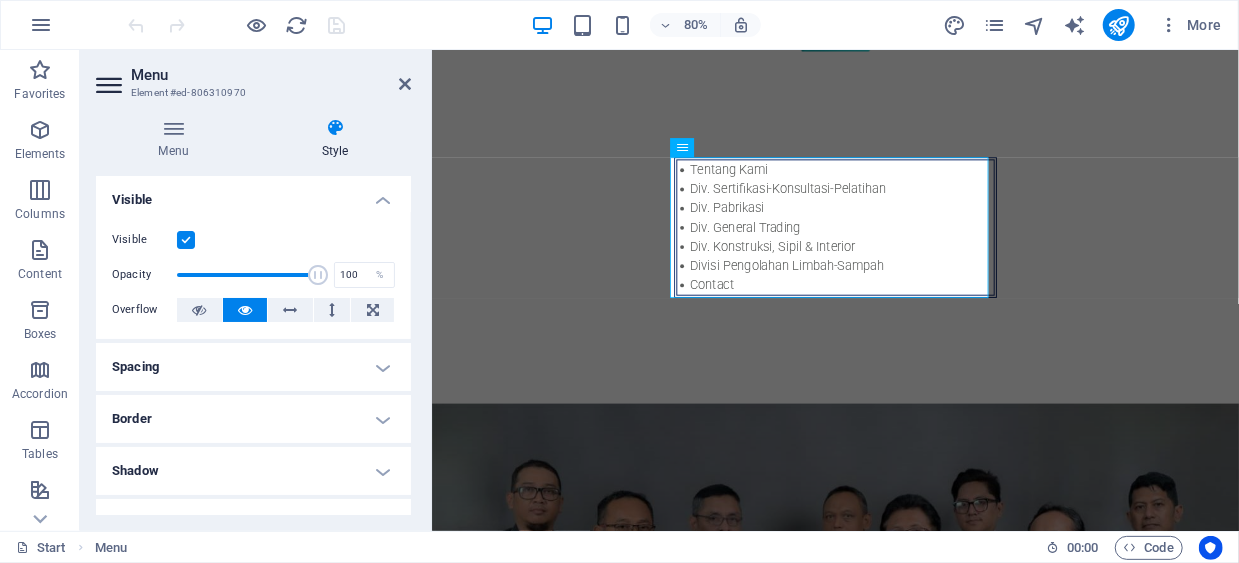 click at bounding box center [111, 85] 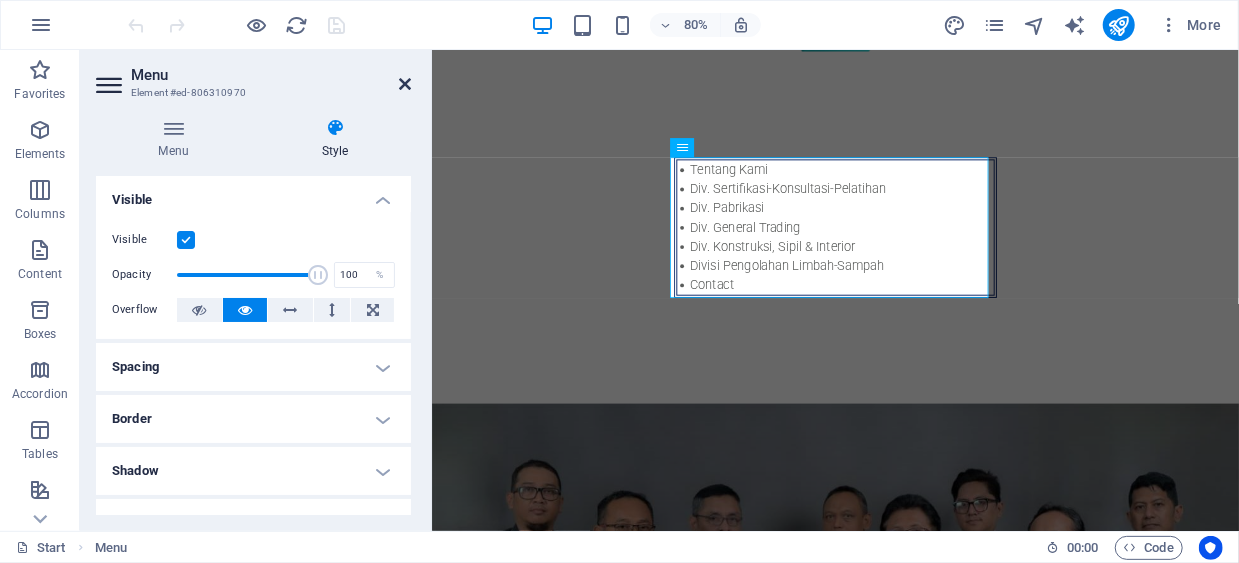 click at bounding box center (405, 84) 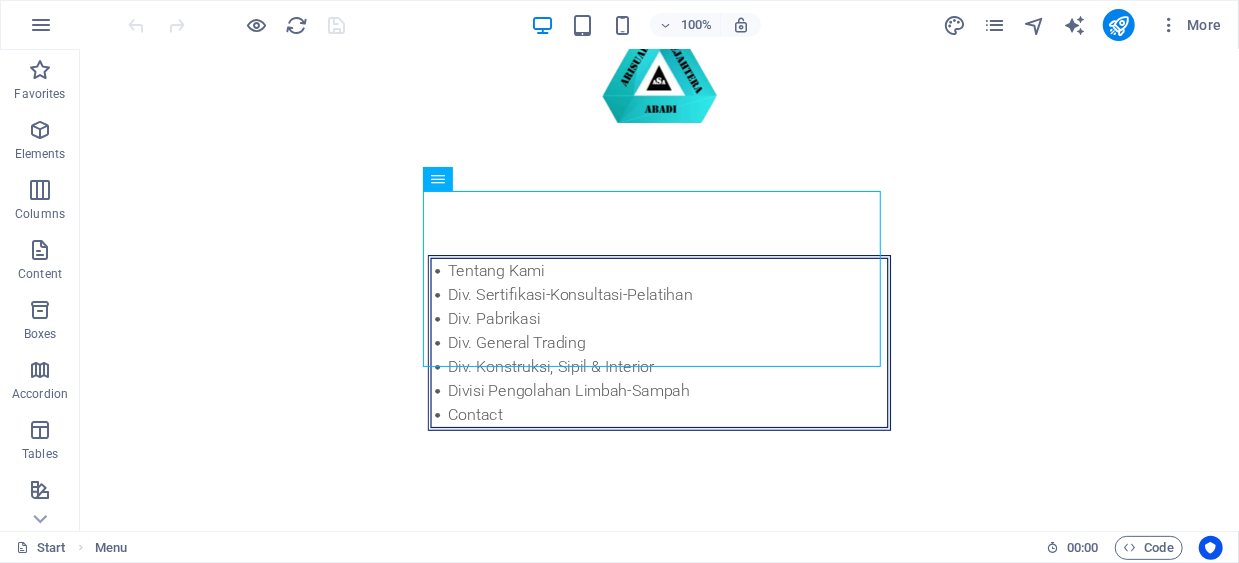scroll, scrollTop: 0, scrollLeft: 0, axis: both 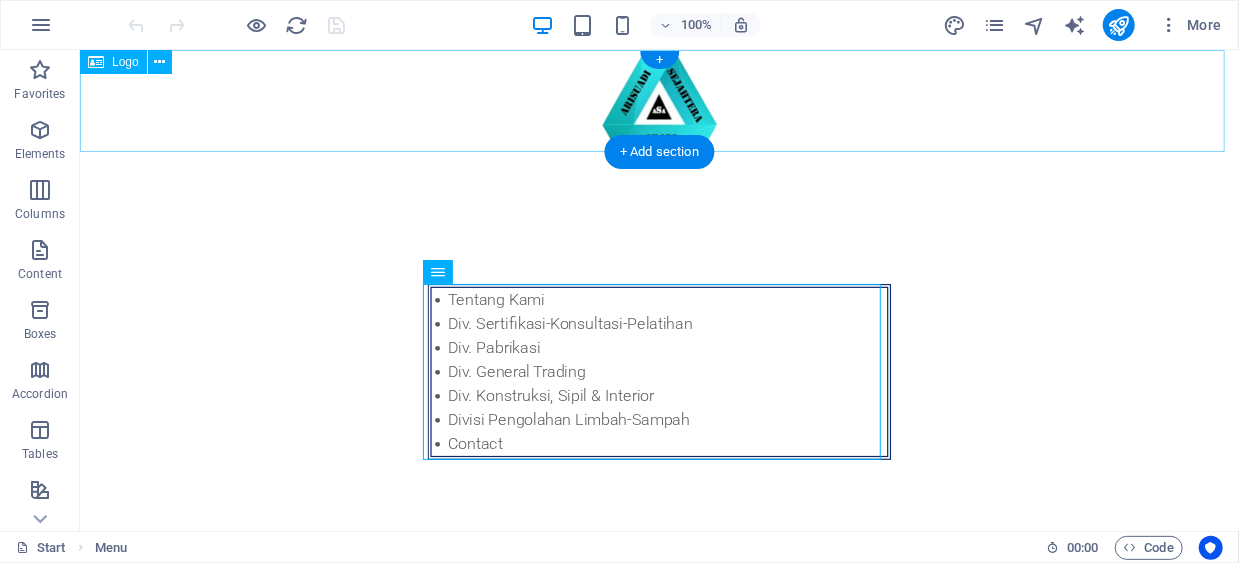 click at bounding box center (658, 100) 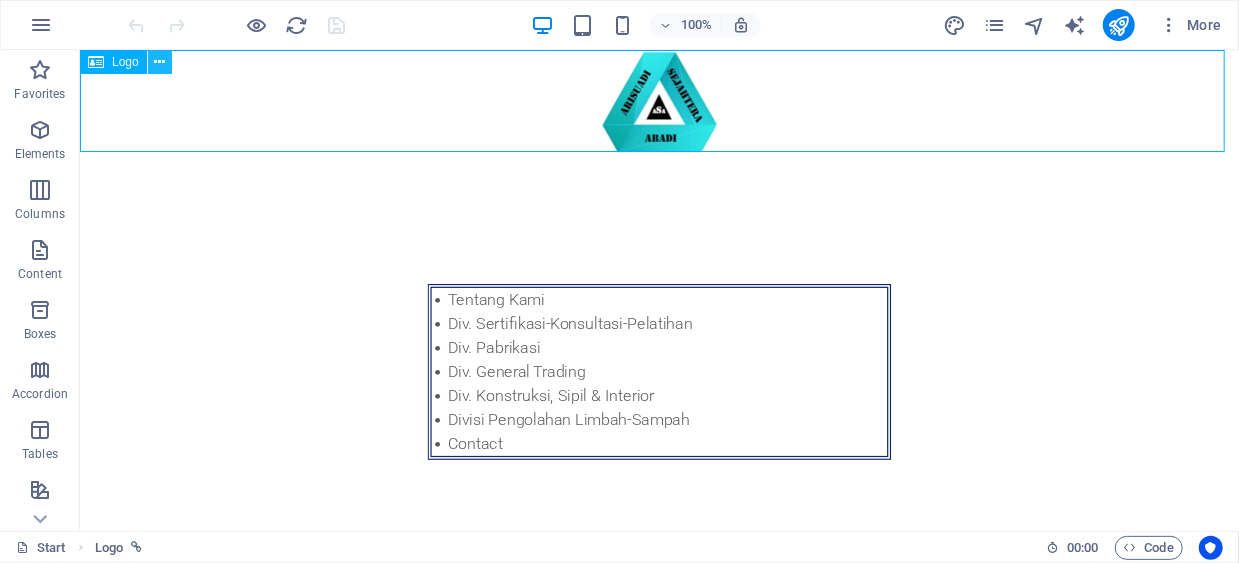 click at bounding box center (160, 62) 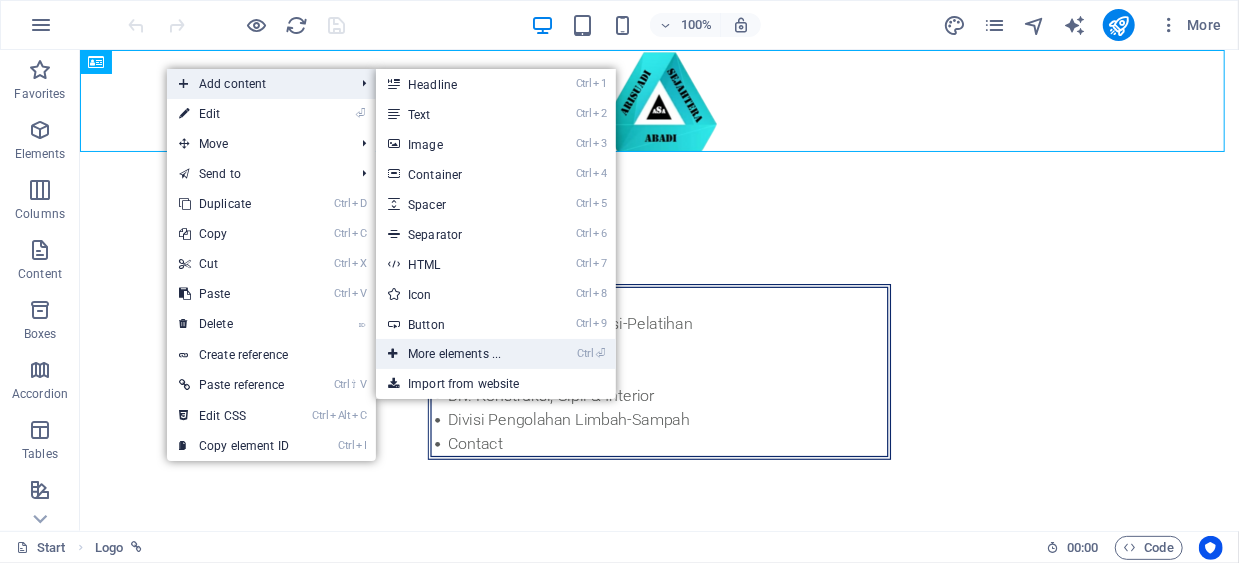 click on "Ctrl ⏎  More elements ..." at bounding box center [458, 354] 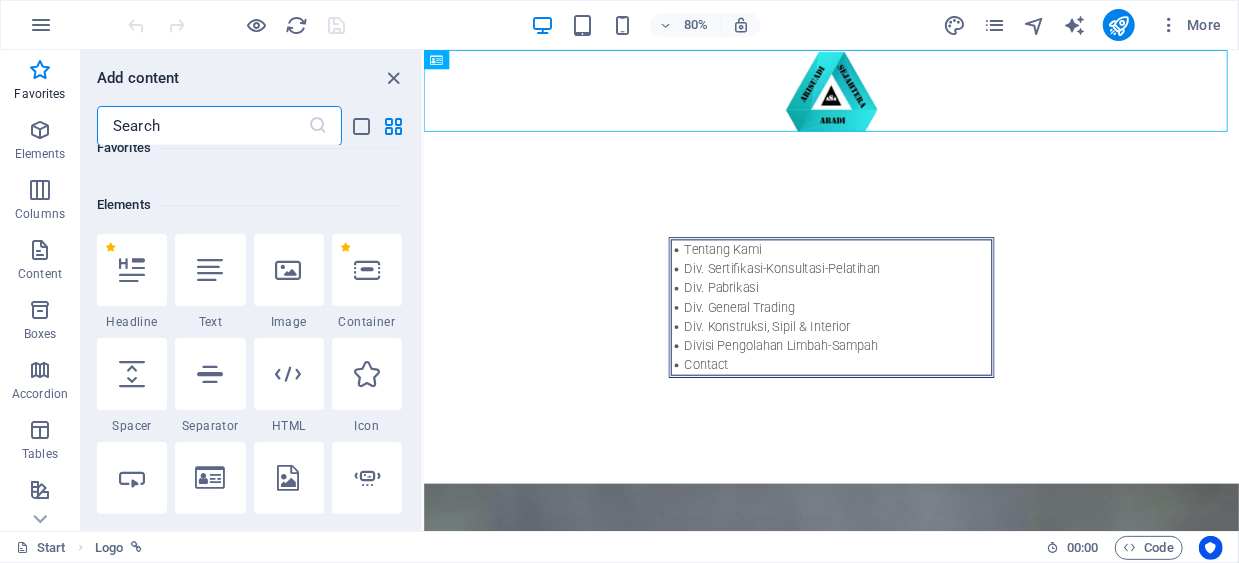scroll, scrollTop: 113, scrollLeft: 0, axis: vertical 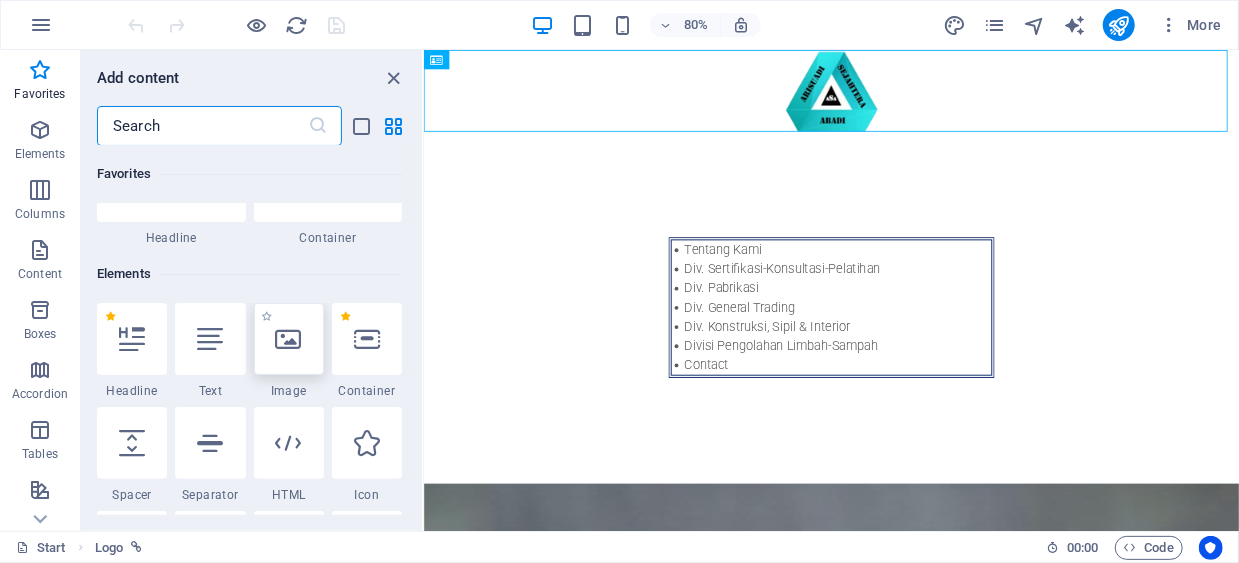 click at bounding box center (289, 339) 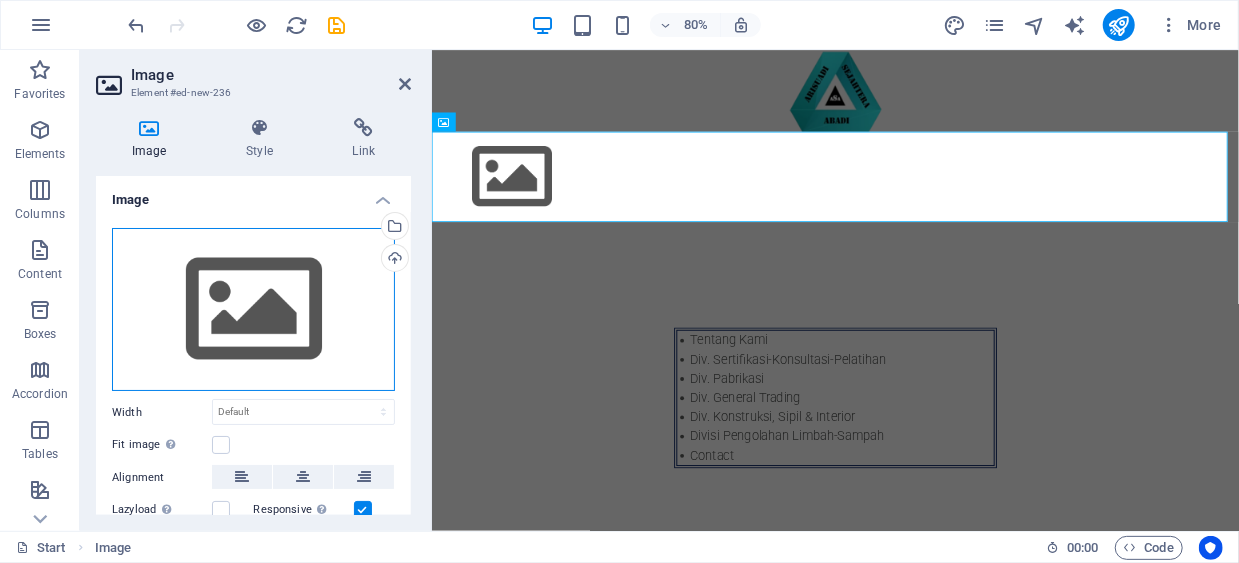 click on "Drag files here, click to choose files or select files from Files or our free stock photos & videos" at bounding box center (253, 310) 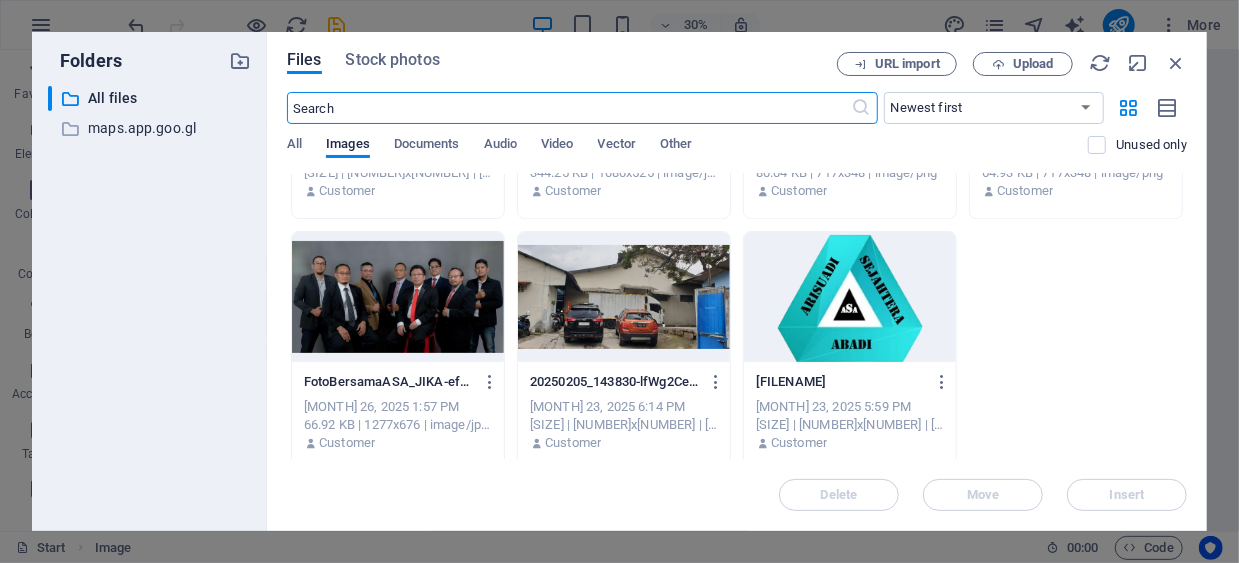 scroll, scrollTop: 2474, scrollLeft: 0, axis: vertical 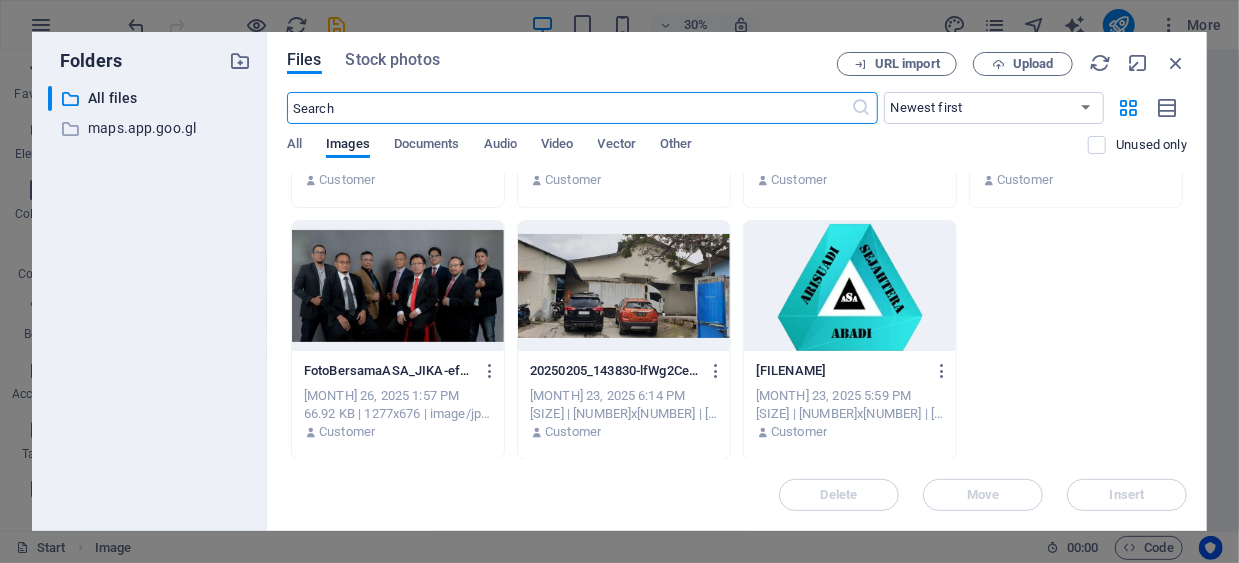 click at bounding box center (624, 286) 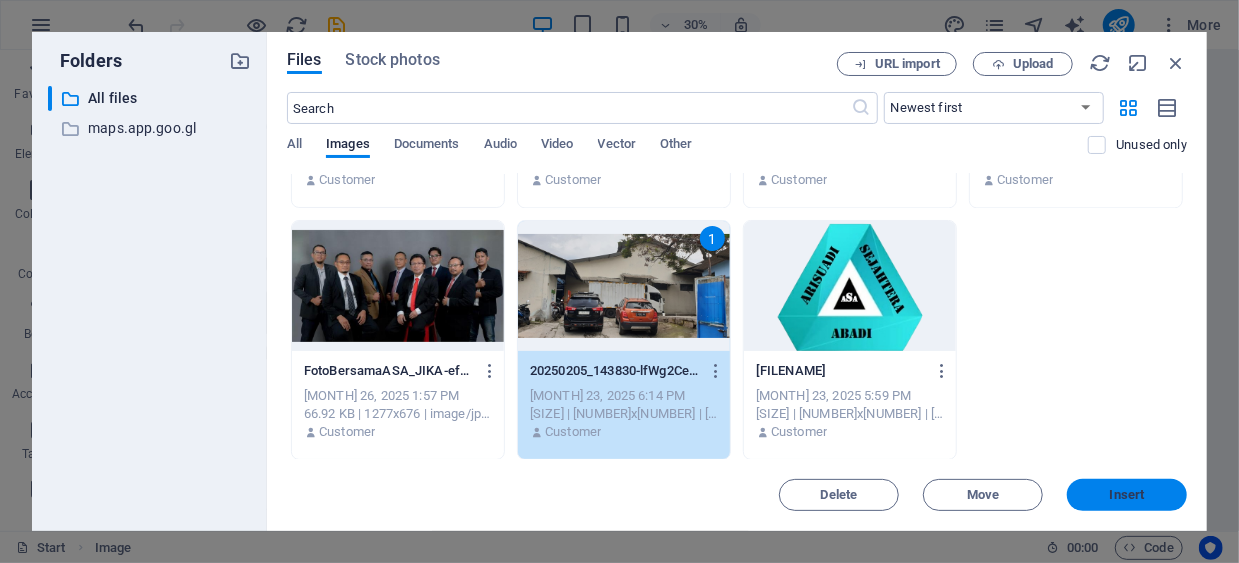 click on "Insert" at bounding box center [1127, 495] 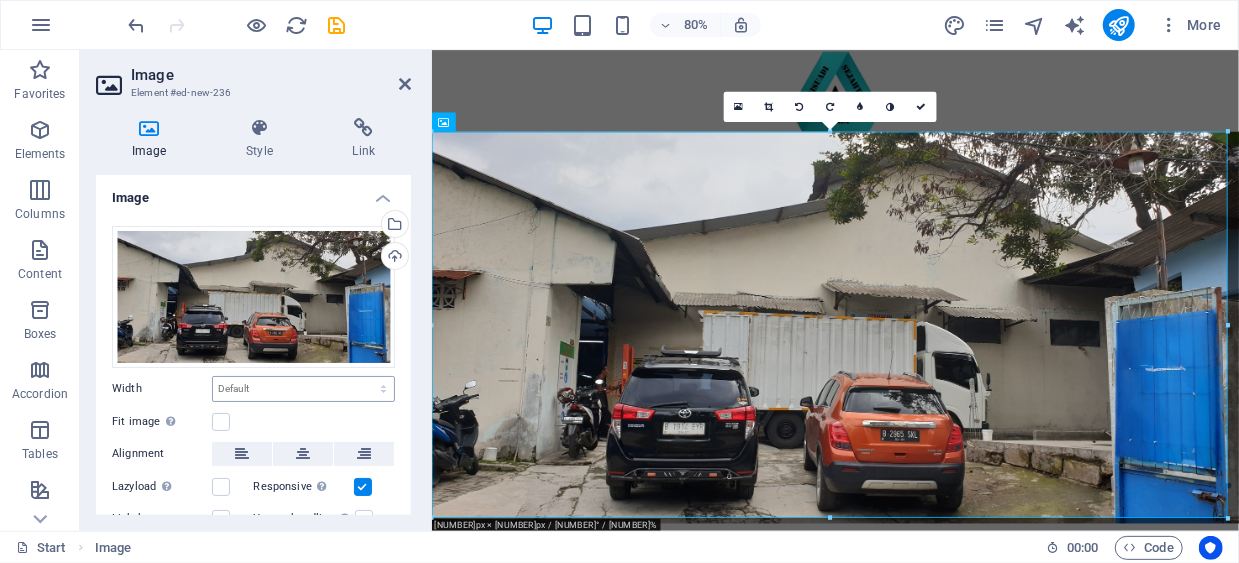 scroll, scrollTop: 0, scrollLeft: 0, axis: both 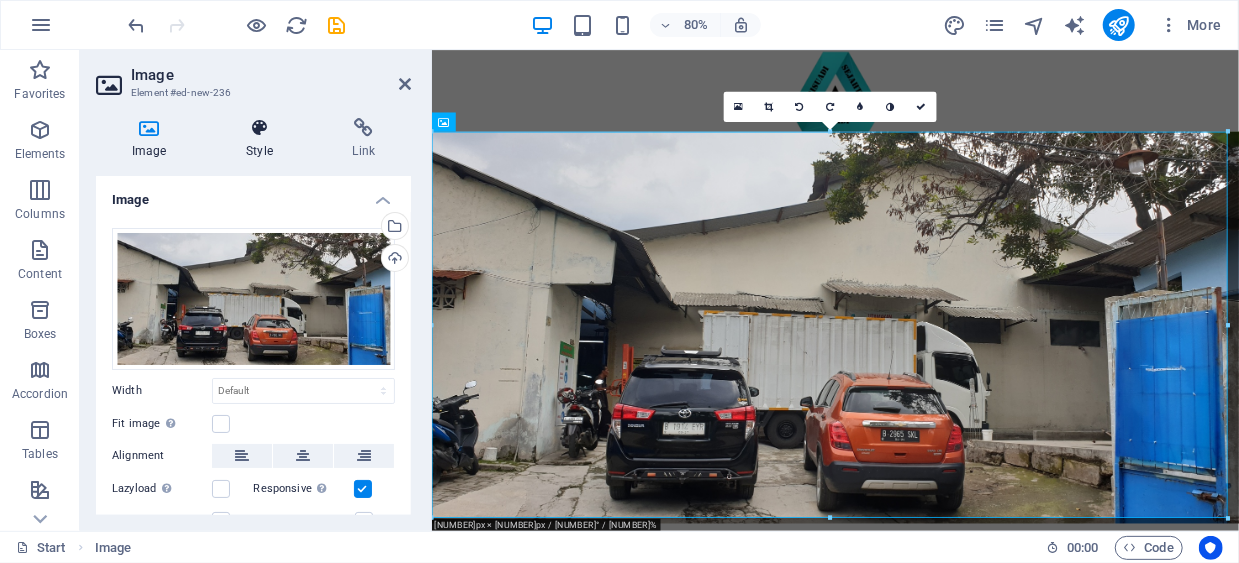 click on "Style" at bounding box center [263, 139] 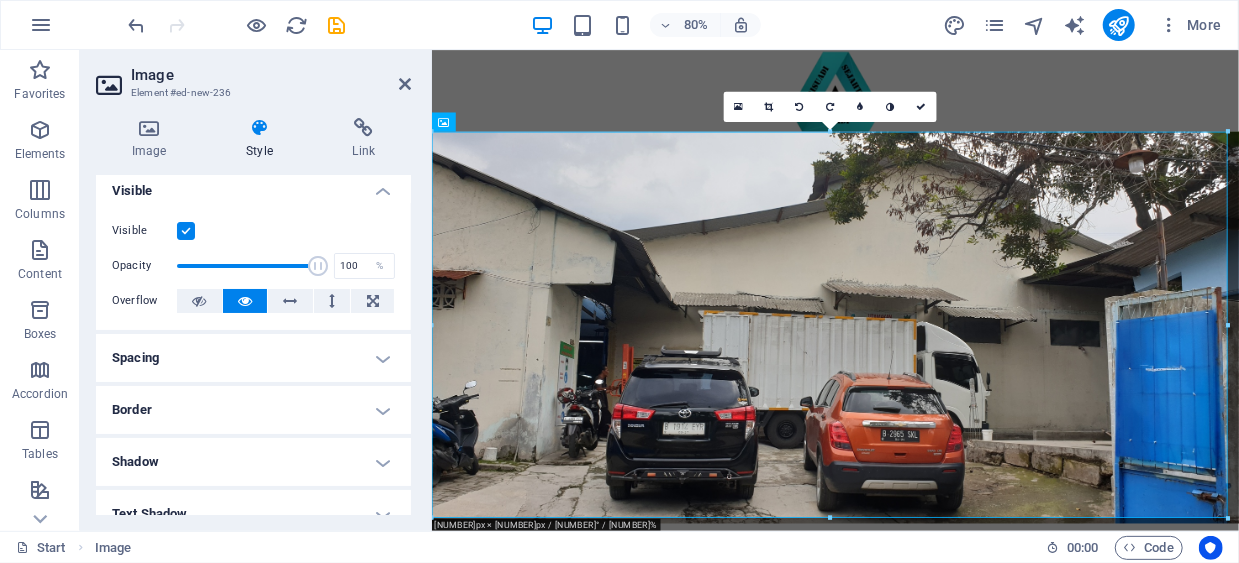 scroll, scrollTop: 0, scrollLeft: 0, axis: both 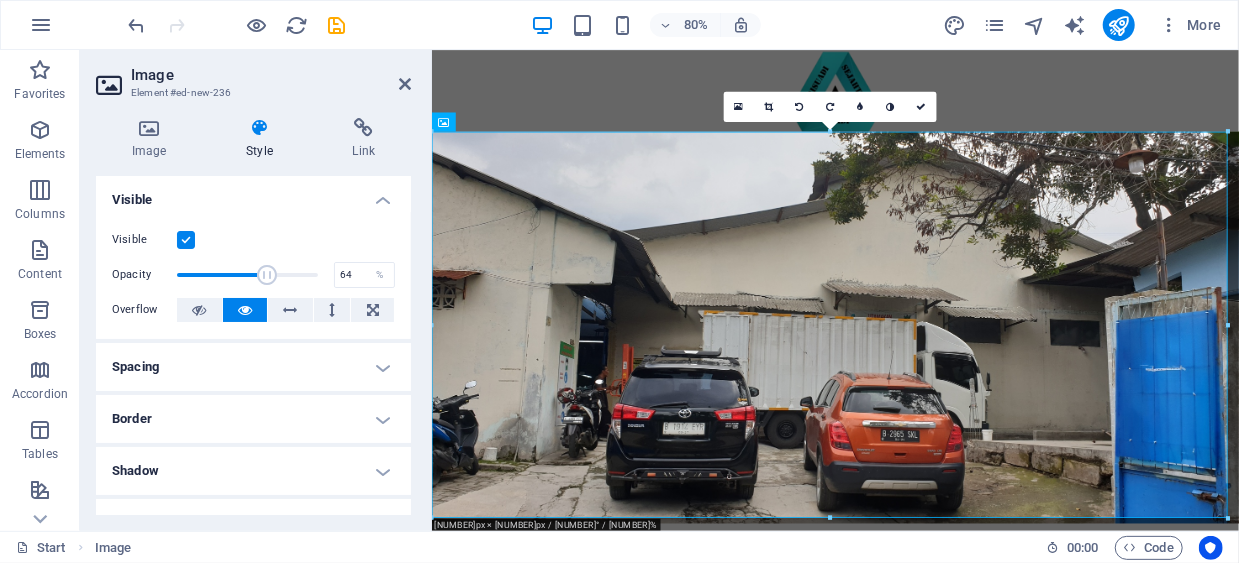 drag, startPoint x: 313, startPoint y: 270, endPoint x: 264, endPoint y: 265, distance: 49.25444 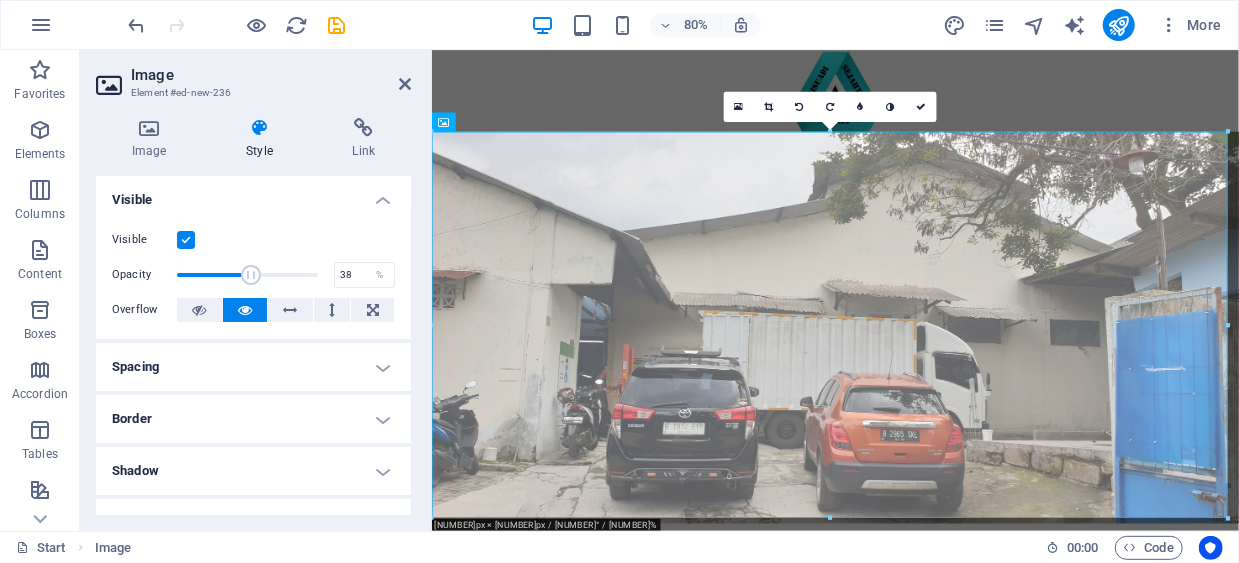 type on "37" 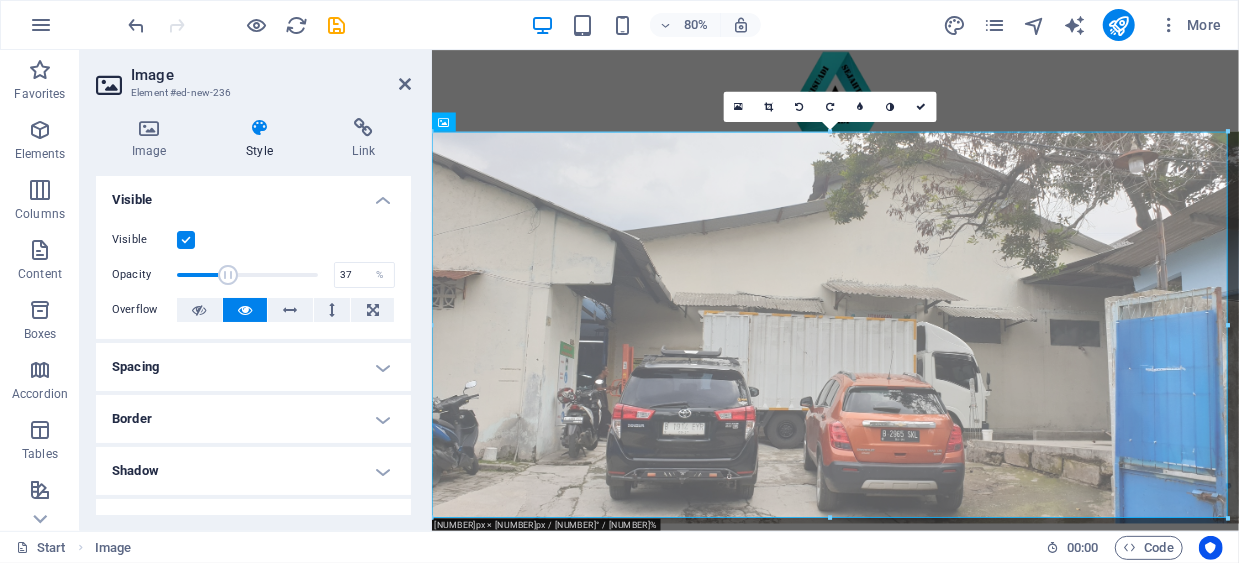 drag, startPoint x: 263, startPoint y: 267, endPoint x: 227, endPoint y: 269, distance: 36.05551 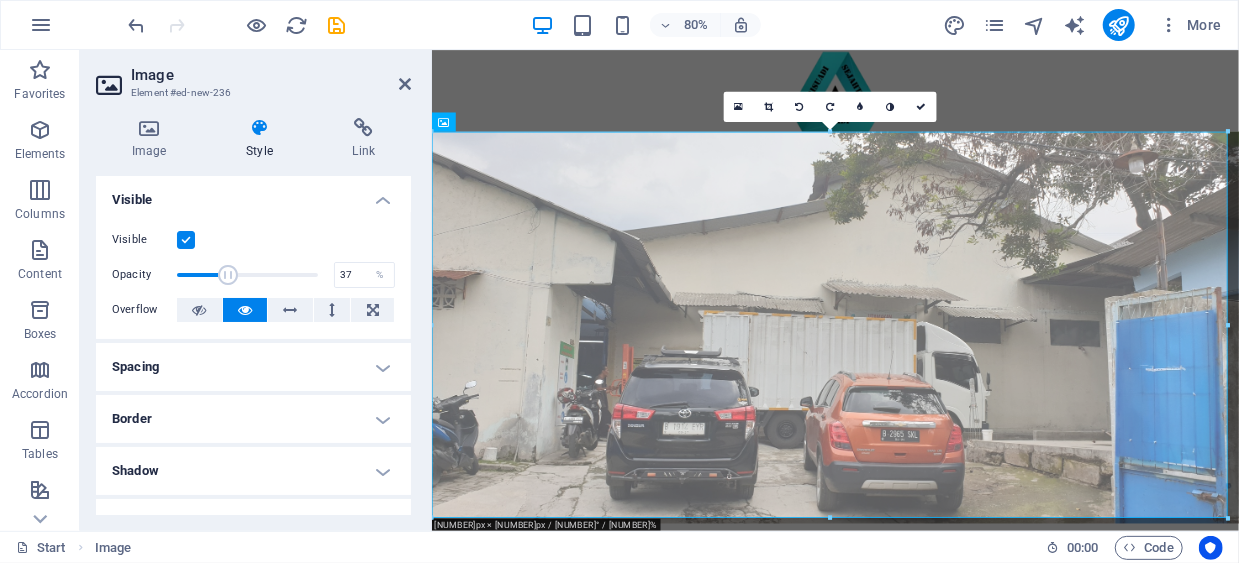 click at bounding box center [228, 275] 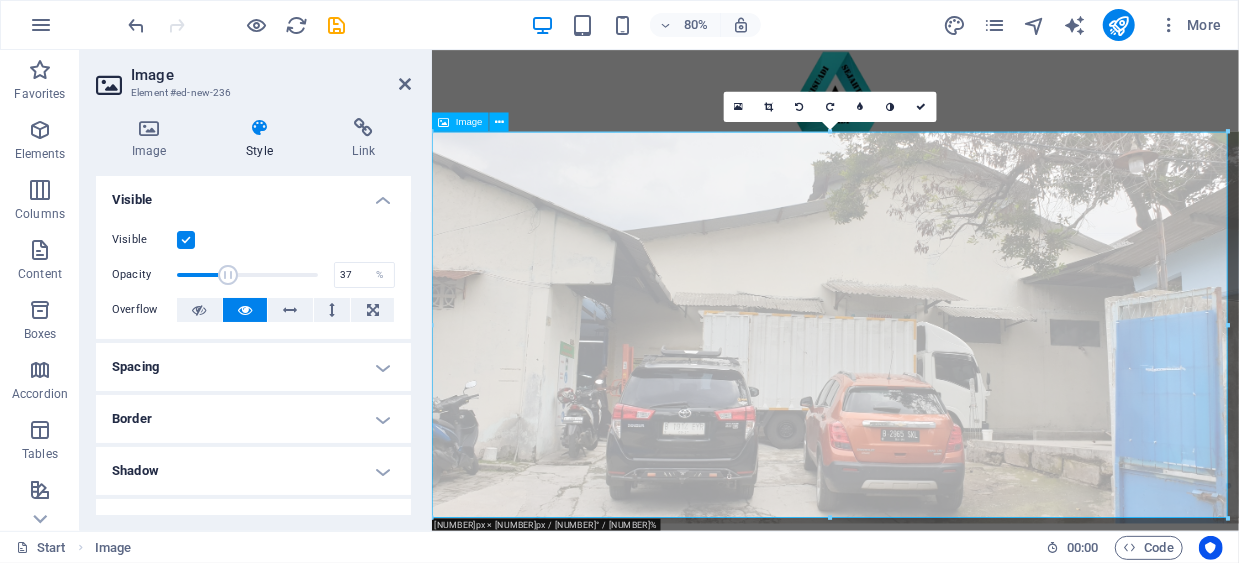 click at bounding box center [935, 396] 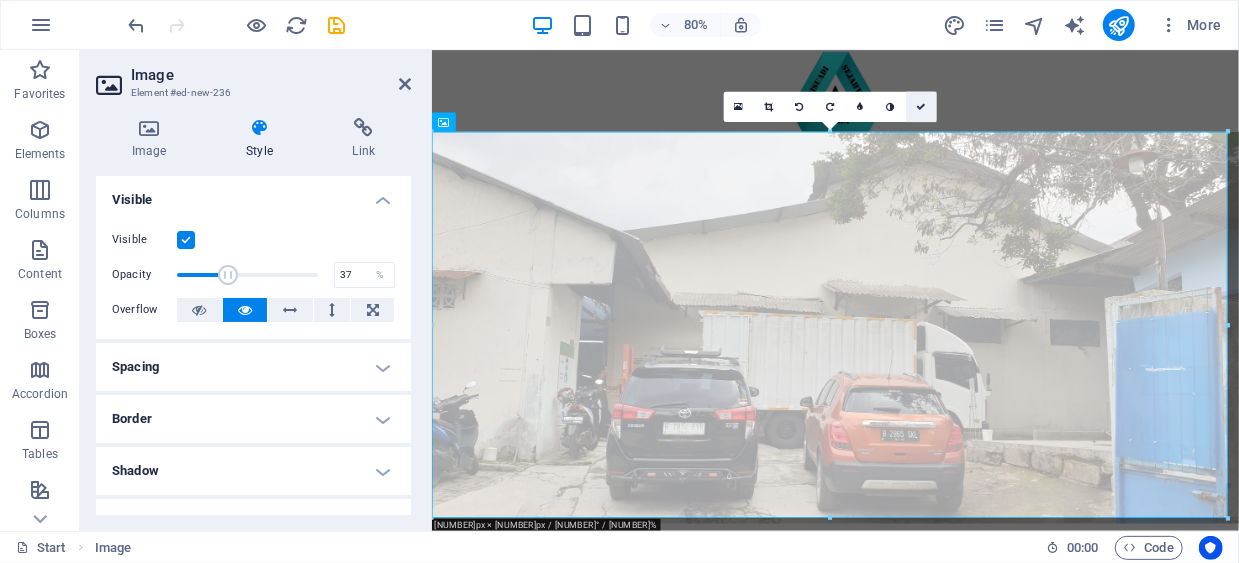 click at bounding box center (921, 107) 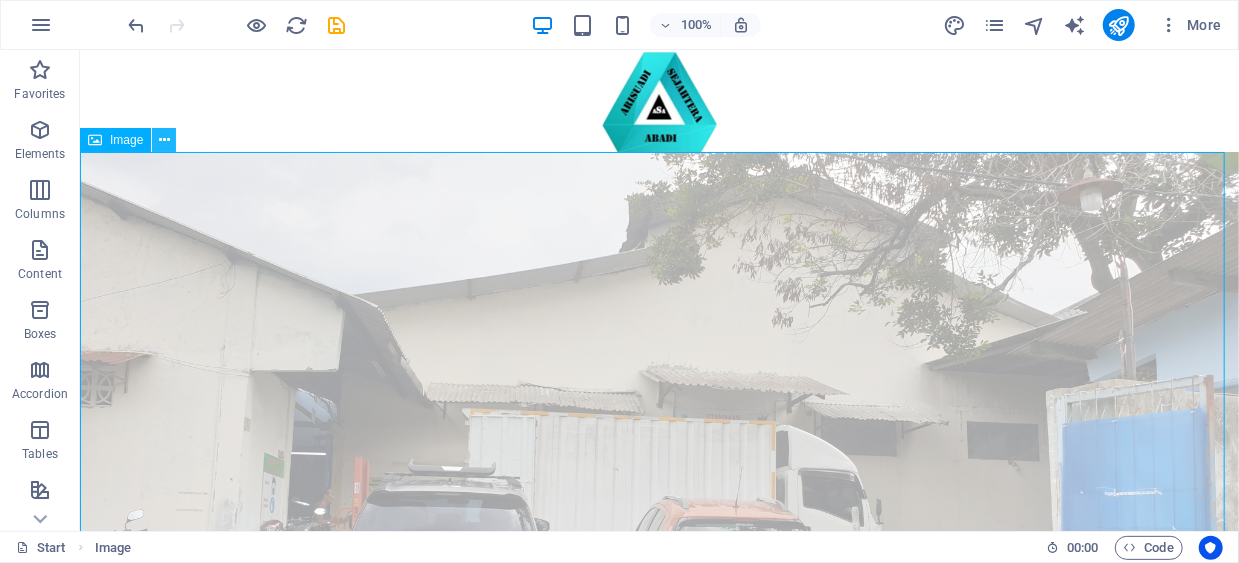 click at bounding box center [164, 140] 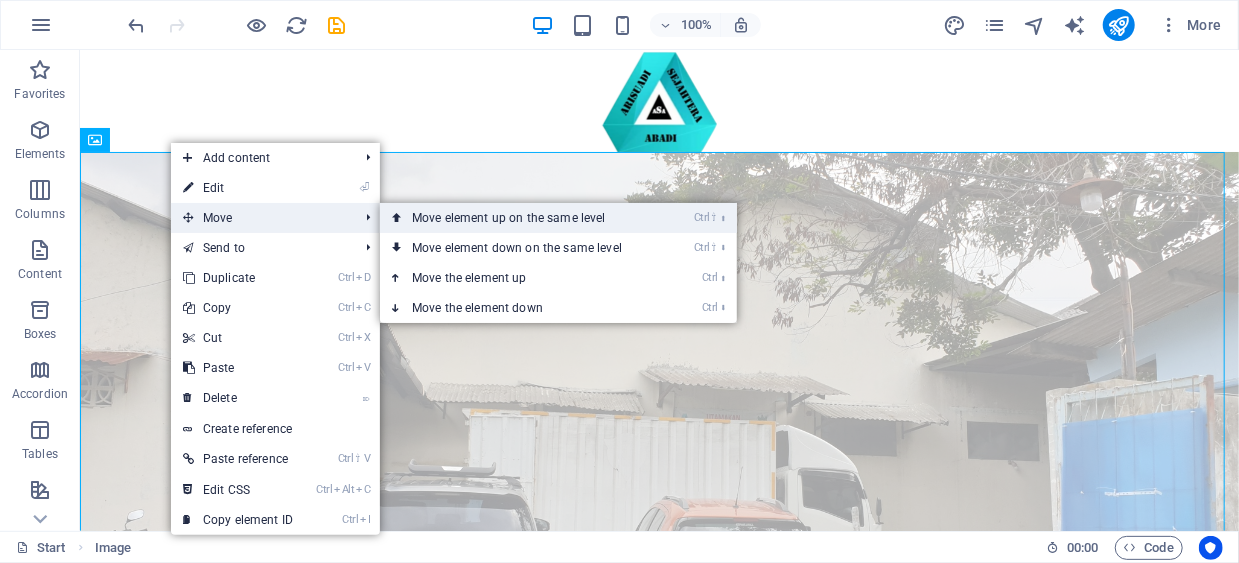 click on "Ctrl ⇧ ⬆  Move element up on the same level" at bounding box center [521, 218] 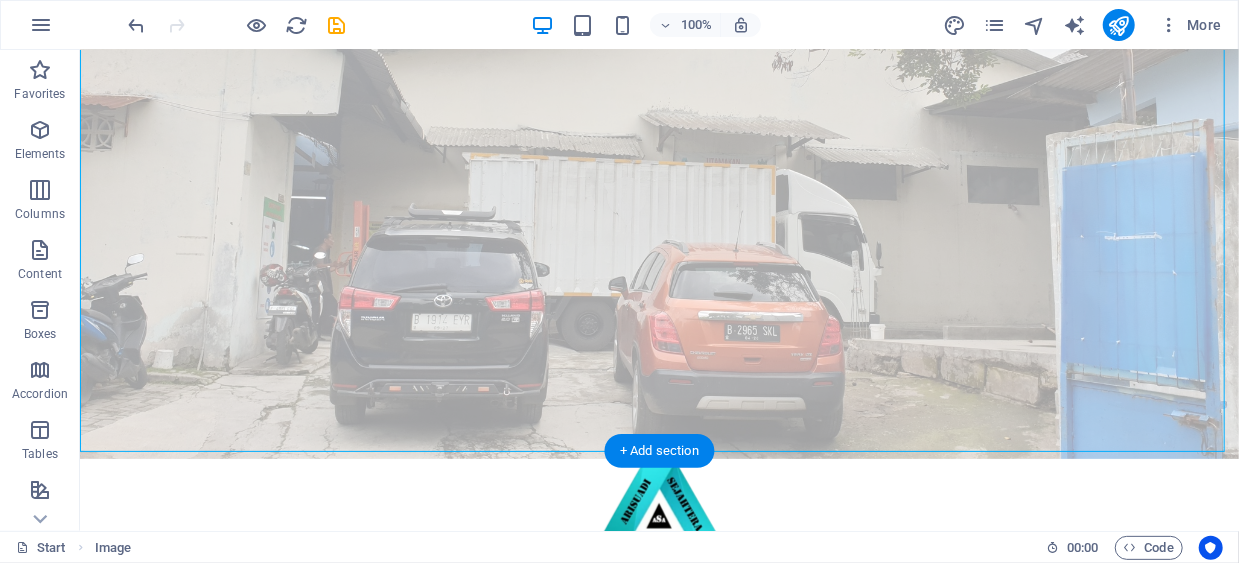 scroll, scrollTop: 200, scrollLeft: 0, axis: vertical 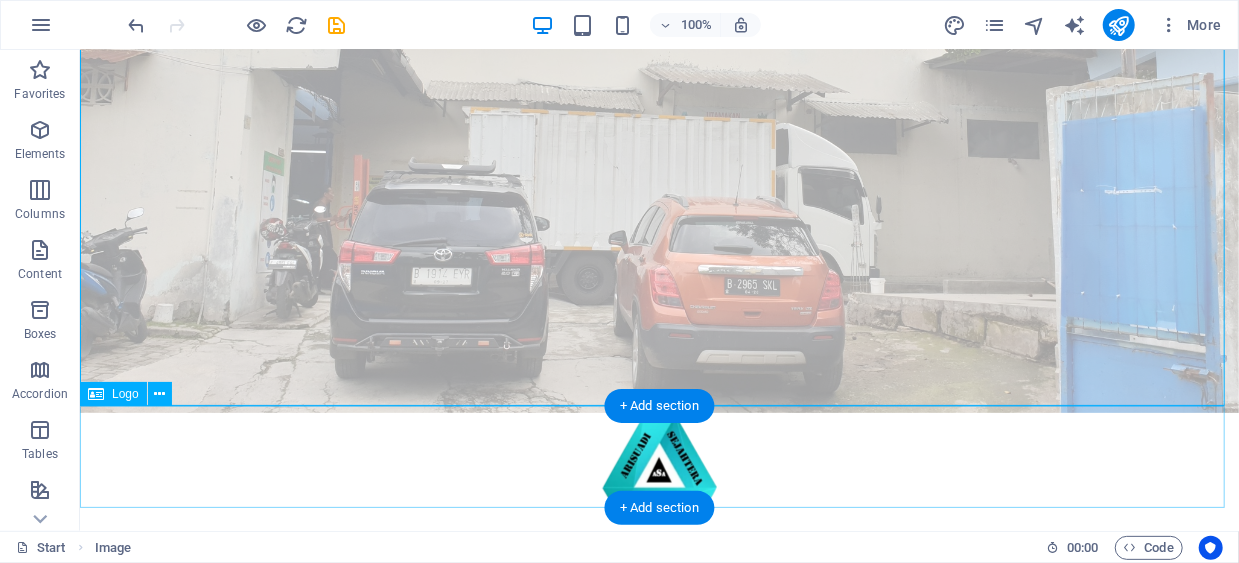 click at bounding box center (658, 463) 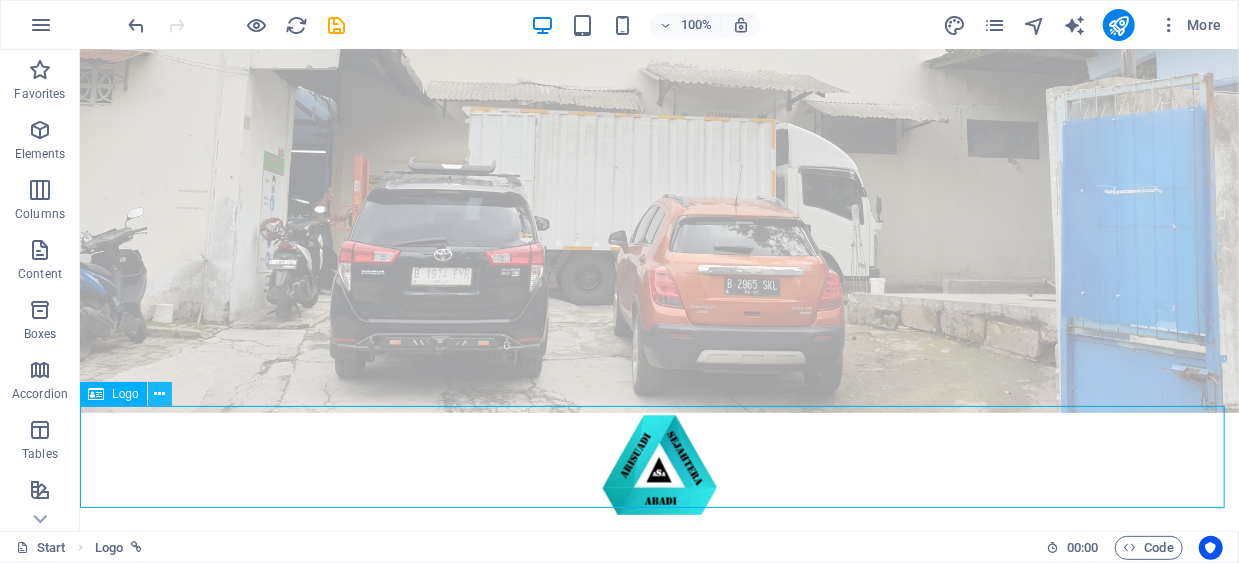 click at bounding box center (159, 394) 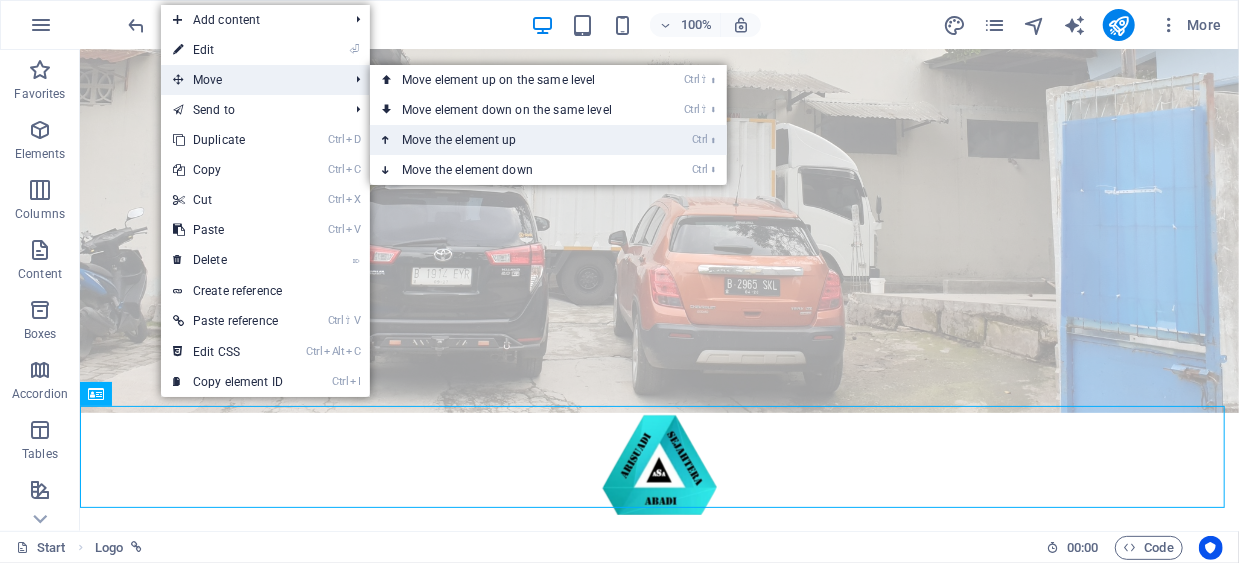 click on "Ctrl ⬆  Move the element up" at bounding box center [511, 140] 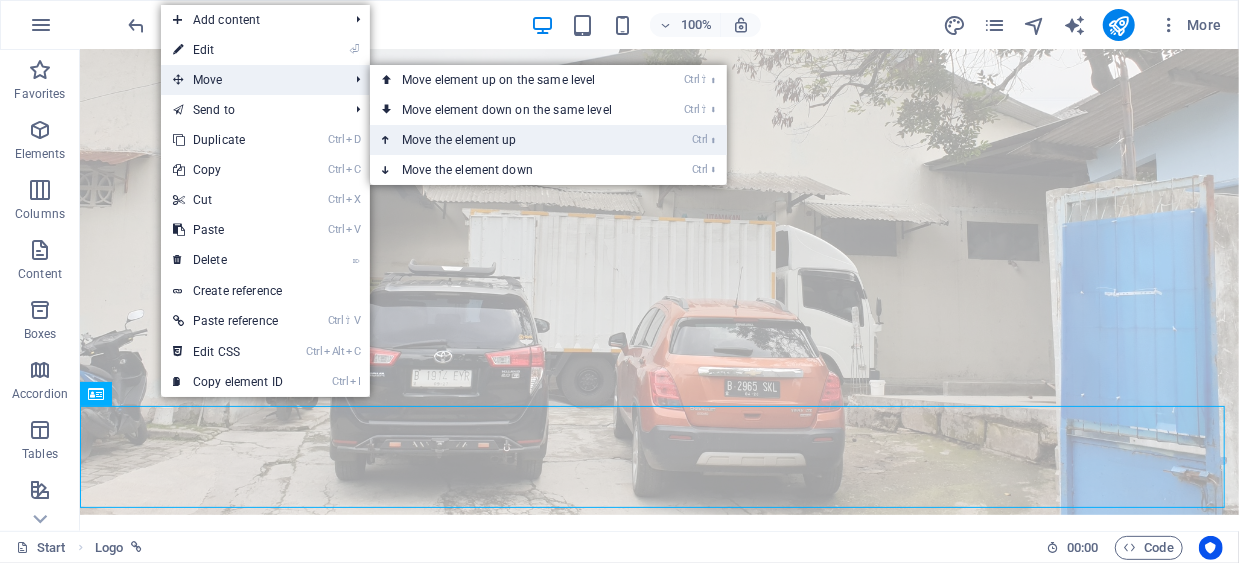 scroll, scrollTop: 0, scrollLeft: 0, axis: both 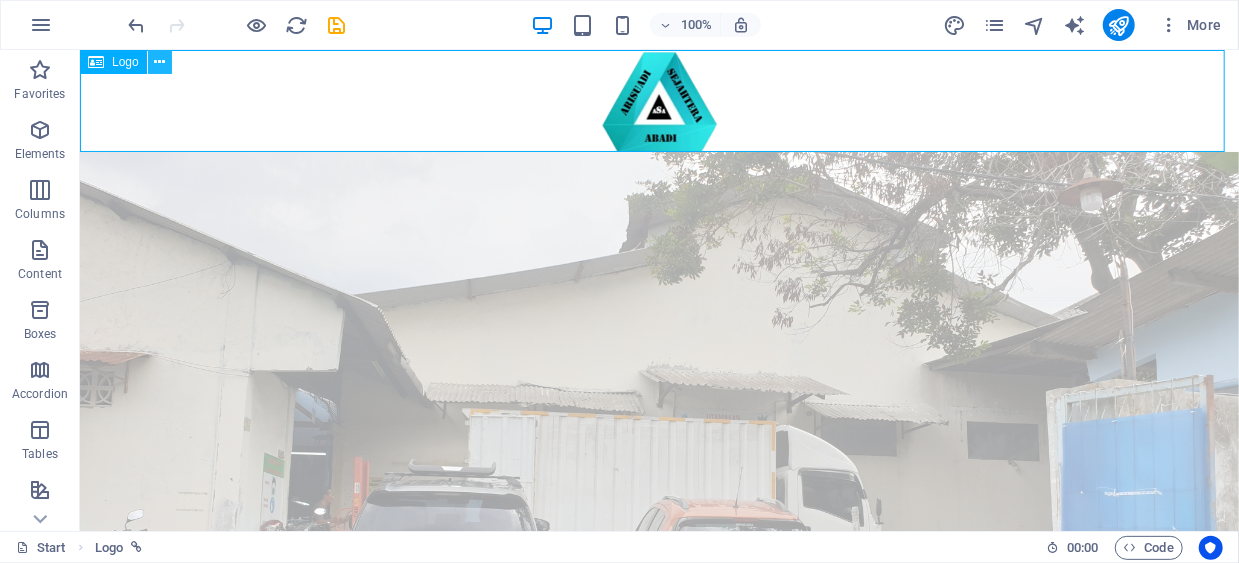 click at bounding box center (159, 62) 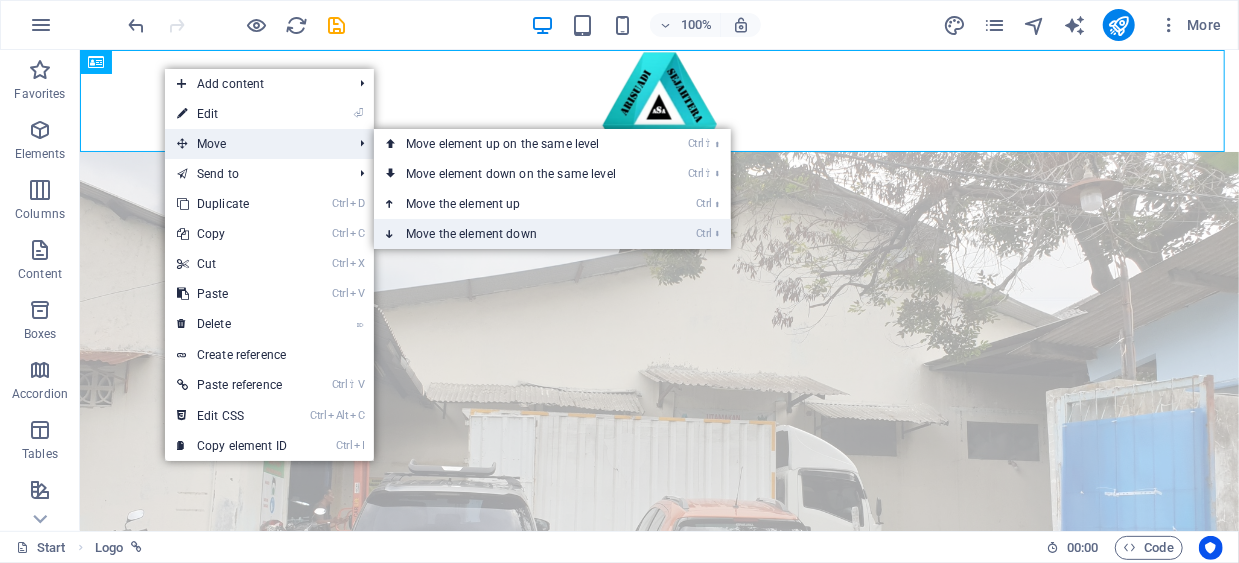 drag, startPoint x: 487, startPoint y: 226, endPoint x: 407, endPoint y: 177, distance: 93.813644 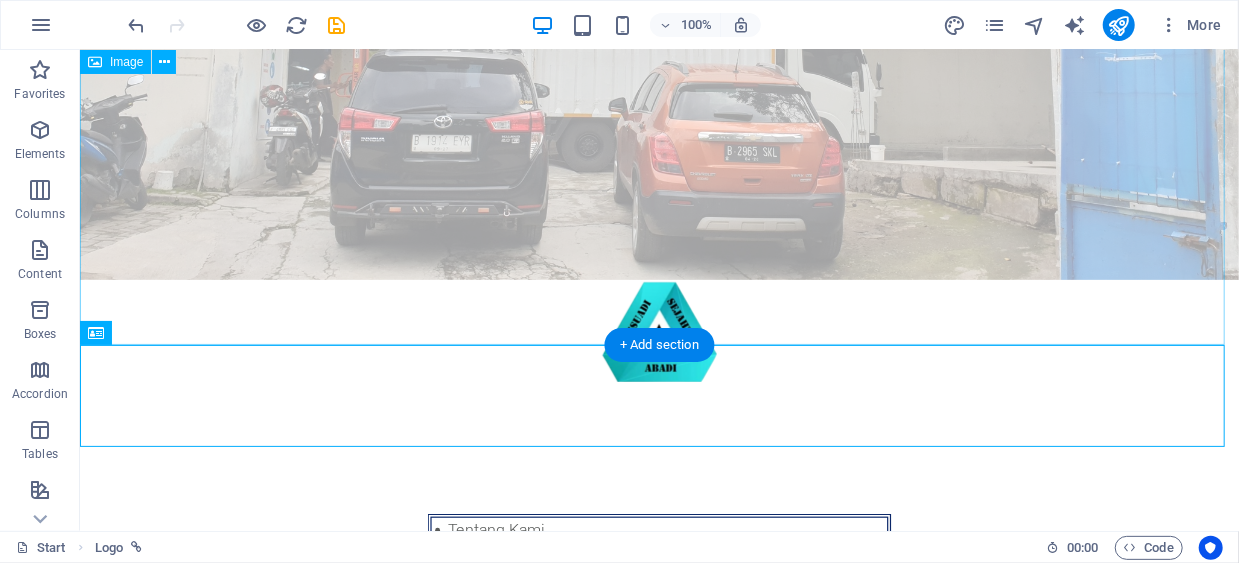 scroll, scrollTop: 366, scrollLeft: 0, axis: vertical 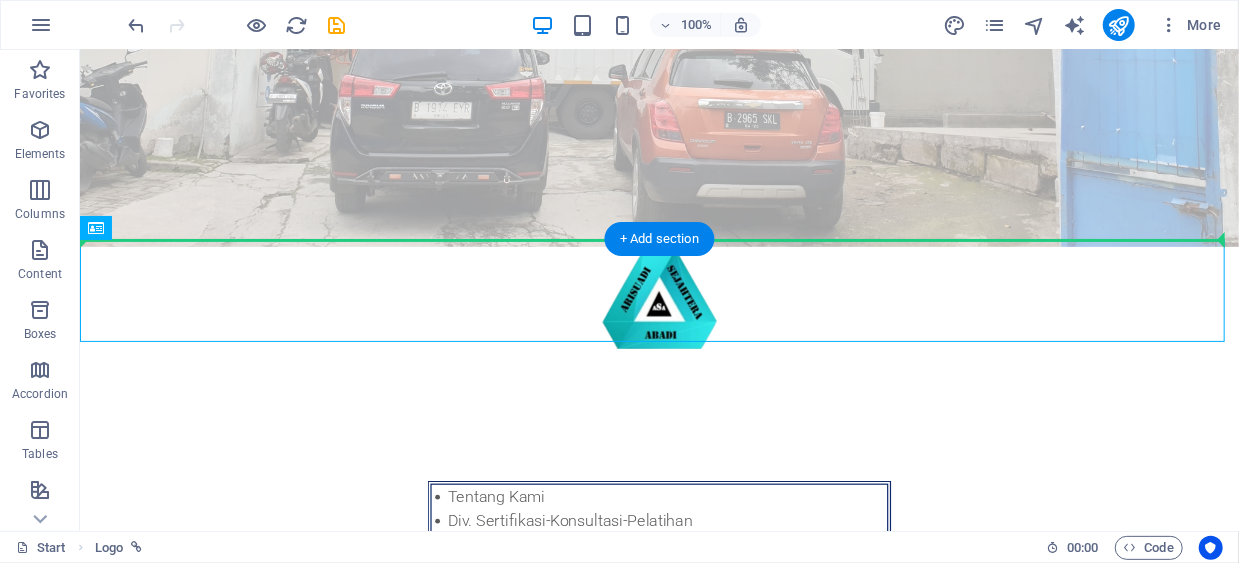 drag, startPoint x: 658, startPoint y: 269, endPoint x: 656, endPoint y: 172, distance: 97.020615 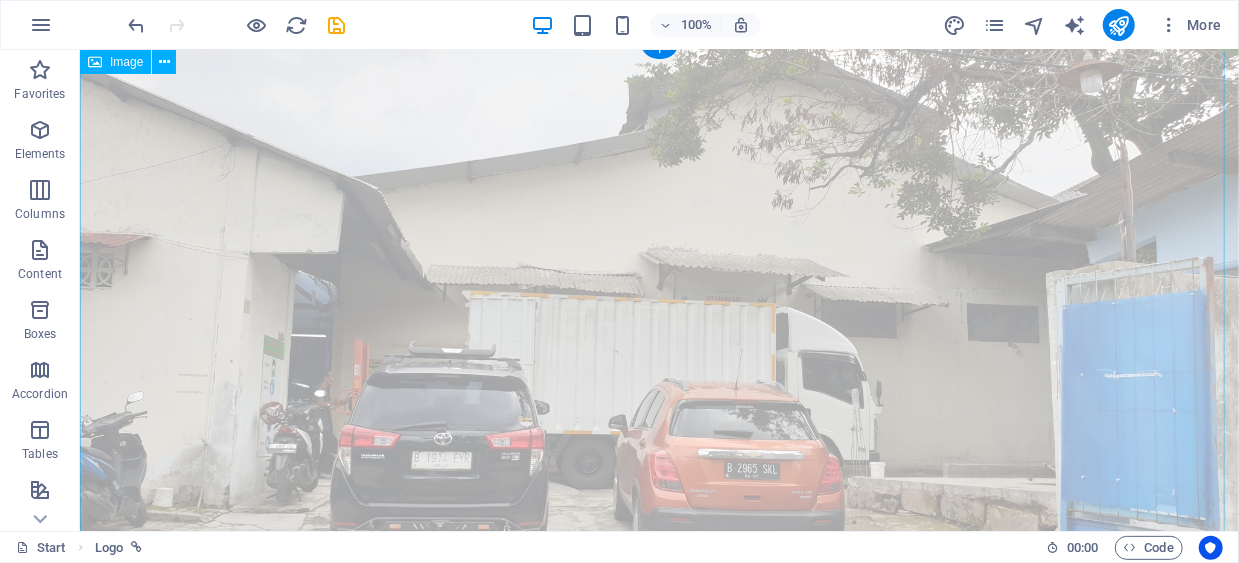 scroll, scrollTop: 0, scrollLeft: 0, axis: both 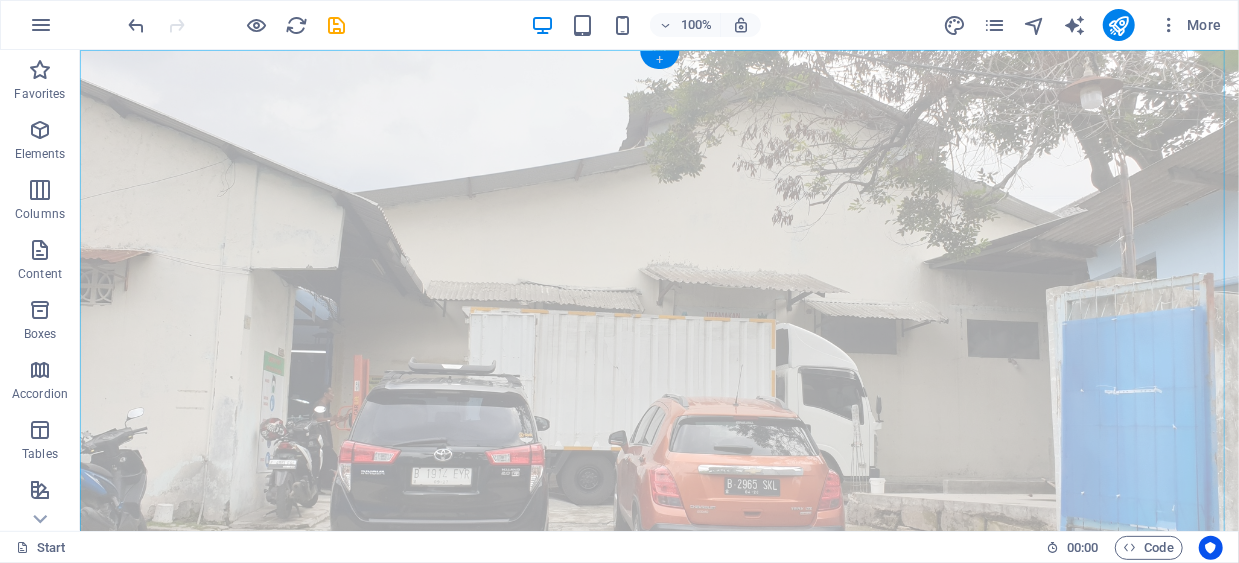 click on "+" at bounding box center (659, 60) 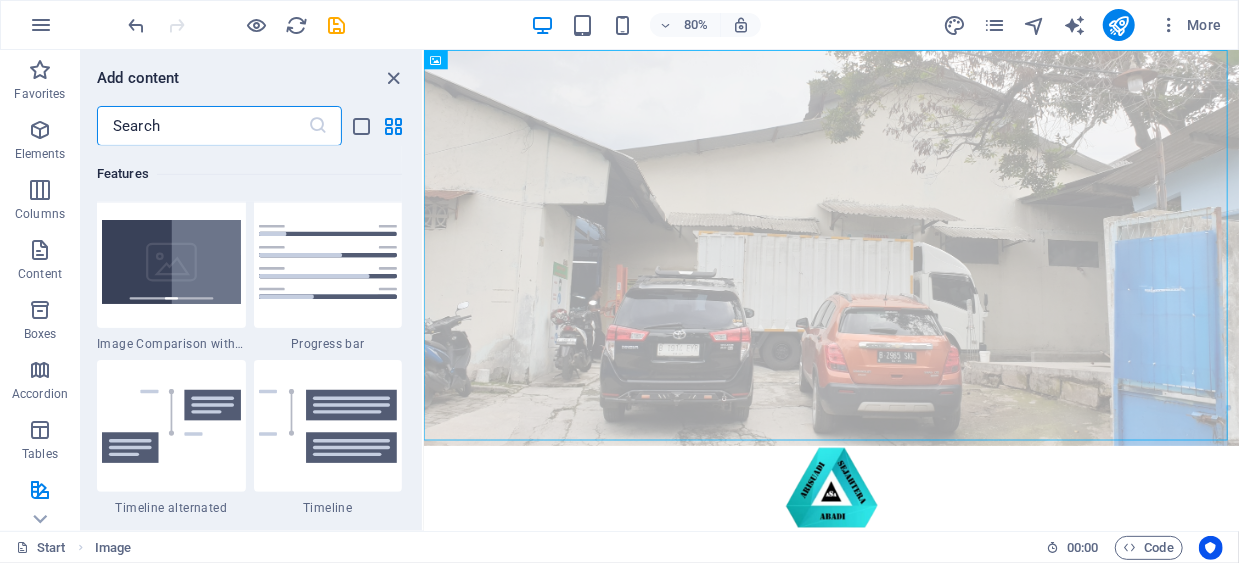 scroll, scrollTop: 8299, scrollLeft: 0, axis: vertical 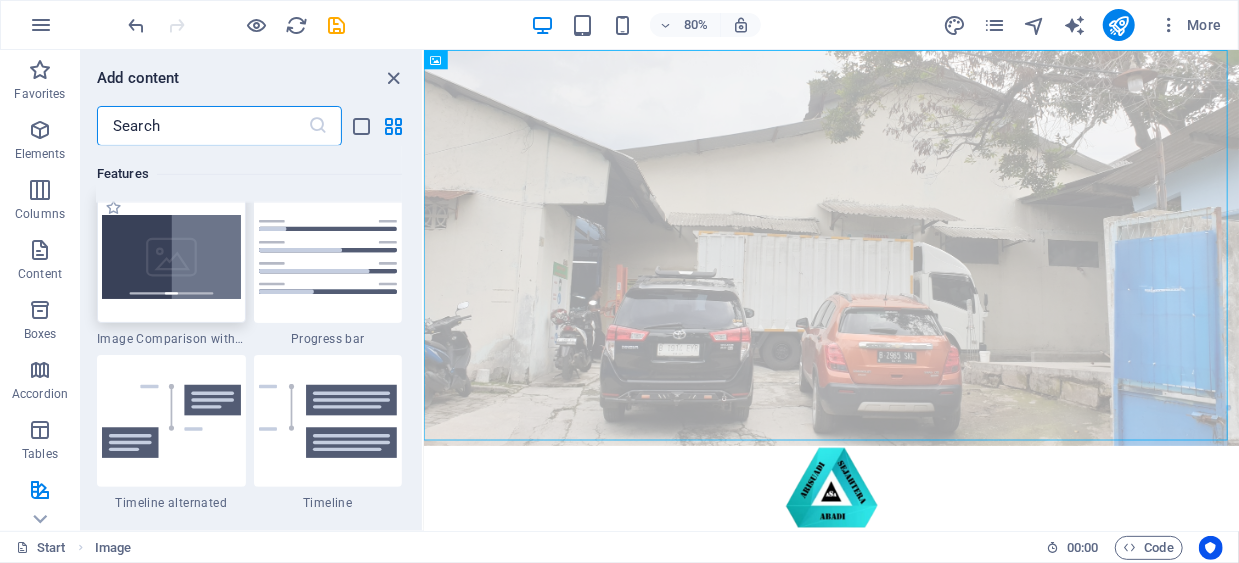 click at bounding box center (171, 257) 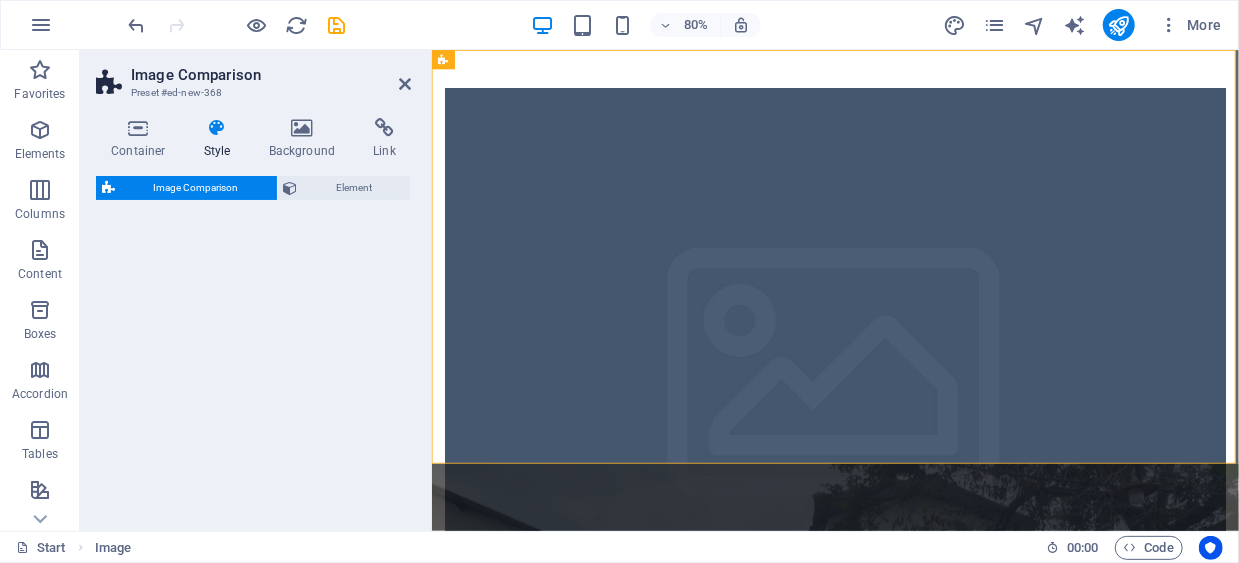 select on "rem" 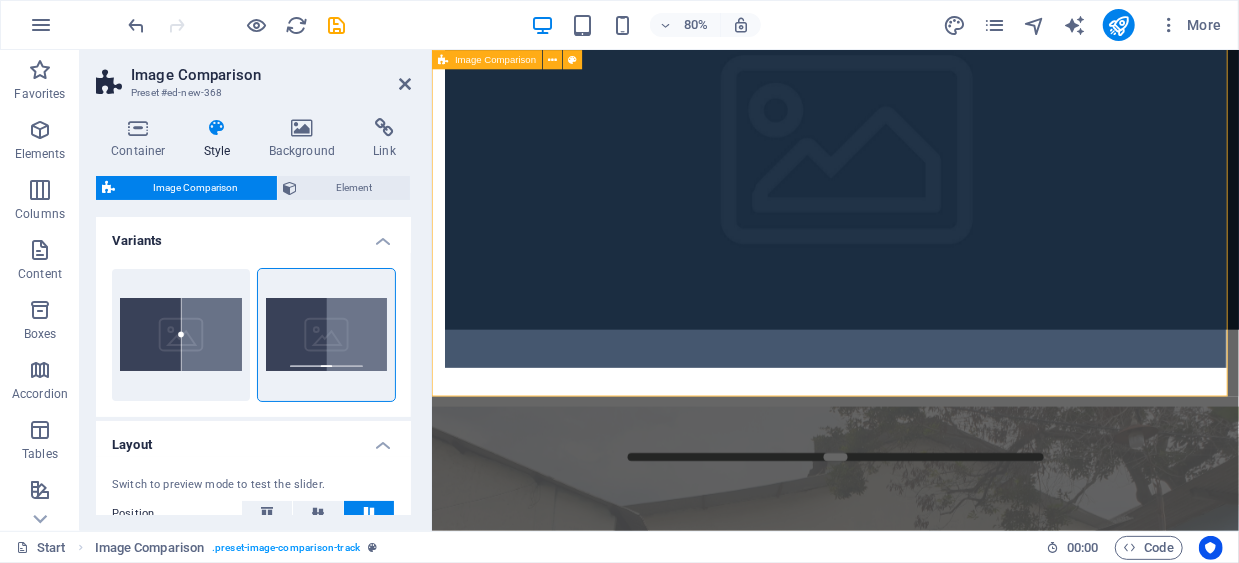 scroll, scrollTop: 0, scrollLeft: 0, axis: both 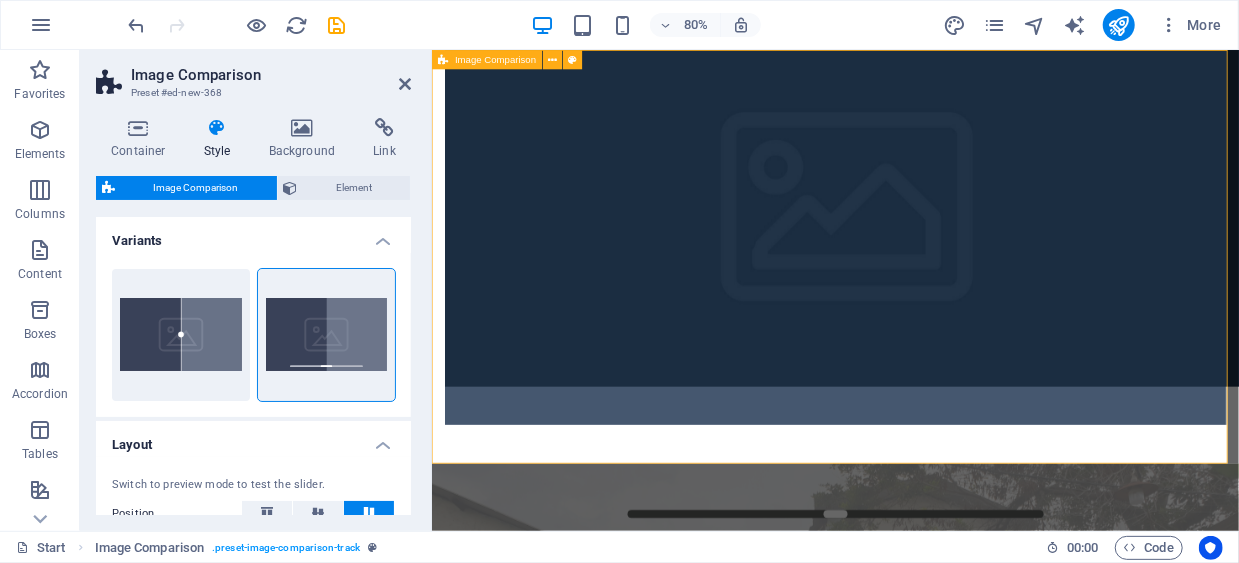 drag, startPoint x: 929, startPoint y: 496, endPoint x: 1097, endPoint y: 496, distance: 168 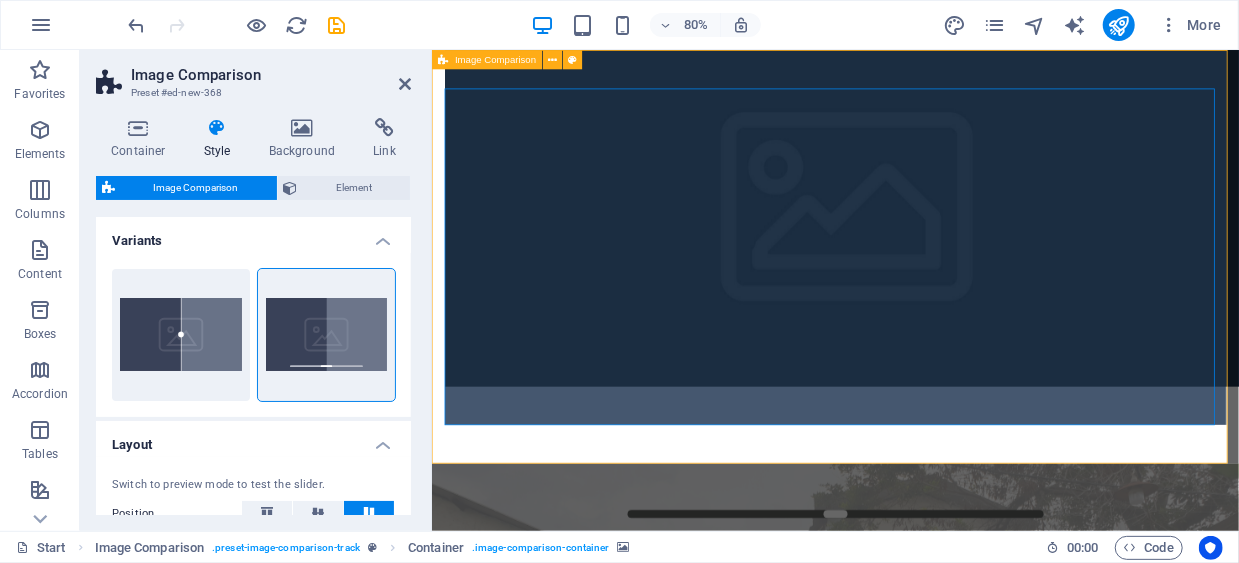 click at bounding box center (951, 259) 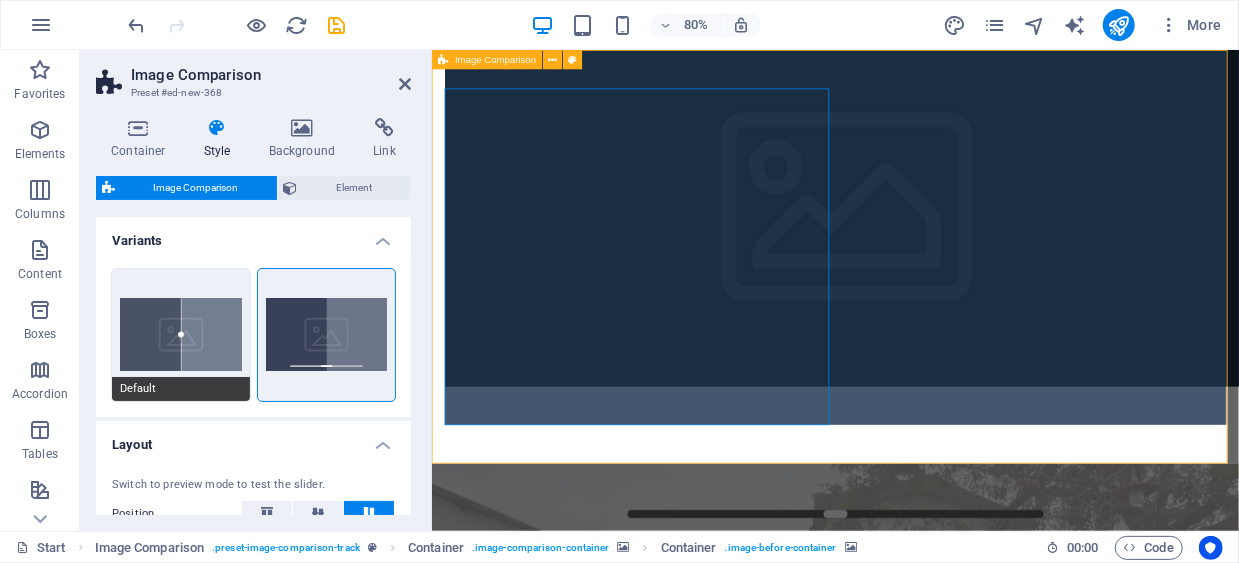 click on "Default" at bounding box center [181, 335] 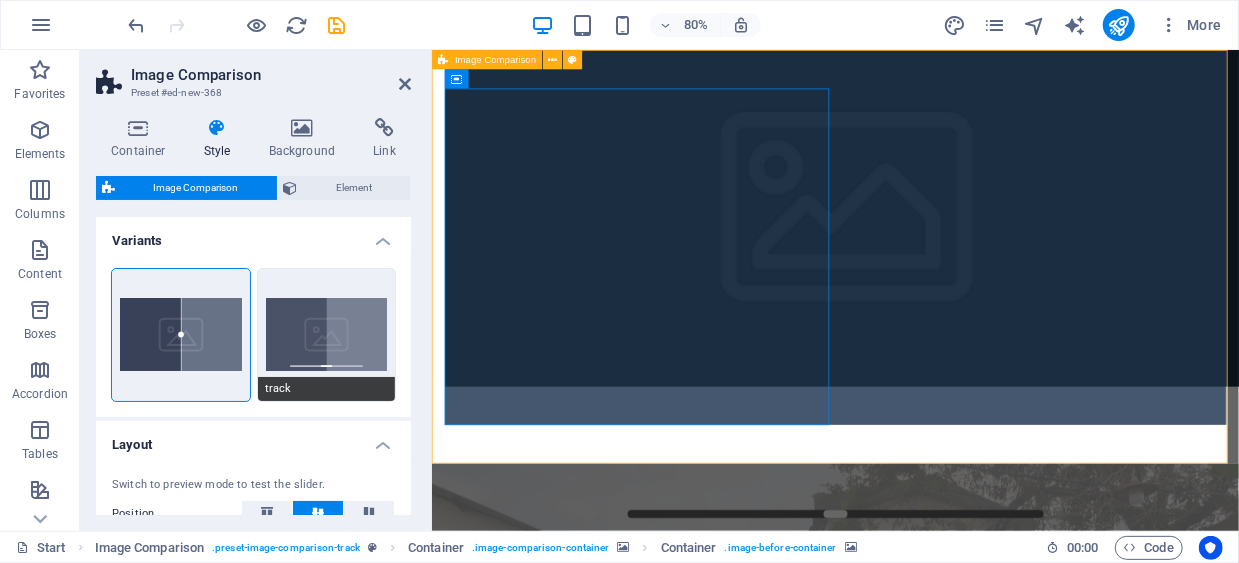click on "track" at bounding box center [327, 335] 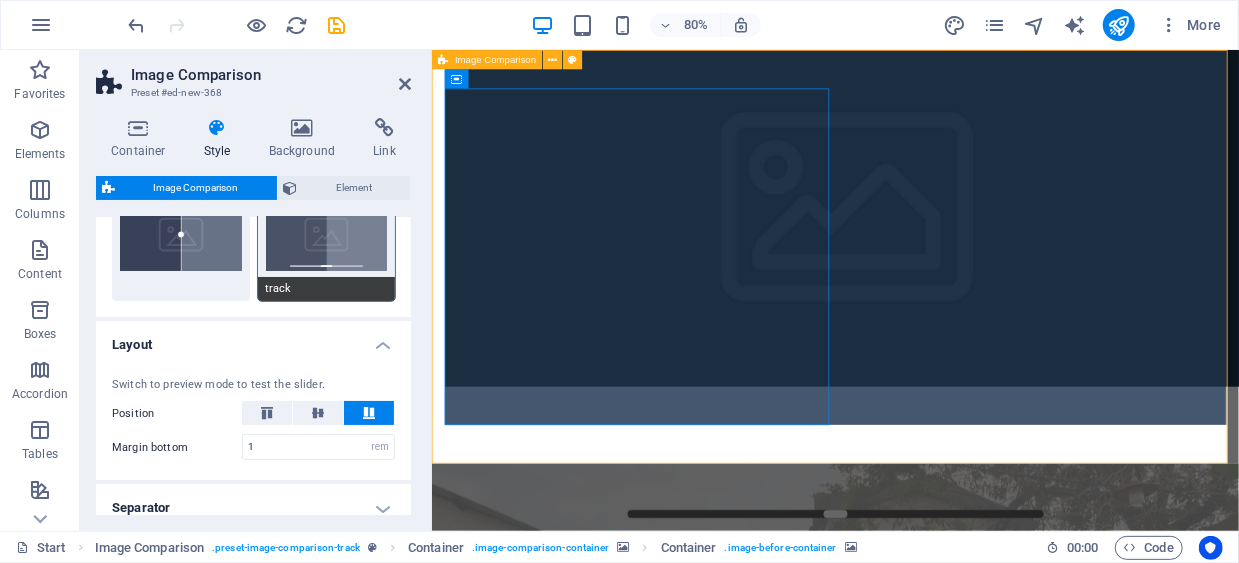 scroll, scrollTop: 0, scrollLeft: 0, axis: both 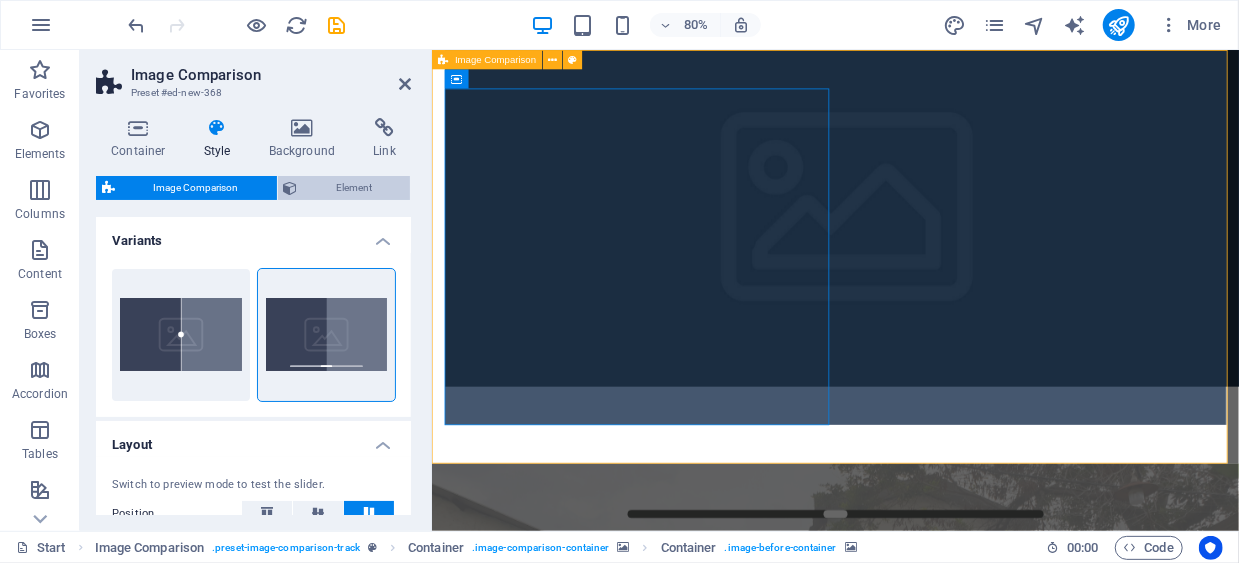 click on "Element" at bounding box center (354, 188) 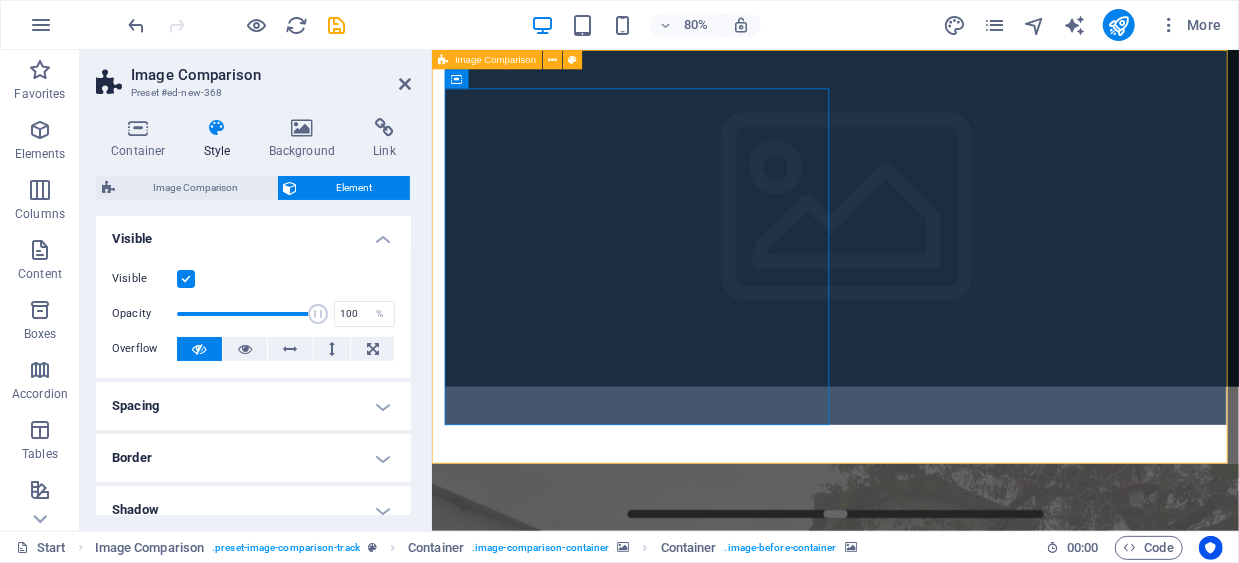 scroll, scrollTop: 0, scrollLeft: 0, axis: both 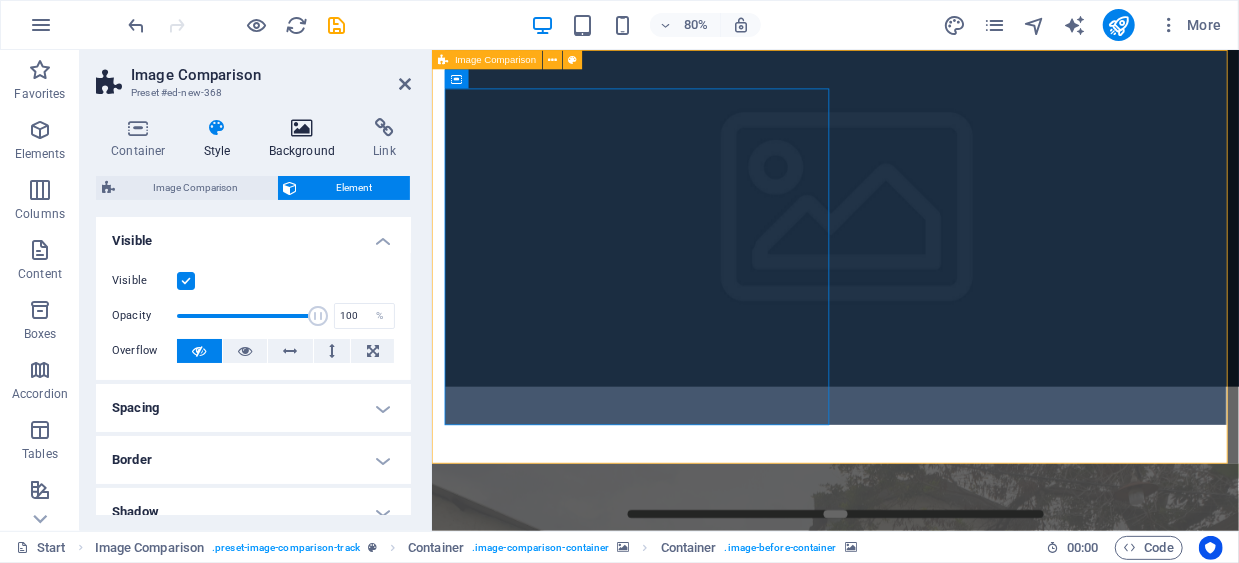 click at bounding box center [302, 128] 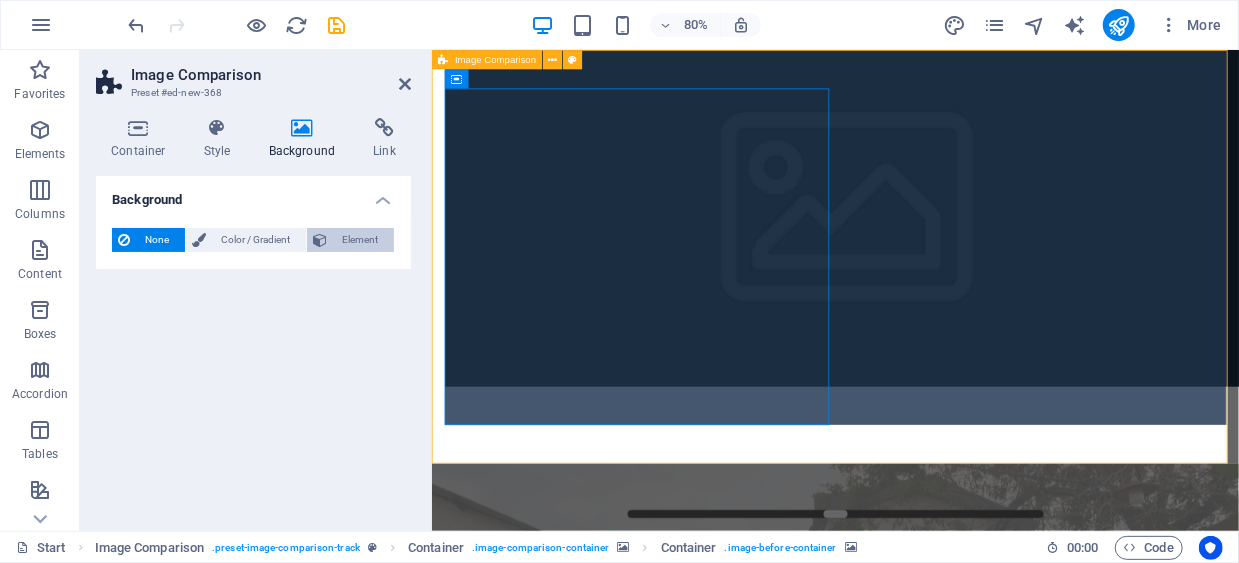 click on "Element" at bounding box center [360, 240] 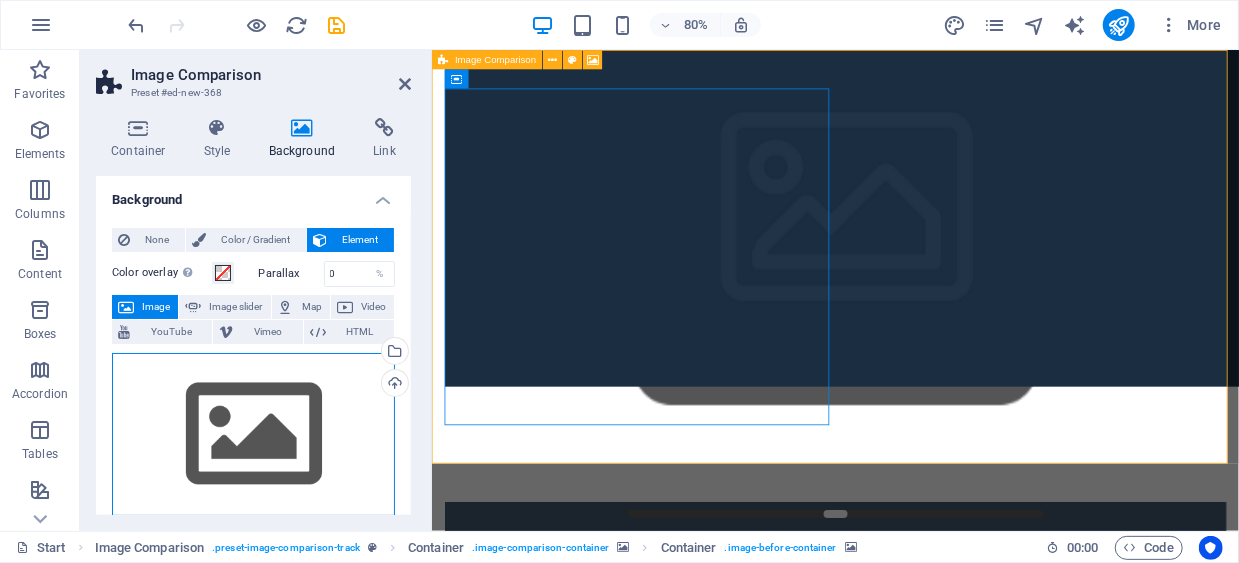 click on "Drag files here, click to choose files or select files from Files or our free stock photos & videos" at bounding box center [253, 435] 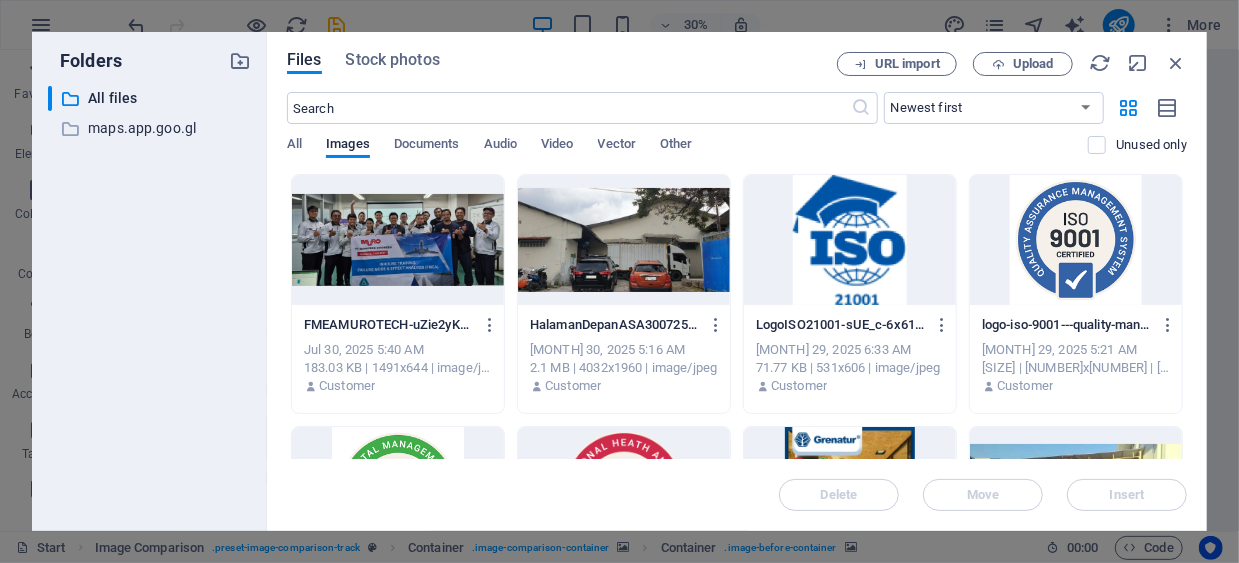 click at bounding box center (624, 240) 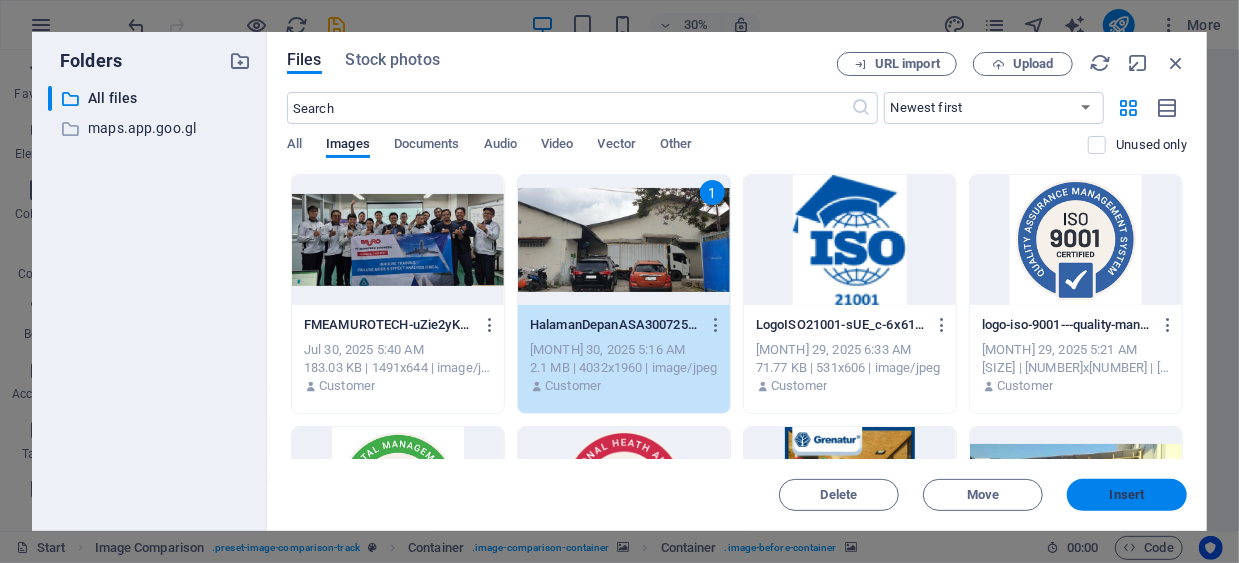 click on "Insert" at bounding box center [1127, 495] 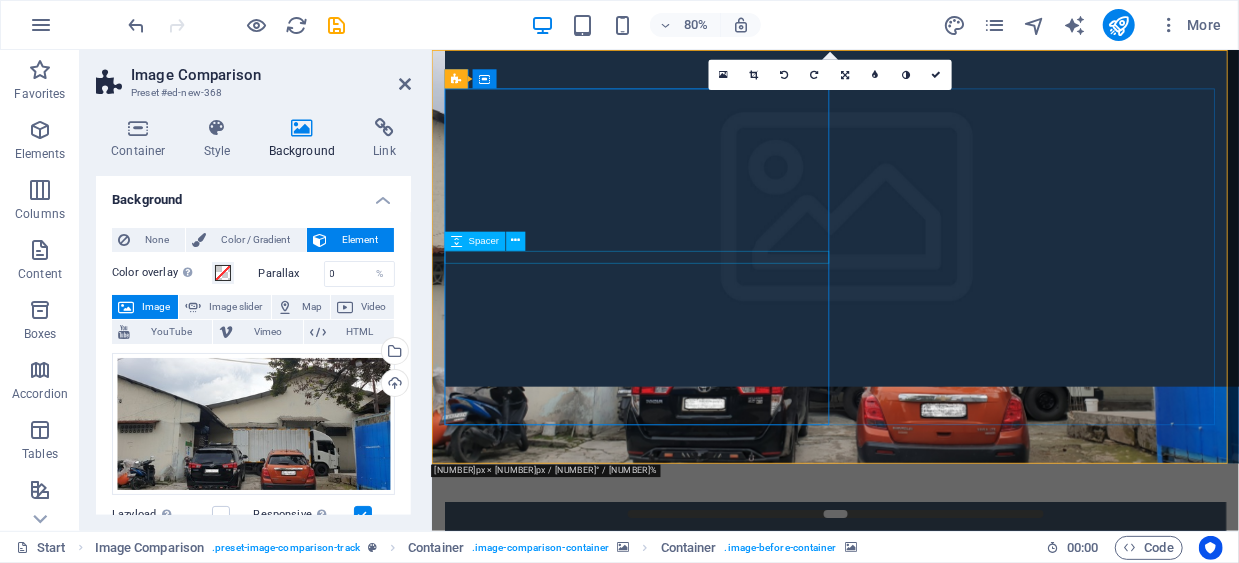 click at bounding box center [699, 478] 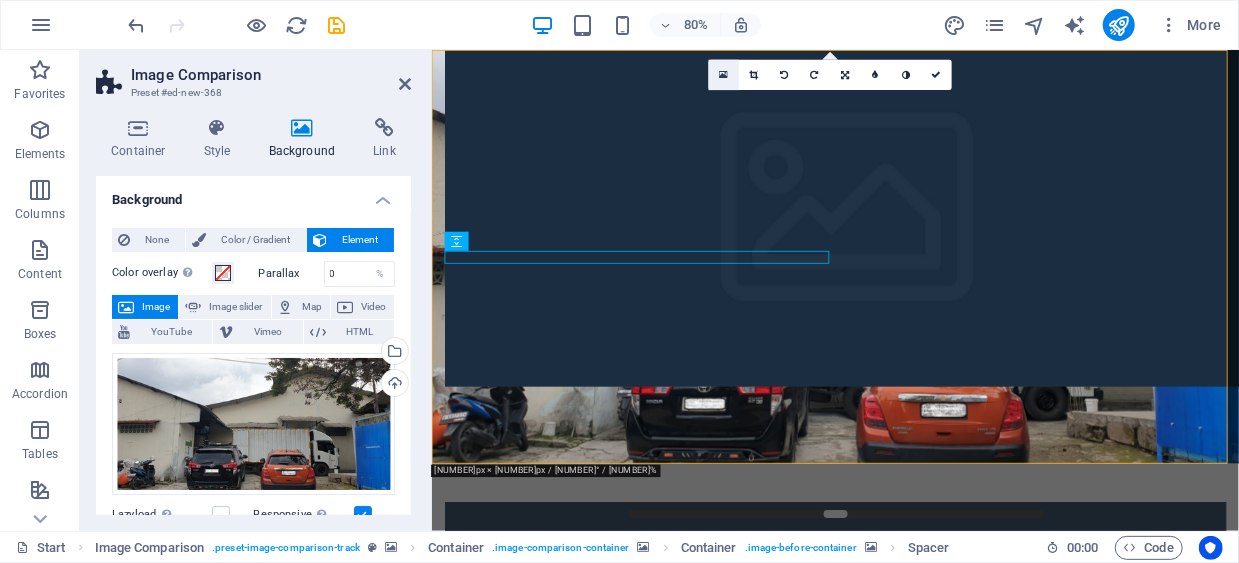 click at bounding box center (723, 74) 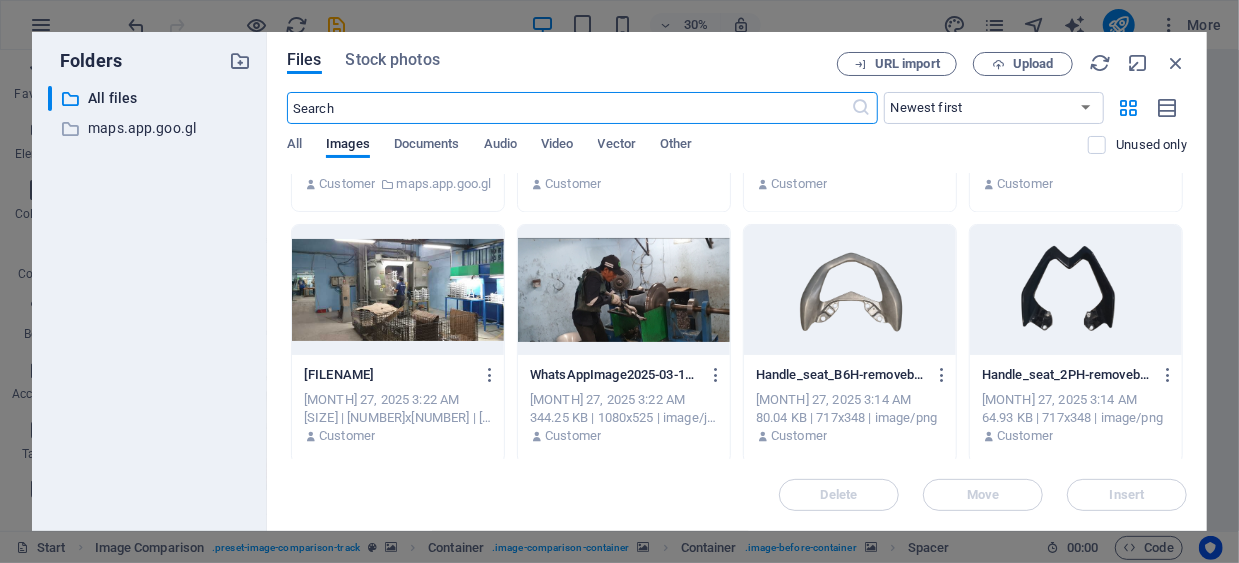 scroll, scrollTop: 2474, scrollLeft: 0, axis: vertical 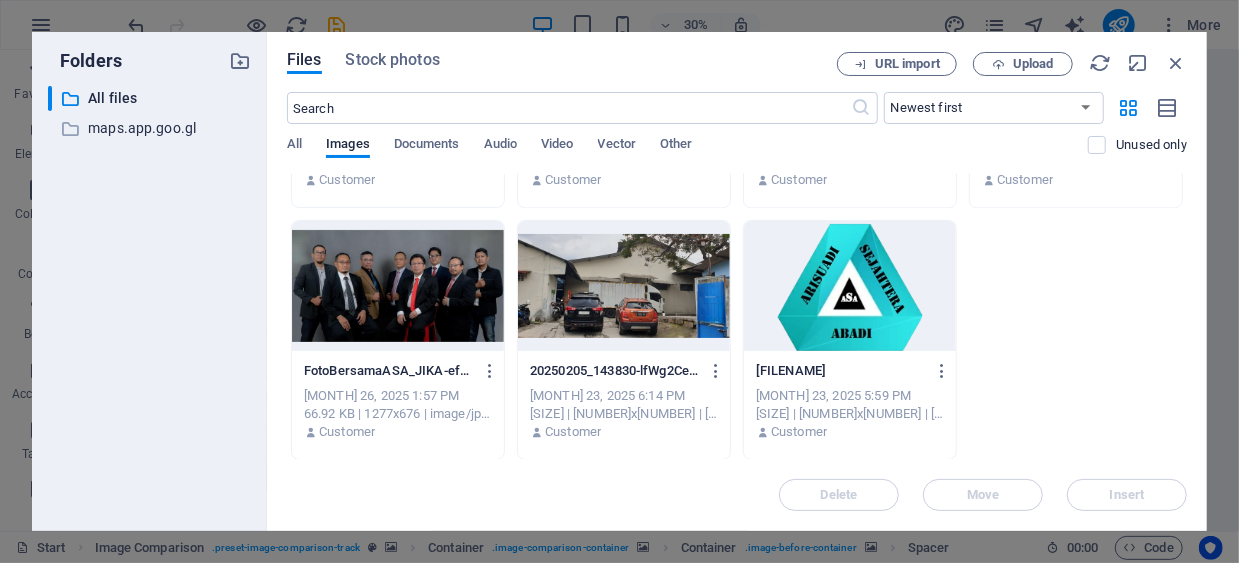 click at bounding box center [850, 286] 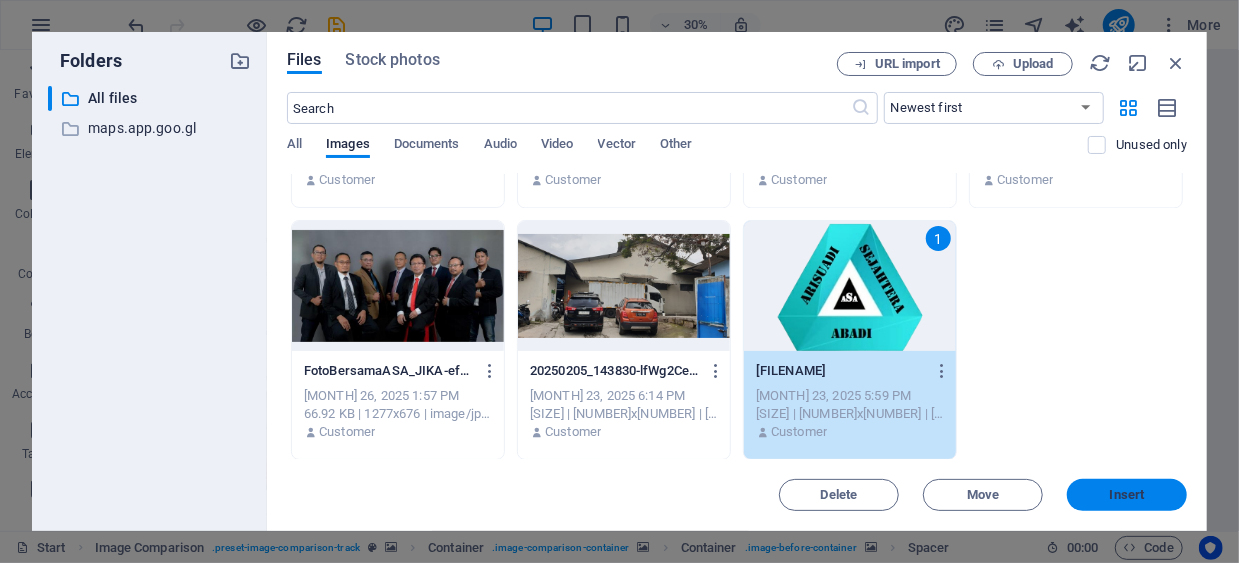 click on "Insert" at bounding box center (1127, 495) 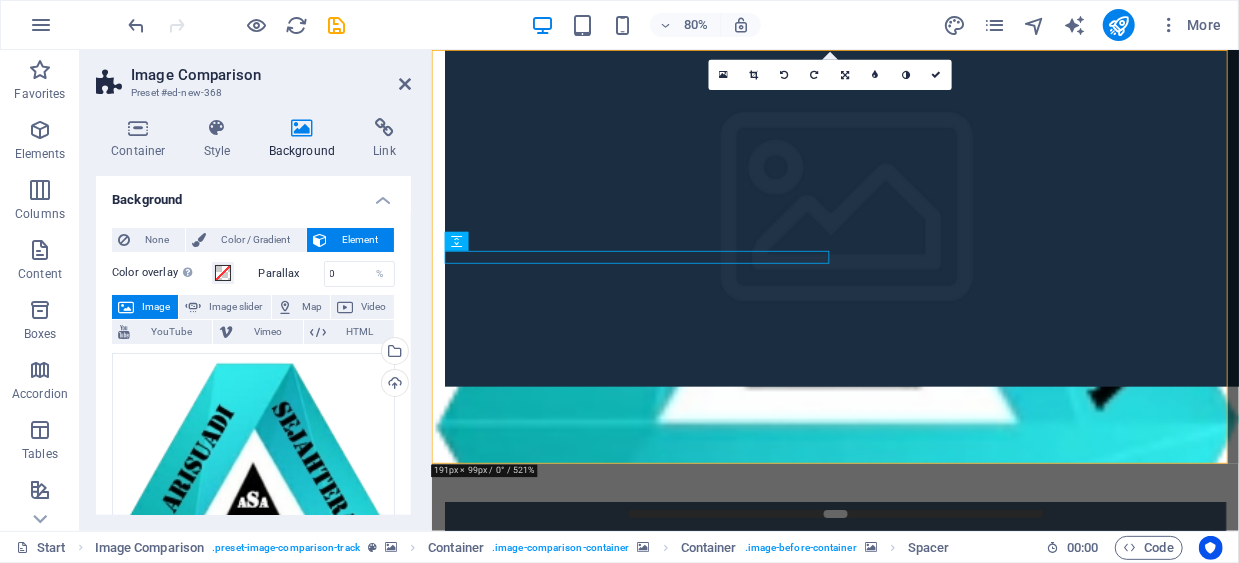 click at bounding box center [951, 259] 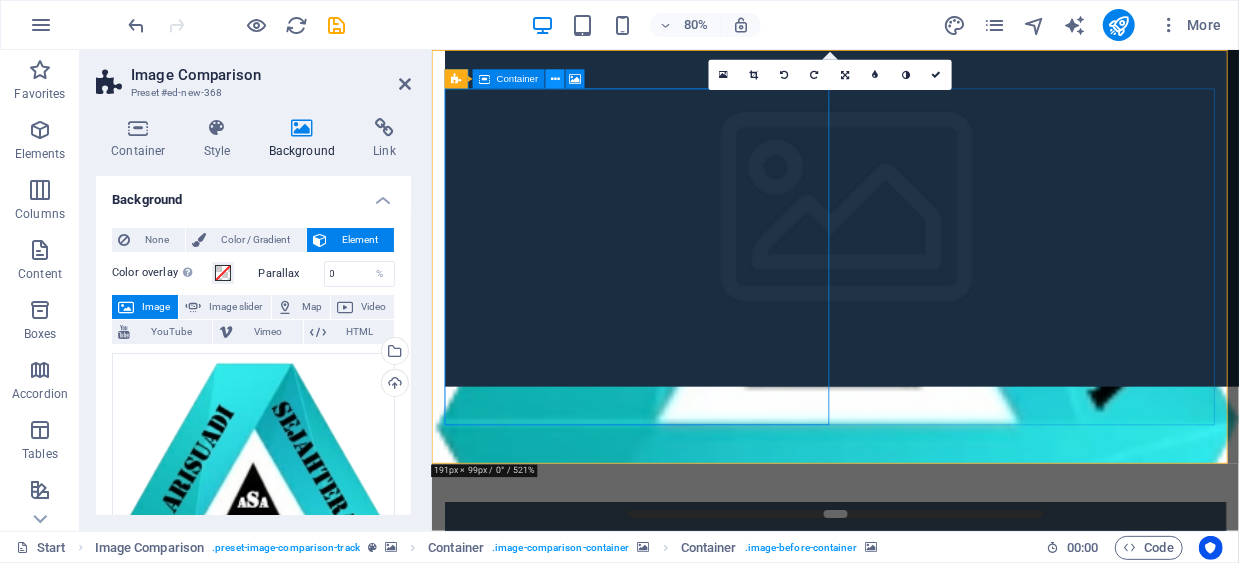 click at bounding box center [555, 78] 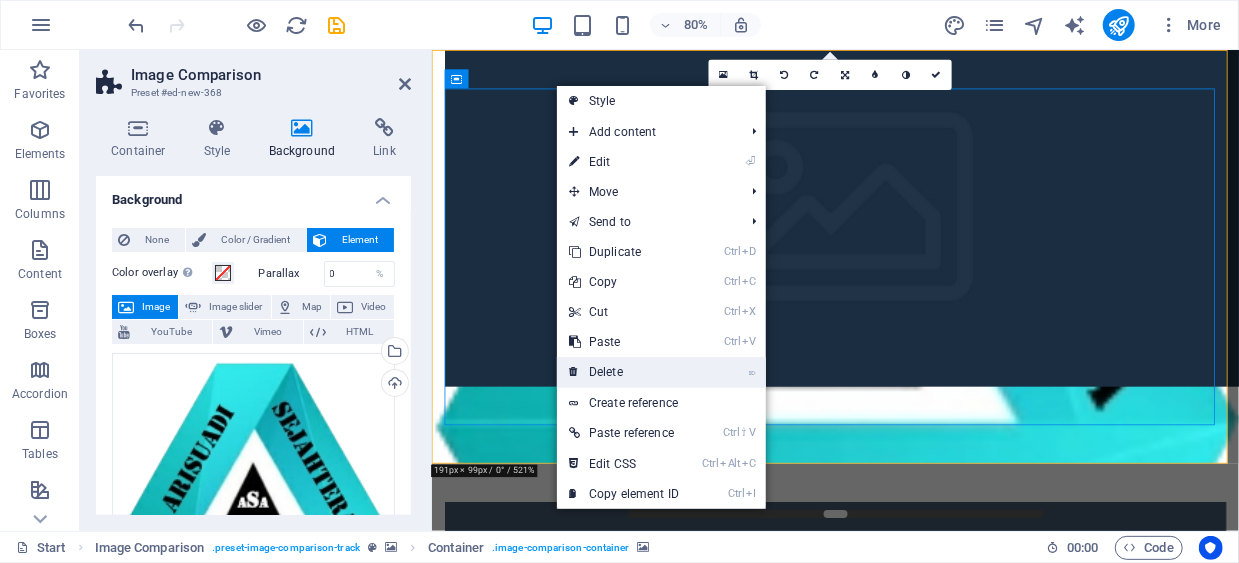 click on "⌦  Delete" at bounding box center (624, 372) 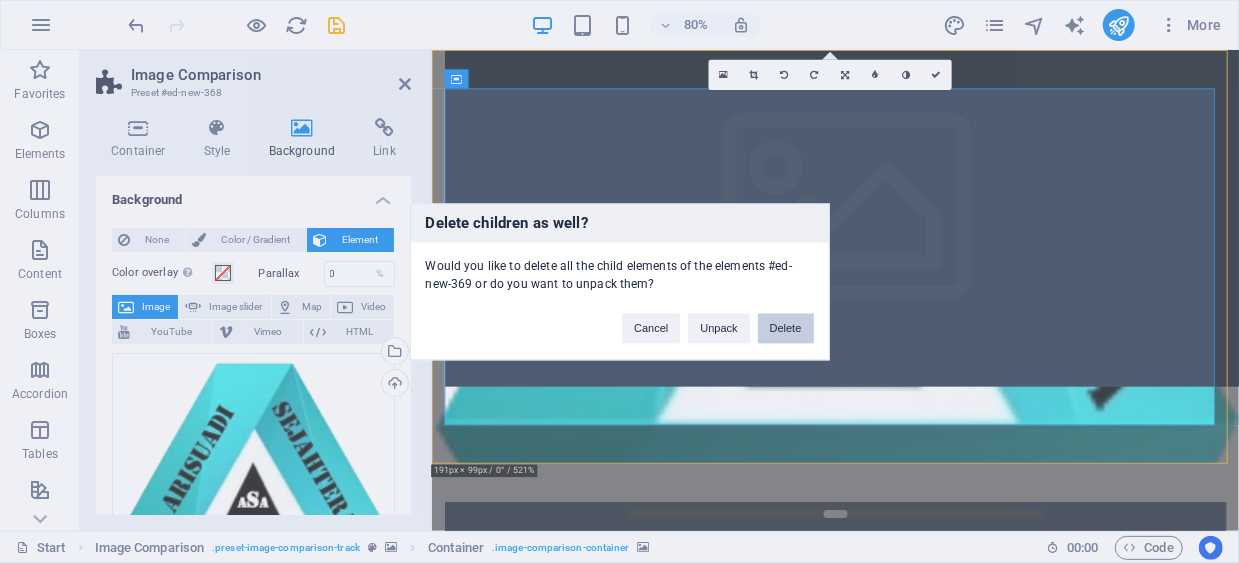 click on "Delete" at bounding box center [786, 328] 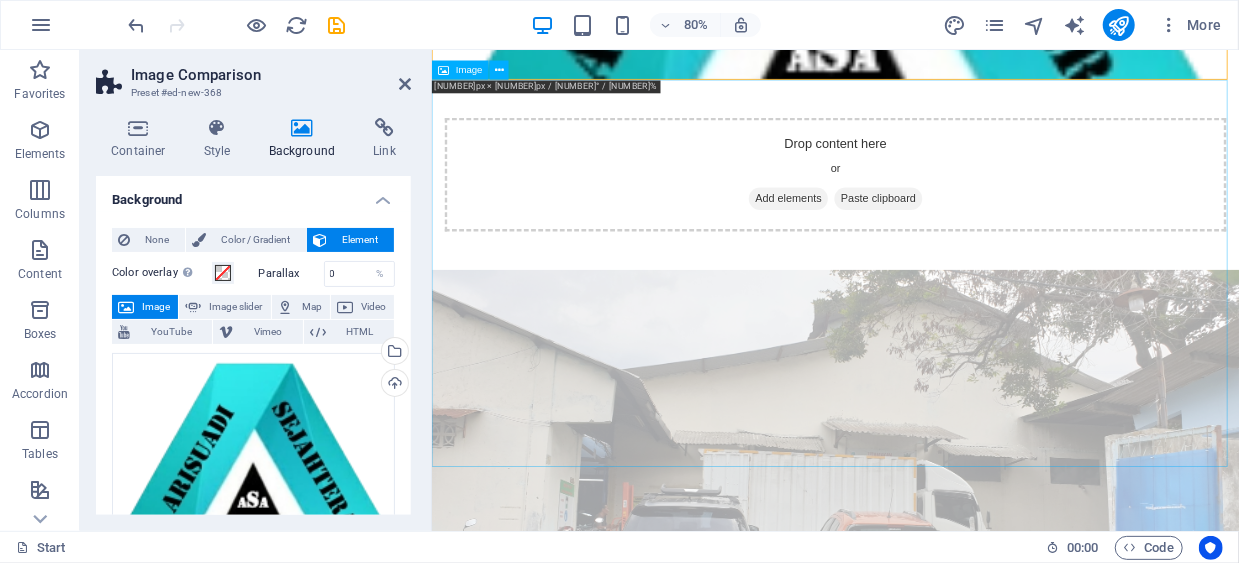 scroll, scrollTop: 0, scrollLeft: 0, axis: both 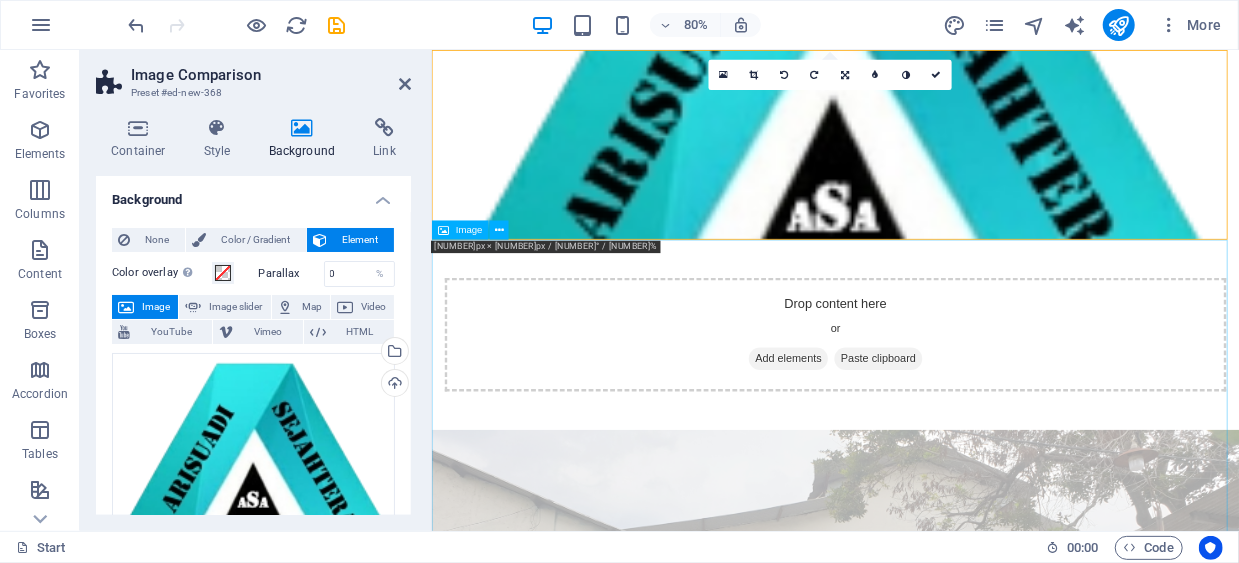 click at bounding box center [935, 769] 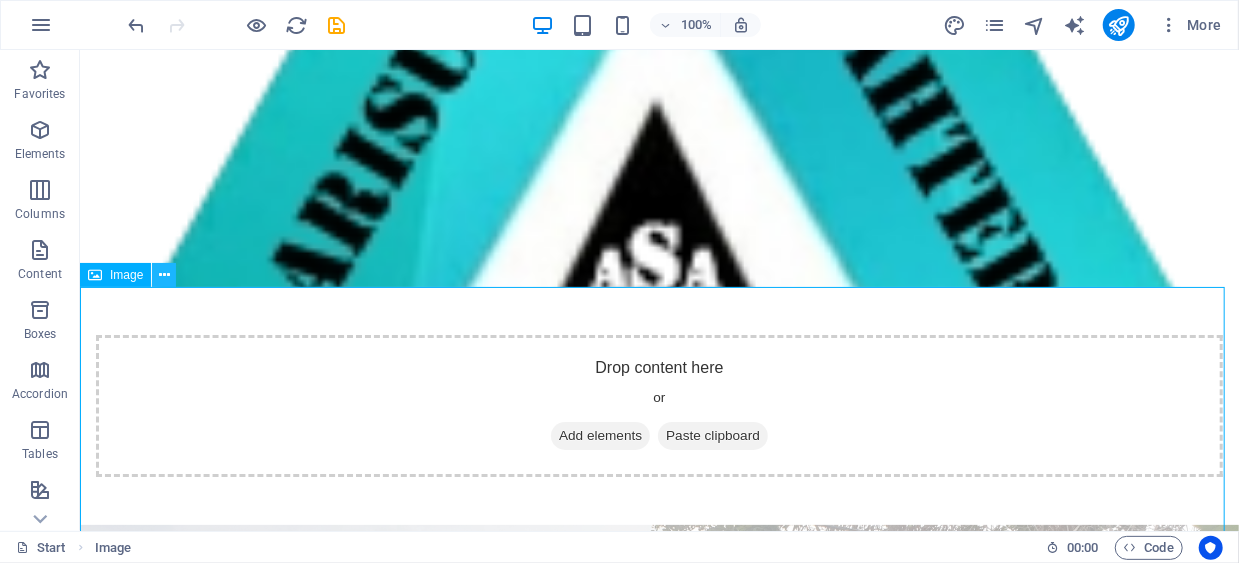 click at bounding box center [164, 275] 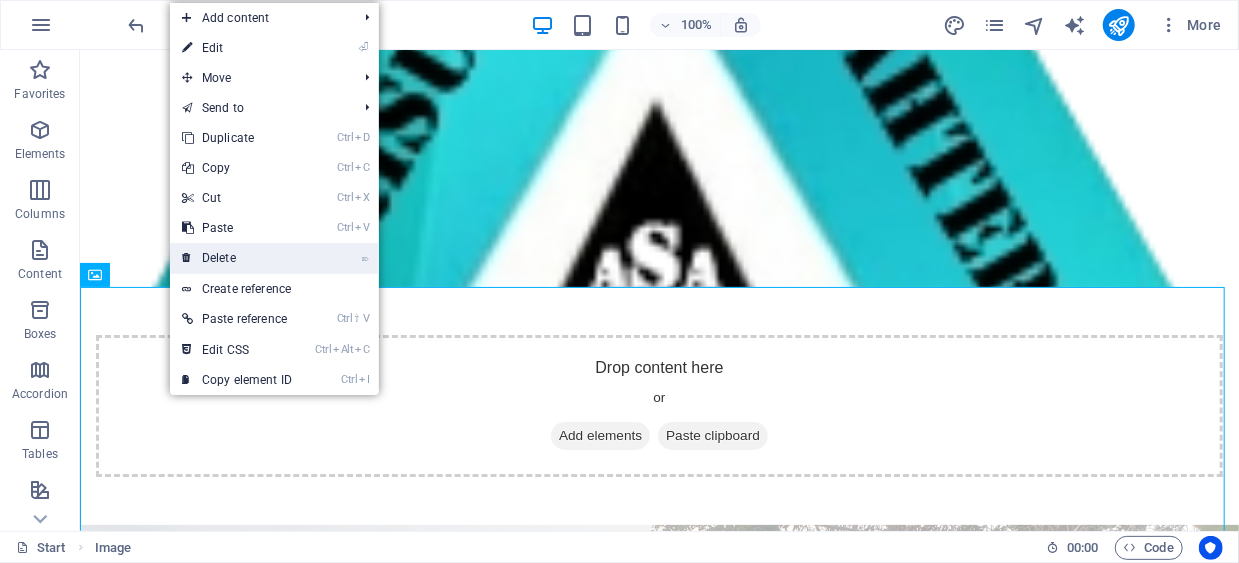 click on "⌦  Delete" at bounding box center (237, 258) 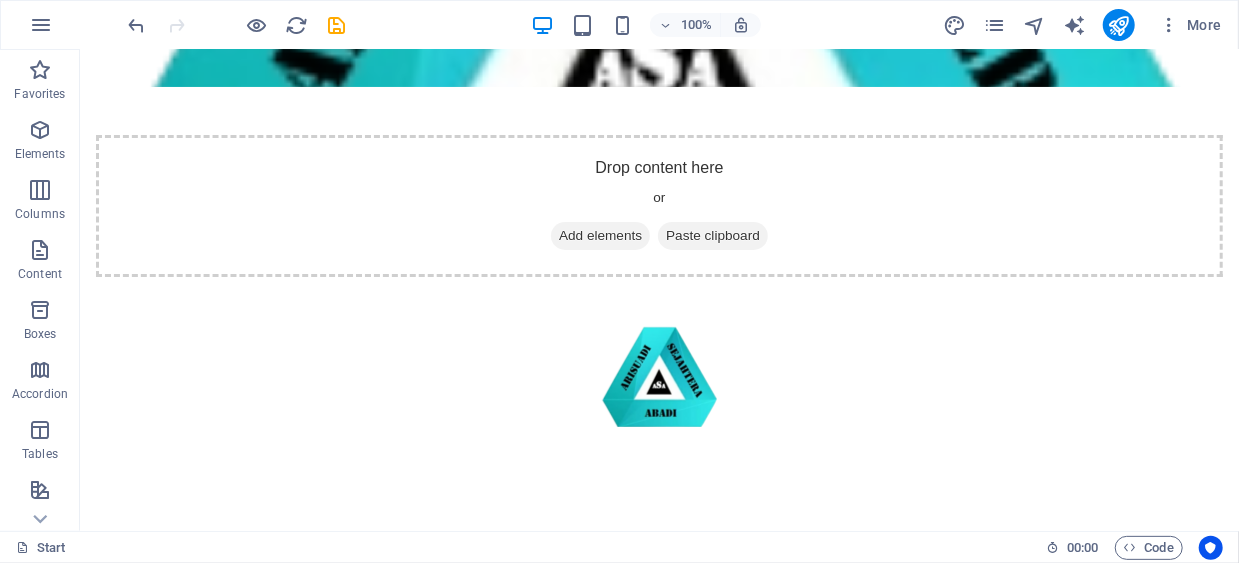scroll, scrollTop: 0, scrollLeft: 0, axis: both 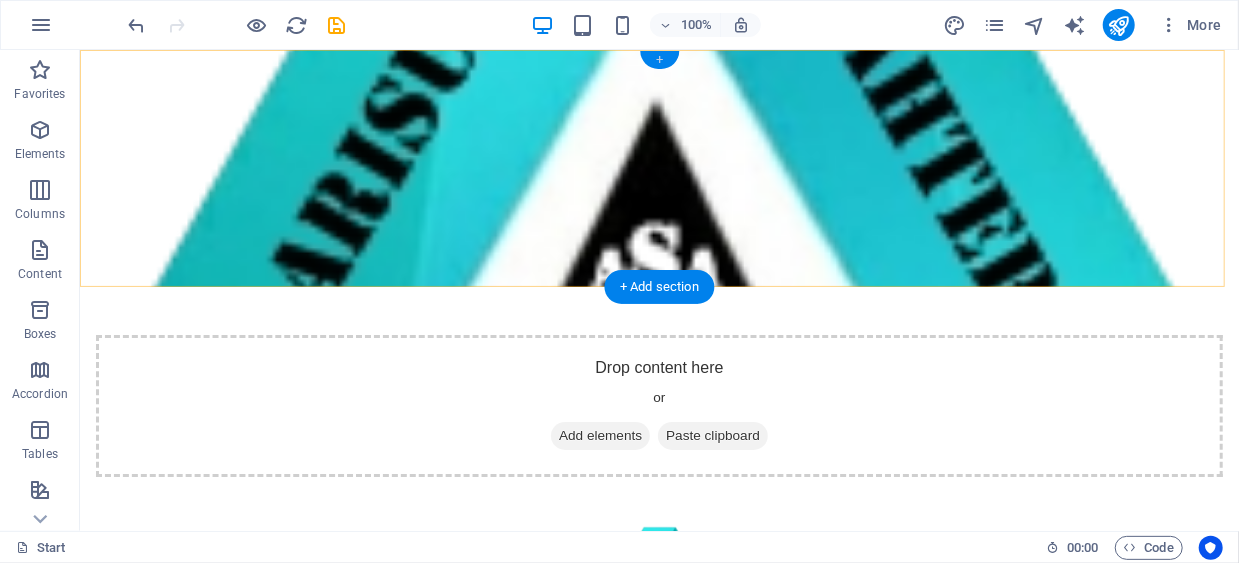 click on "+" at bounding box center (659, 60) 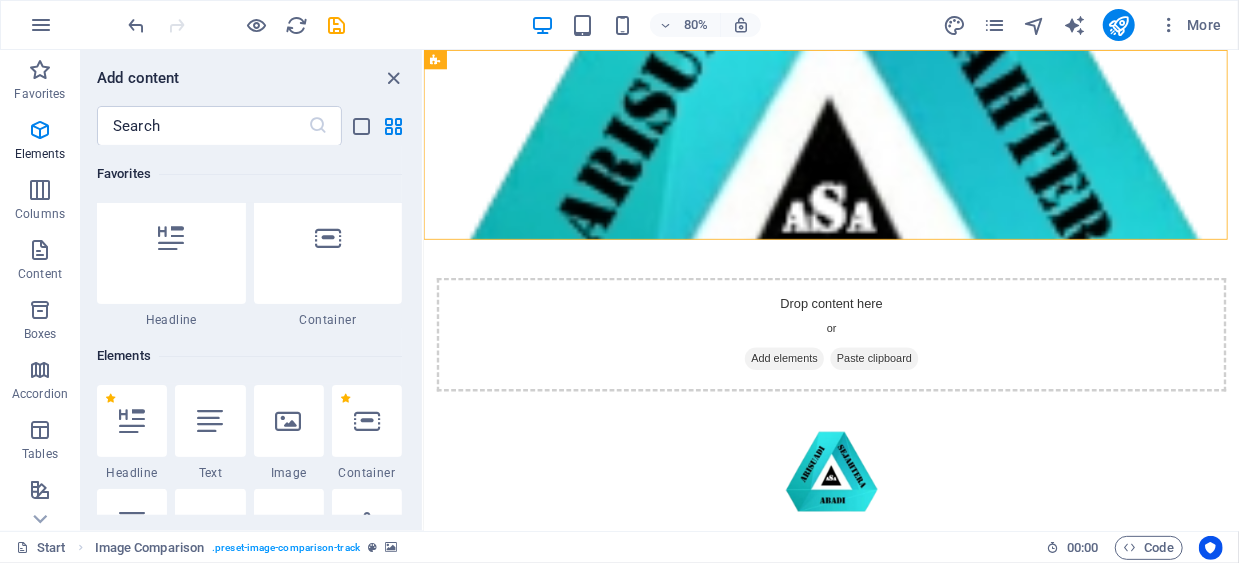 scroll, scrollTop: 0, scrollLeft: 0, axis: both 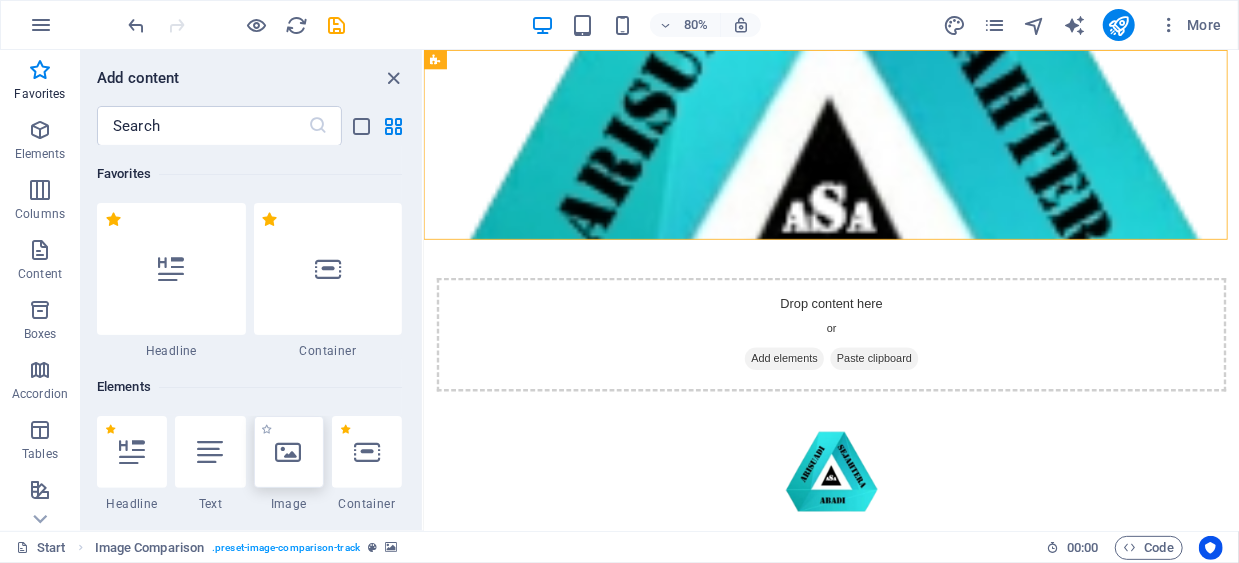 click at bounding box center (289, 452) 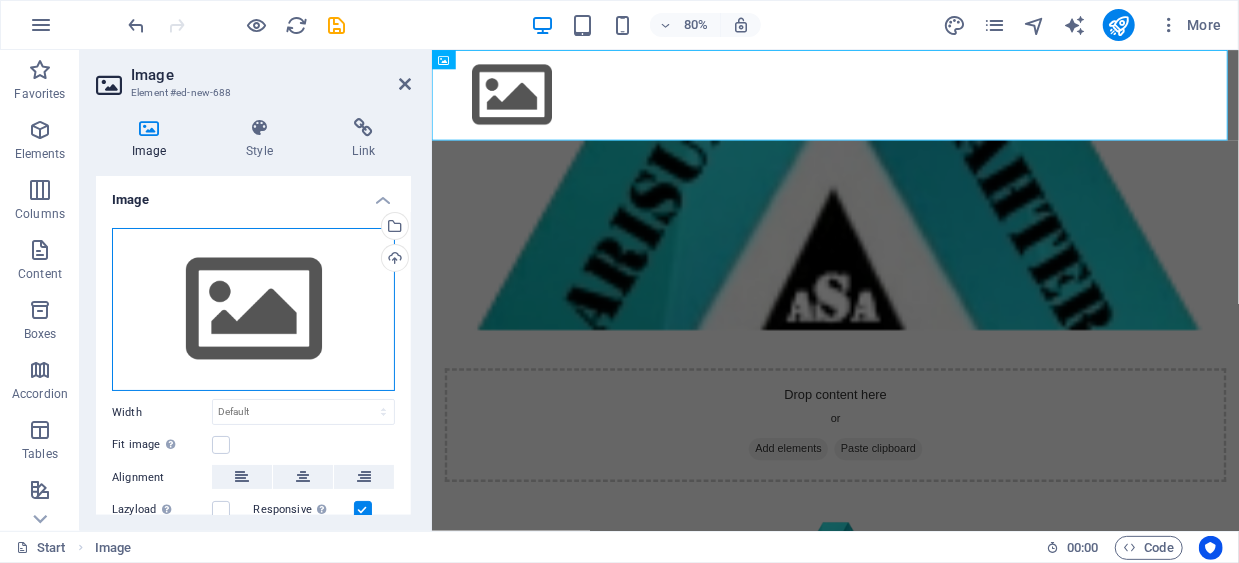 click on "Drag files here, click to choose files or select files from Files or our free stock photos & videos" at bounding box center [253, 310] 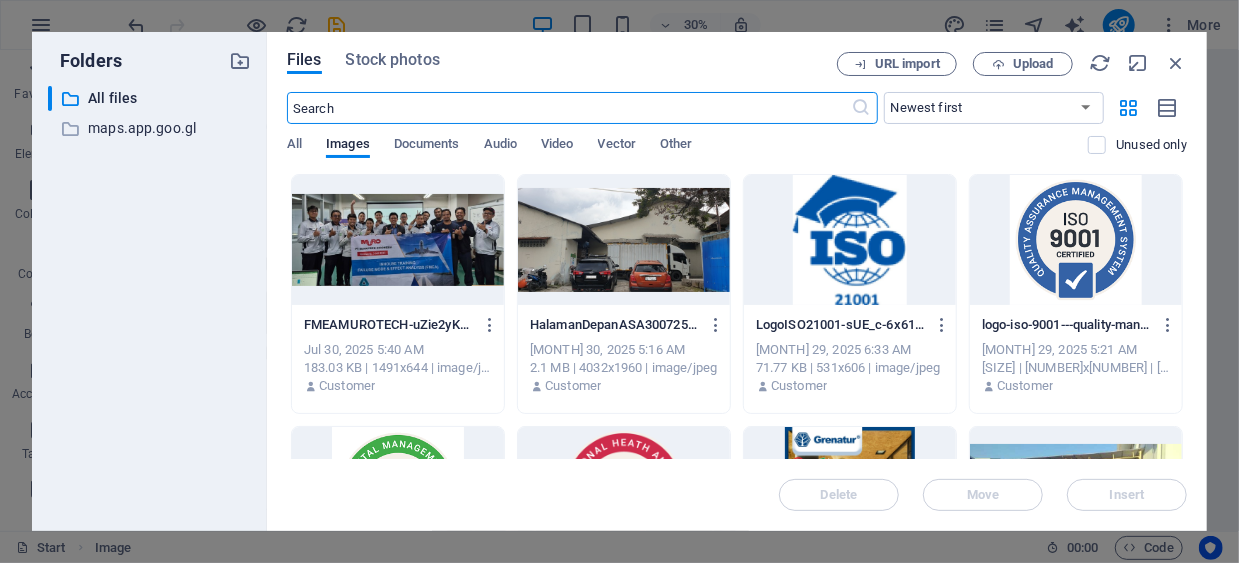 click at bounding box center (624, 240) 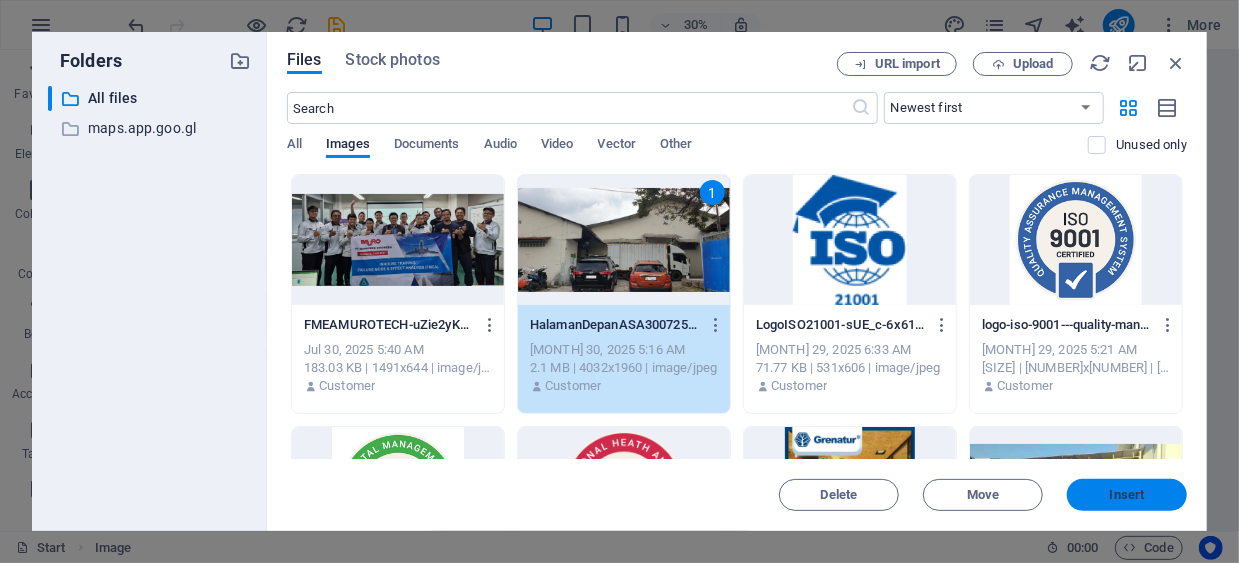 click on "Insert" at bounding box center [1127, 495] 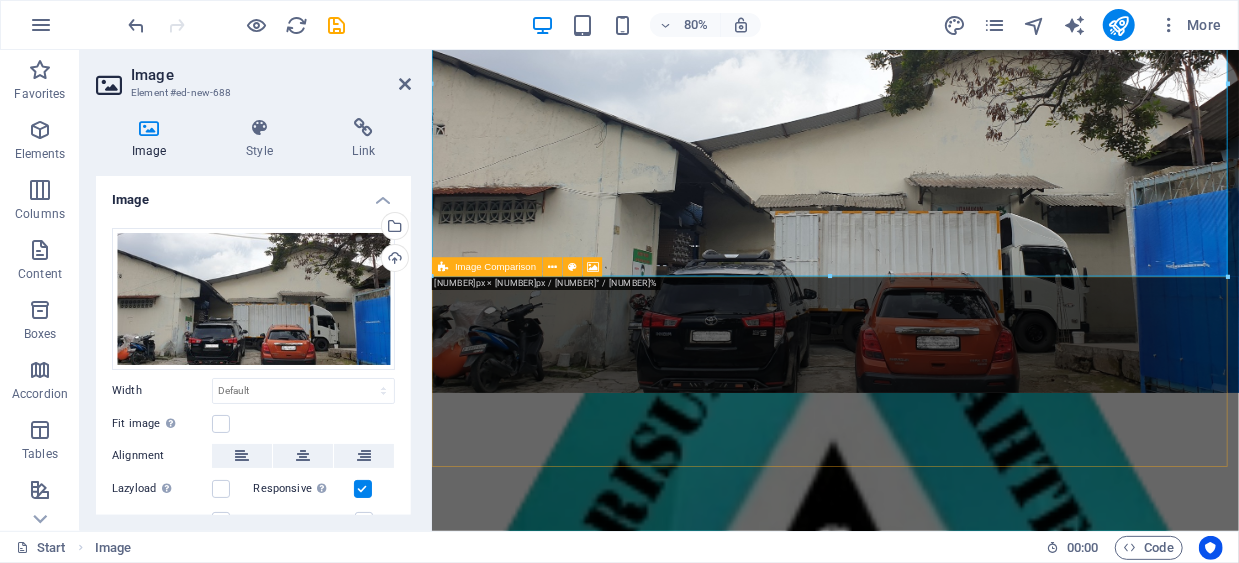 scroll, scrollTop: 0, scrollLeft: 0, axis: both 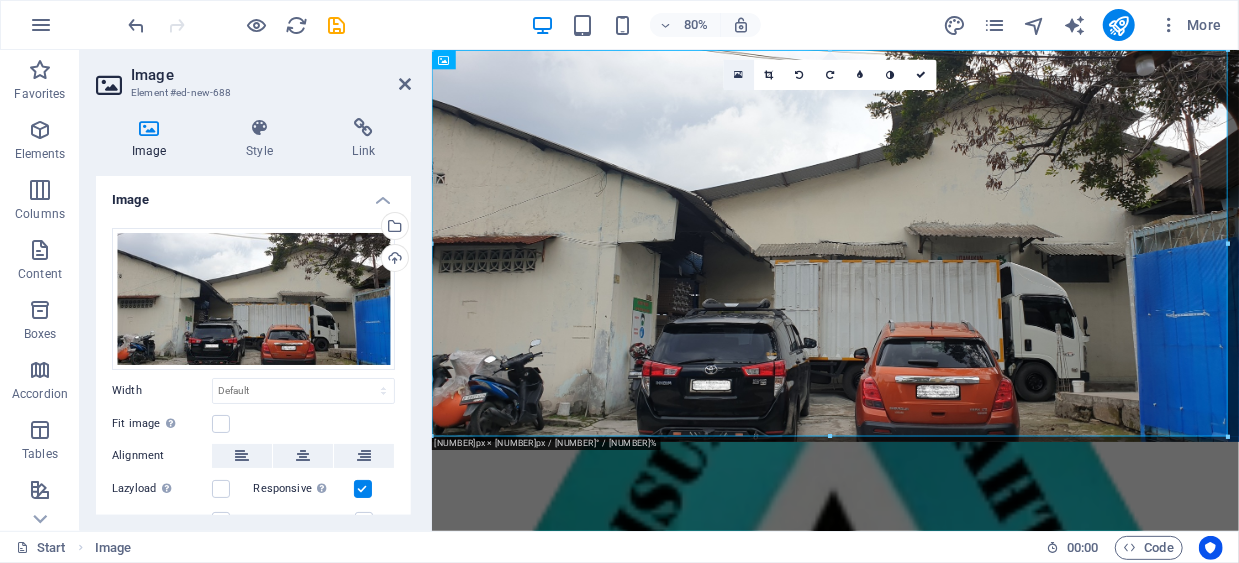 click at bounding box center (738, 74) 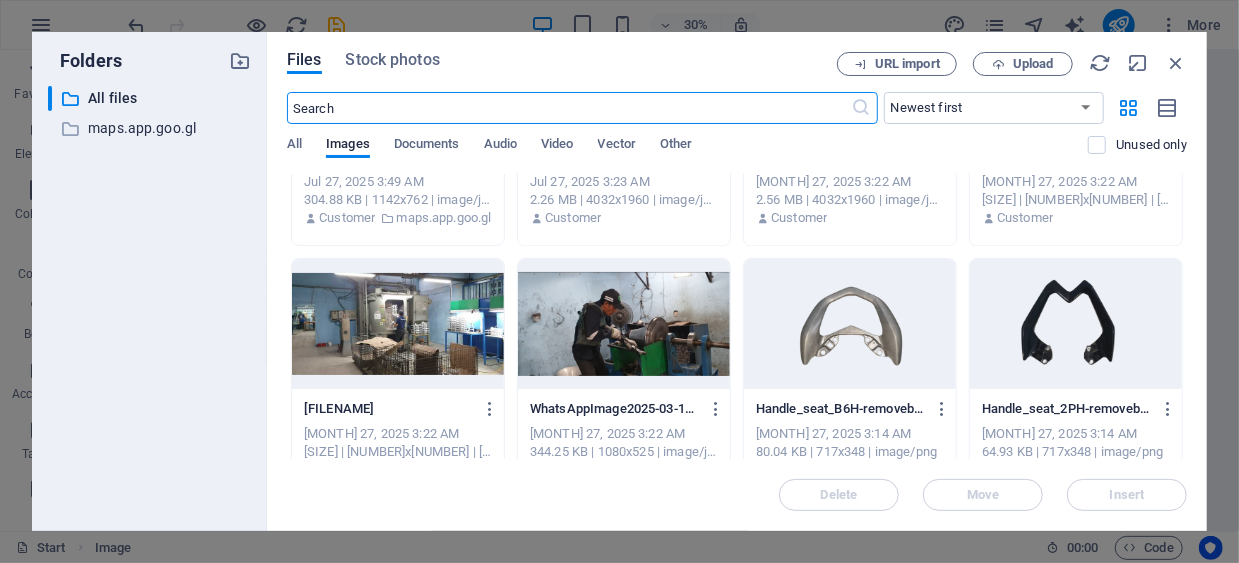 scroll, scrollTop: 2474, scrollLeft: 0, axis: vertical 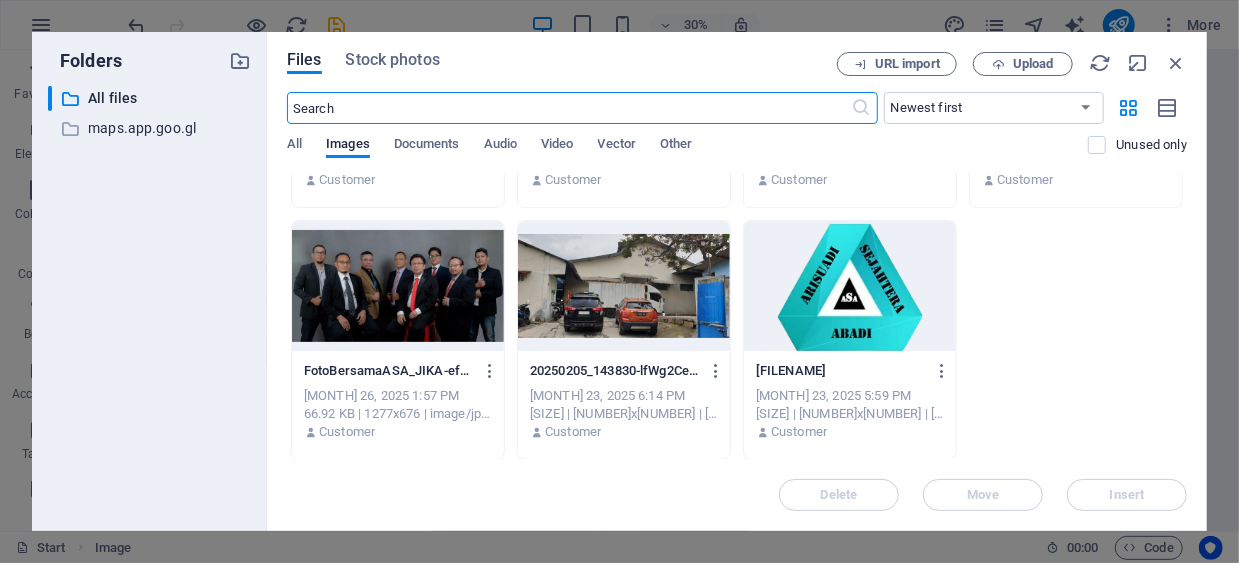 click at bounding box center (850, 286) 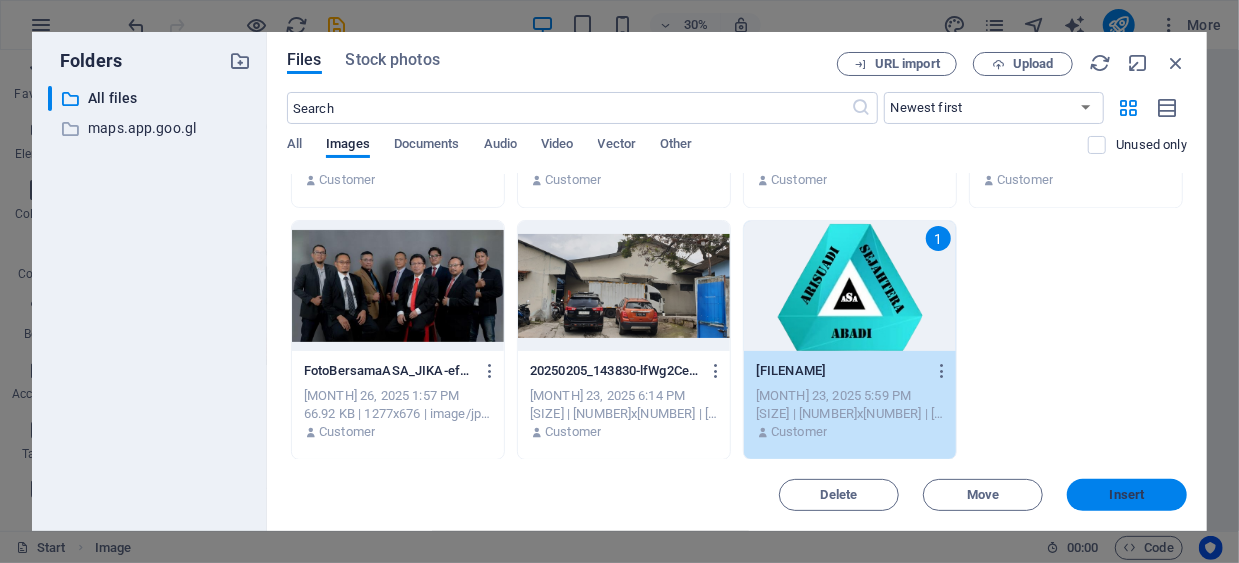 click on "Insert" at bounding box center (1127, 495) 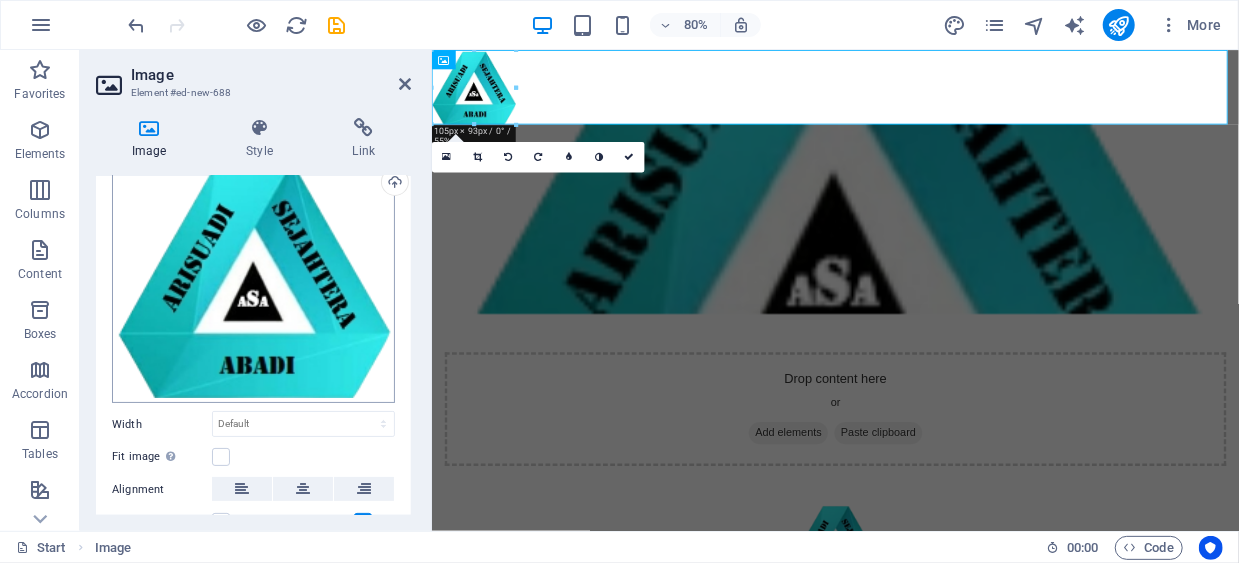 scroll, scrollTop: 0, scrollLeft: 0, axis: both 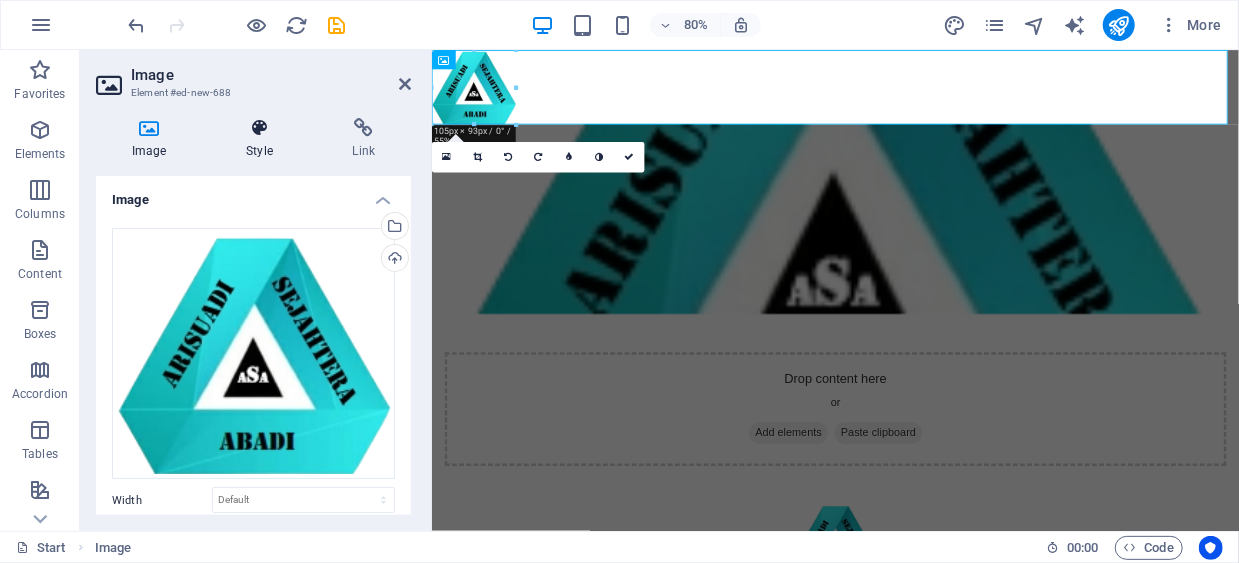 click on "Style" at bounding box center [263, 139] 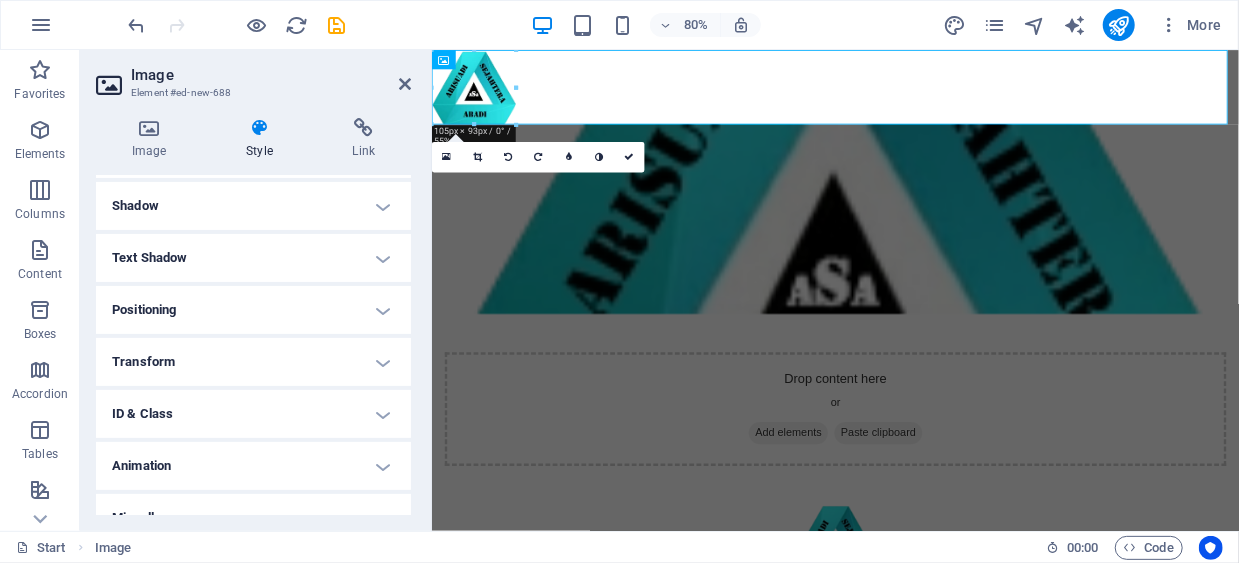 scroll, scrollTop: 291, scrollLeft: 0, axis: vertical 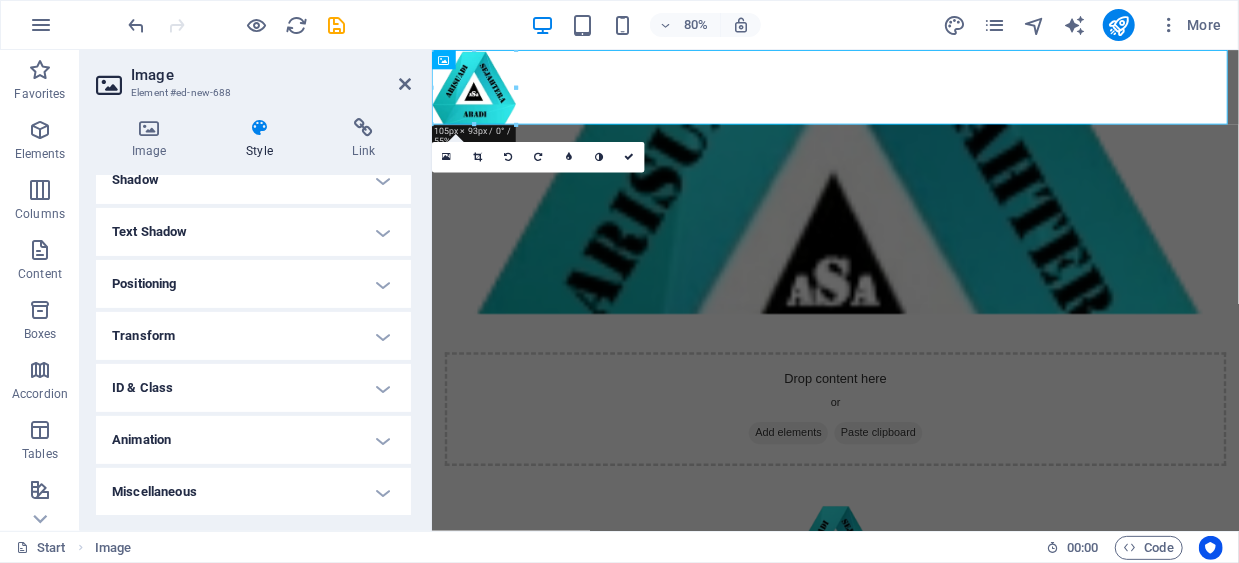 click on "Transform" at bounding box center [253, 336] 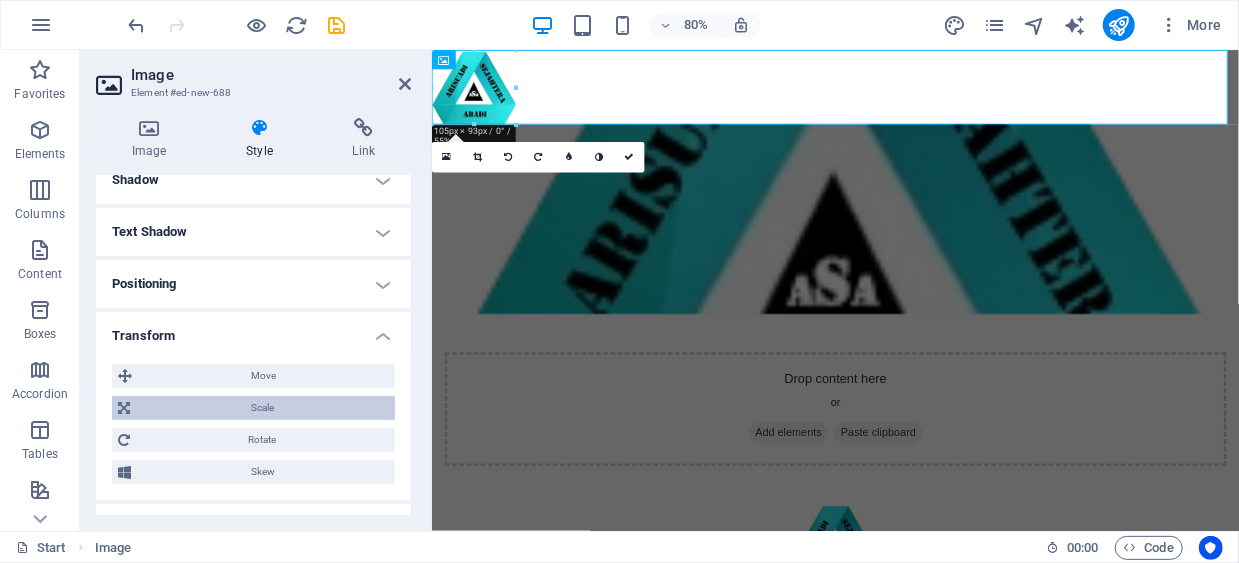 click on "Scale" at bounding box center (262, 408) 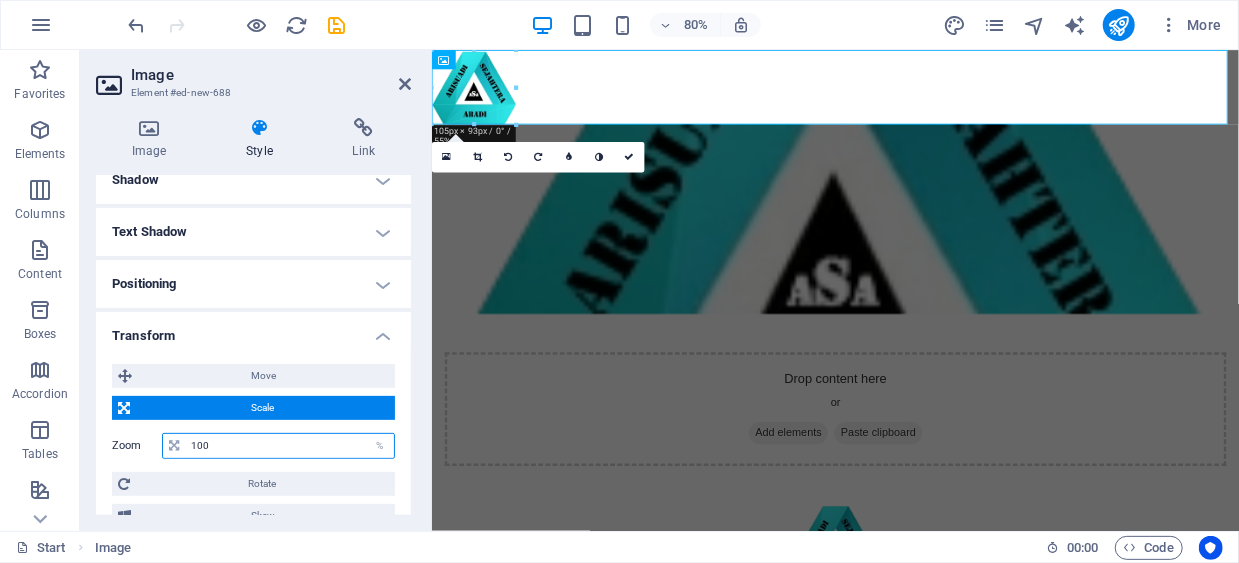 drag, startPoint x: 248, startPoint y: 448, endPoint x: 189, endPoint y: 449, distance: 59.008472 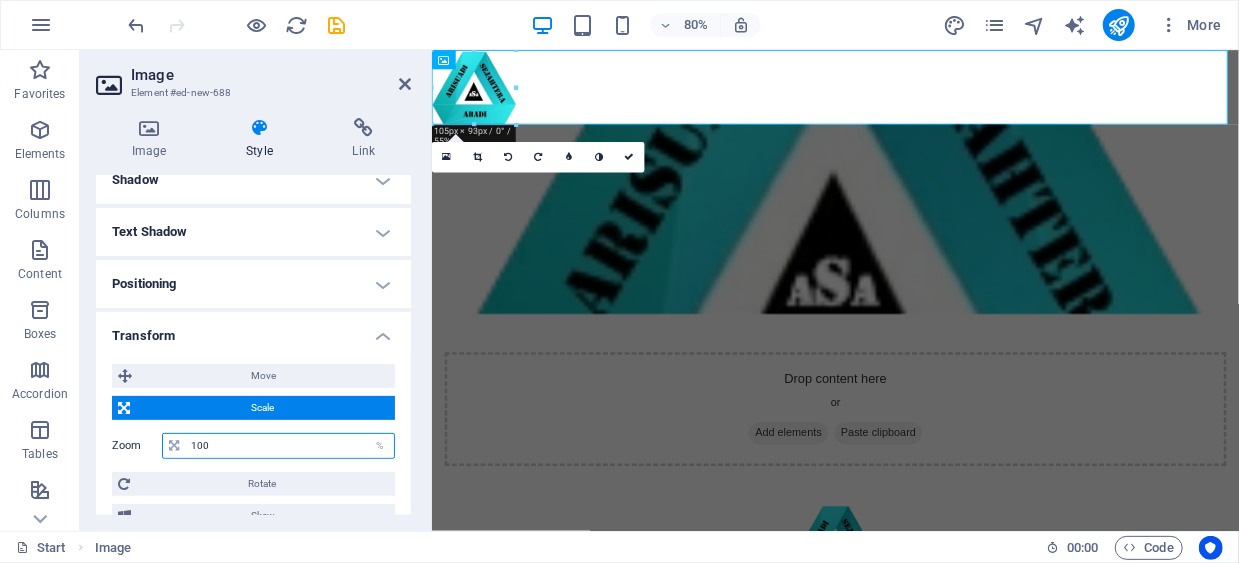 click on "100" at bounding box center [290, 446] 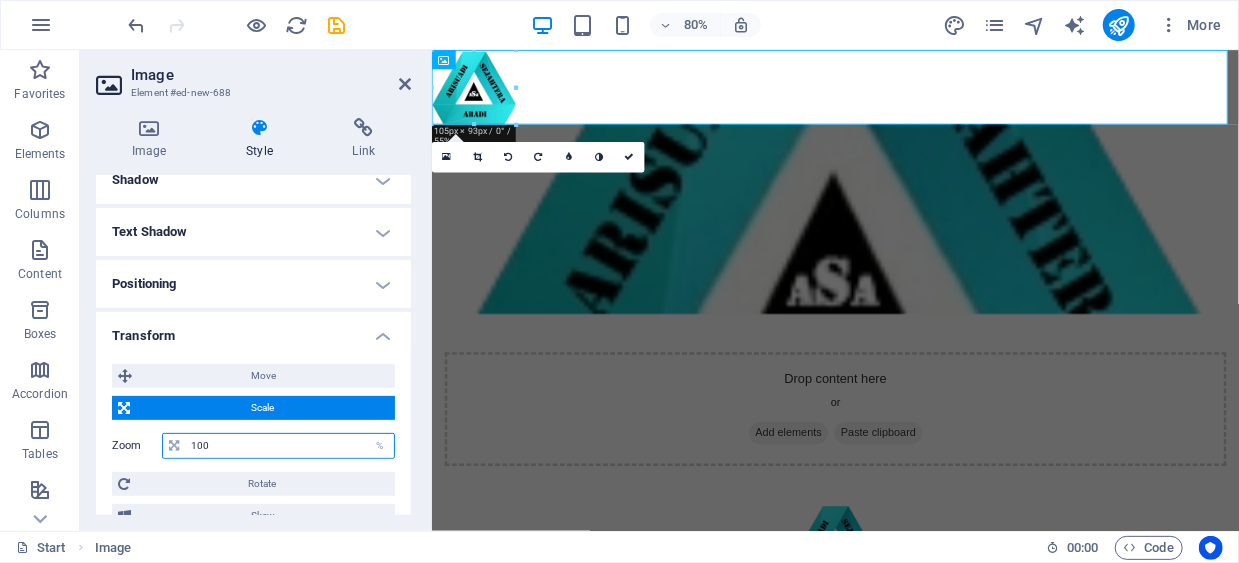 type on "4" 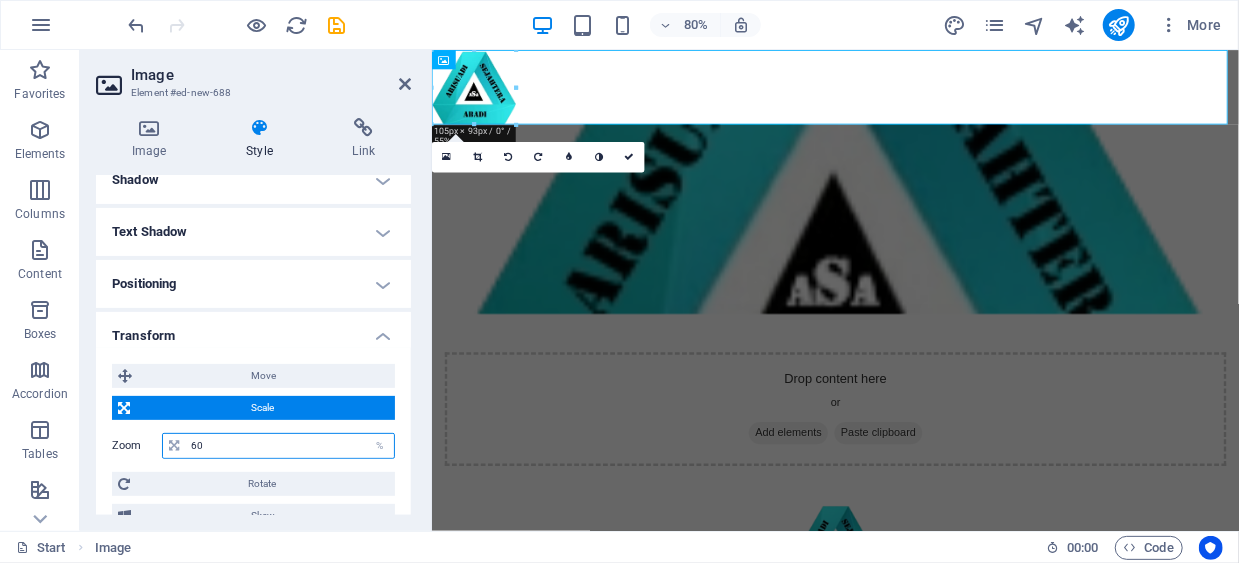 type on "60" 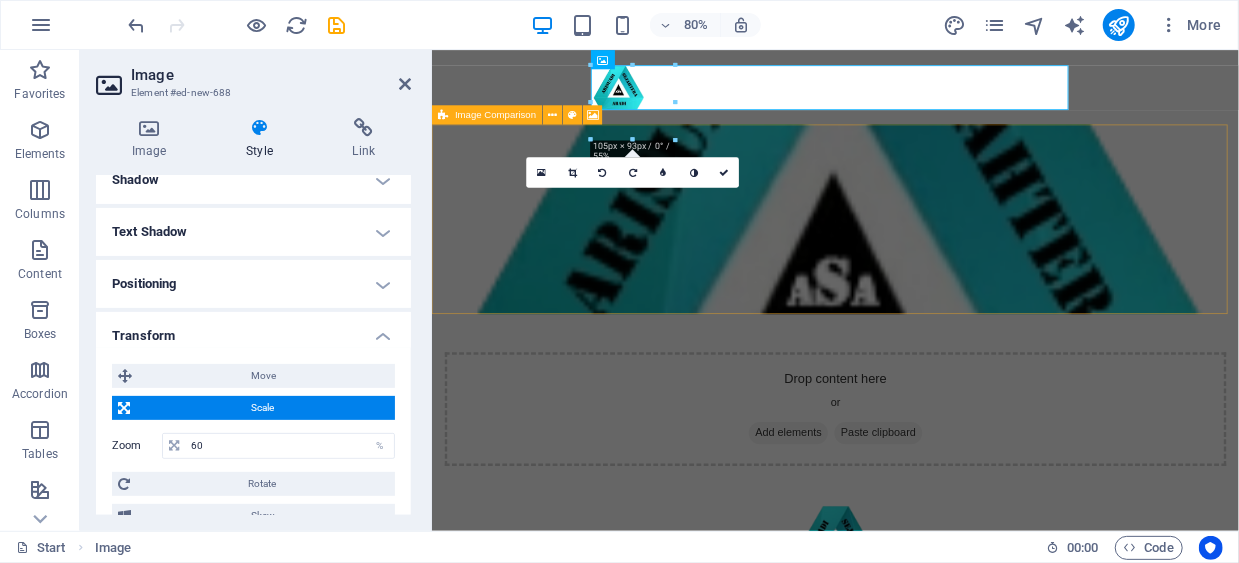 click on "Drop content here or  Add elements  Paste clipboard" at bounding box center [935, 498] 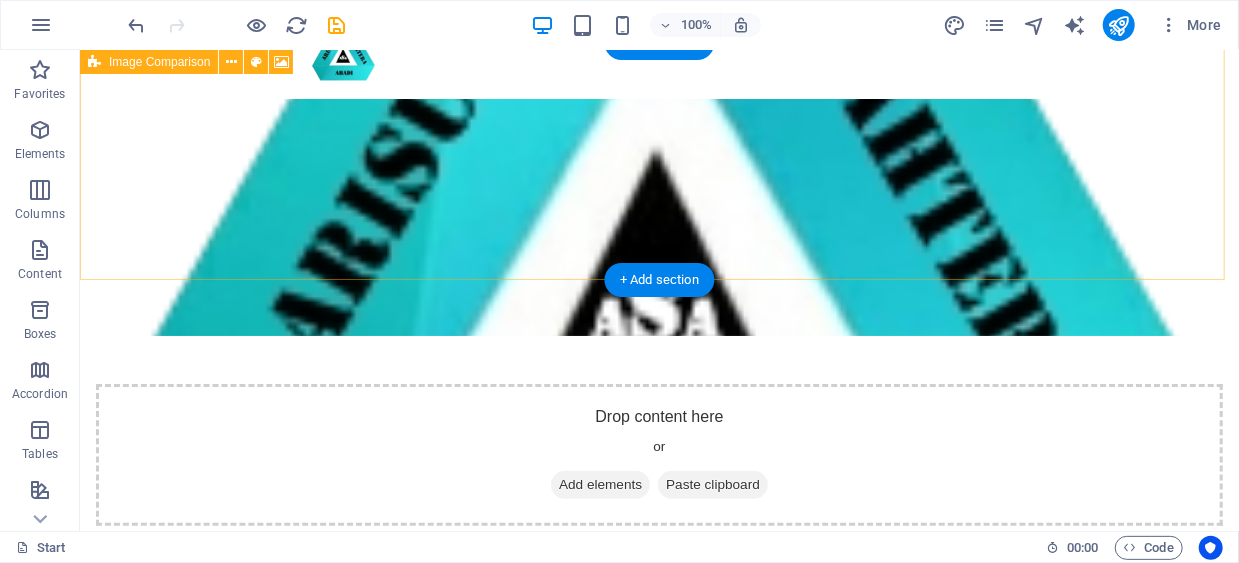 scroll, scrollTop: 0, scrollLeft: 0, axis: both 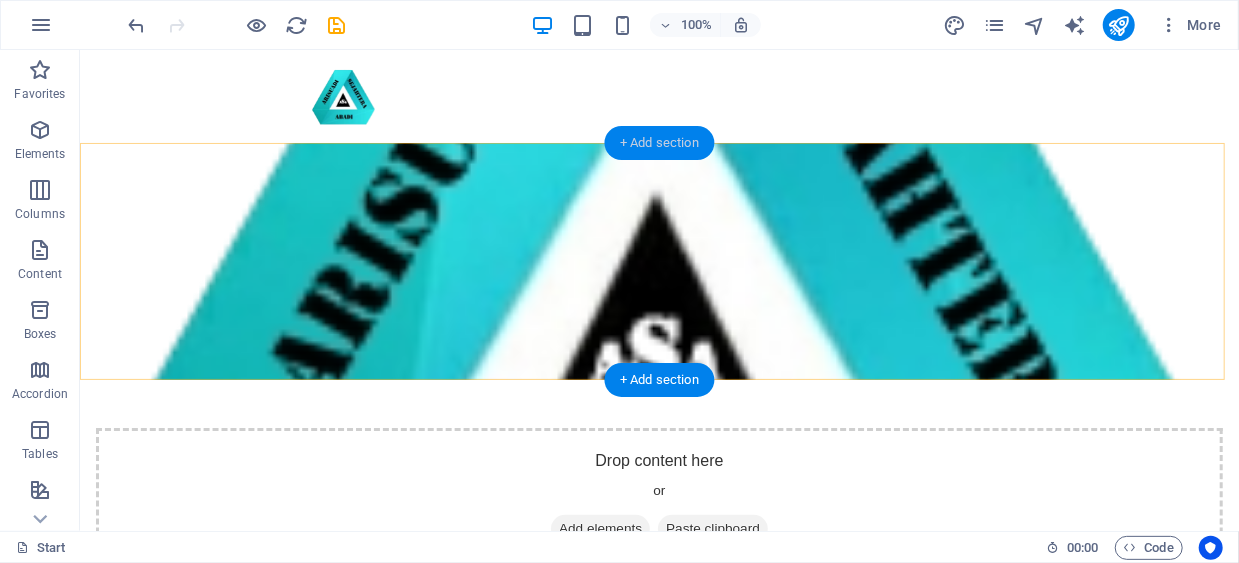 click on "+ Add section" at bounding box center [659, 143] 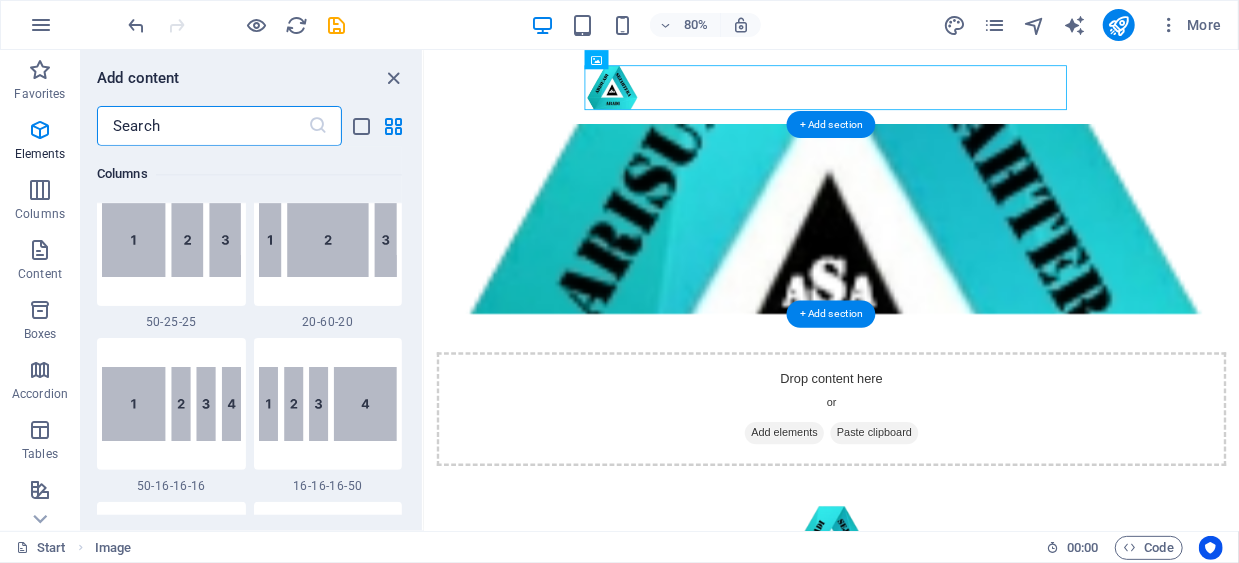 scroll, scrollTop: 3499, scrollLeft: 0, axis: vertical 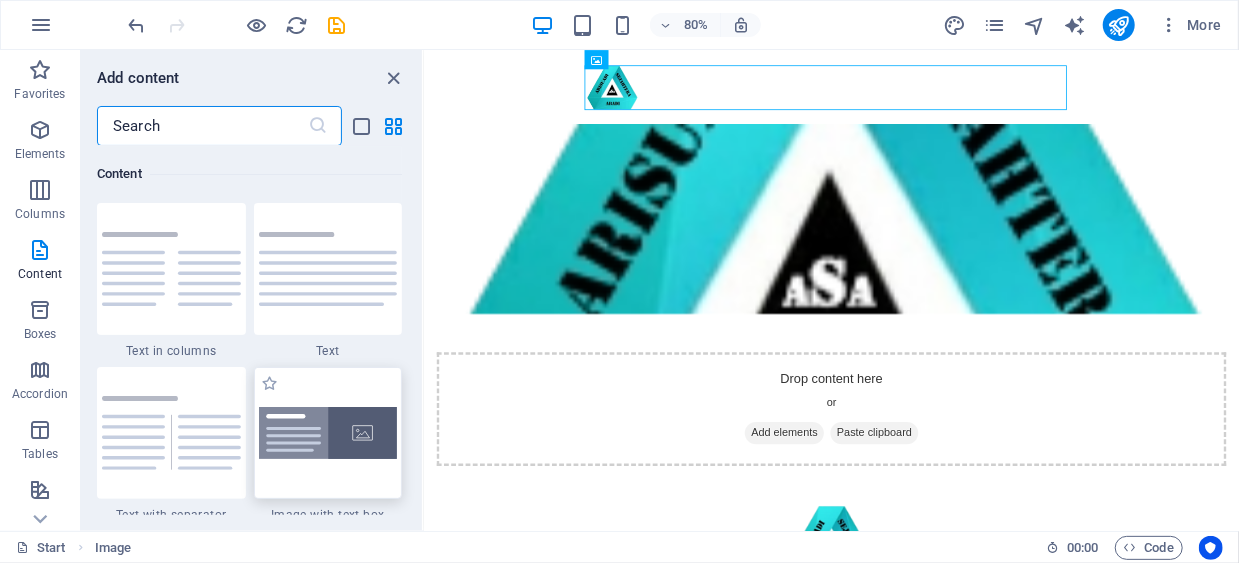 click at bounding box center (328, 433) 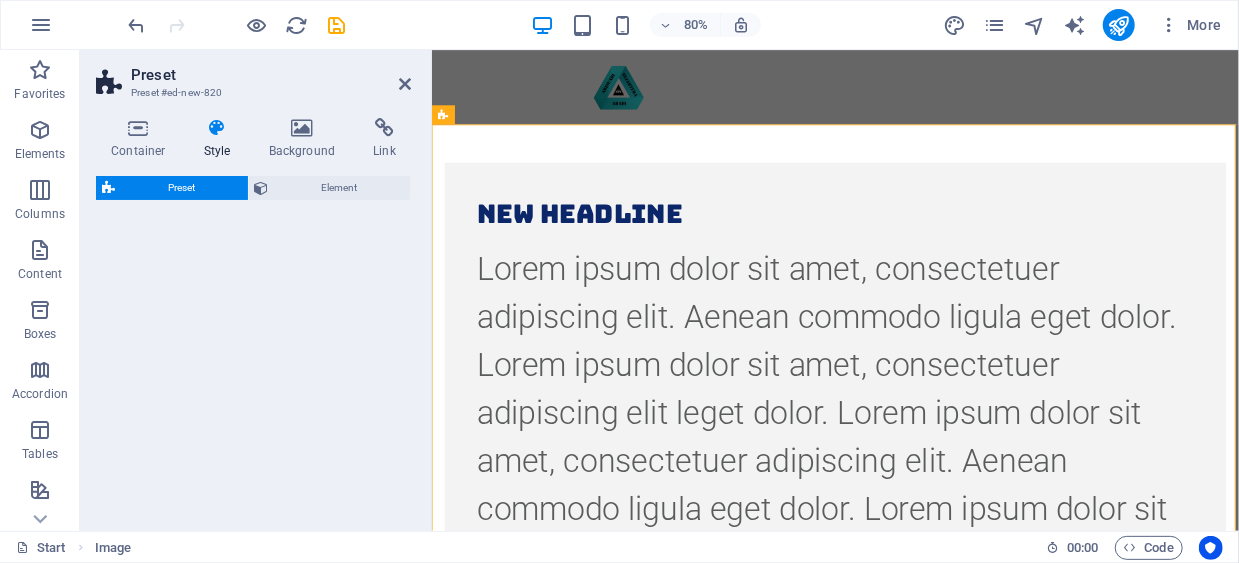select on "rem" 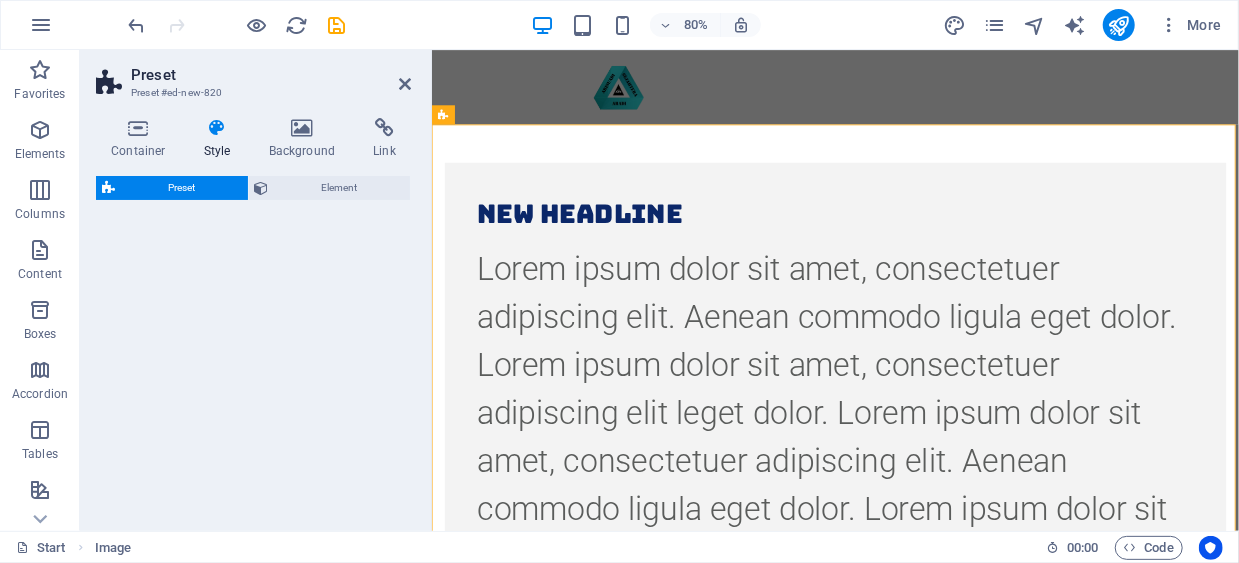 select on "rem" 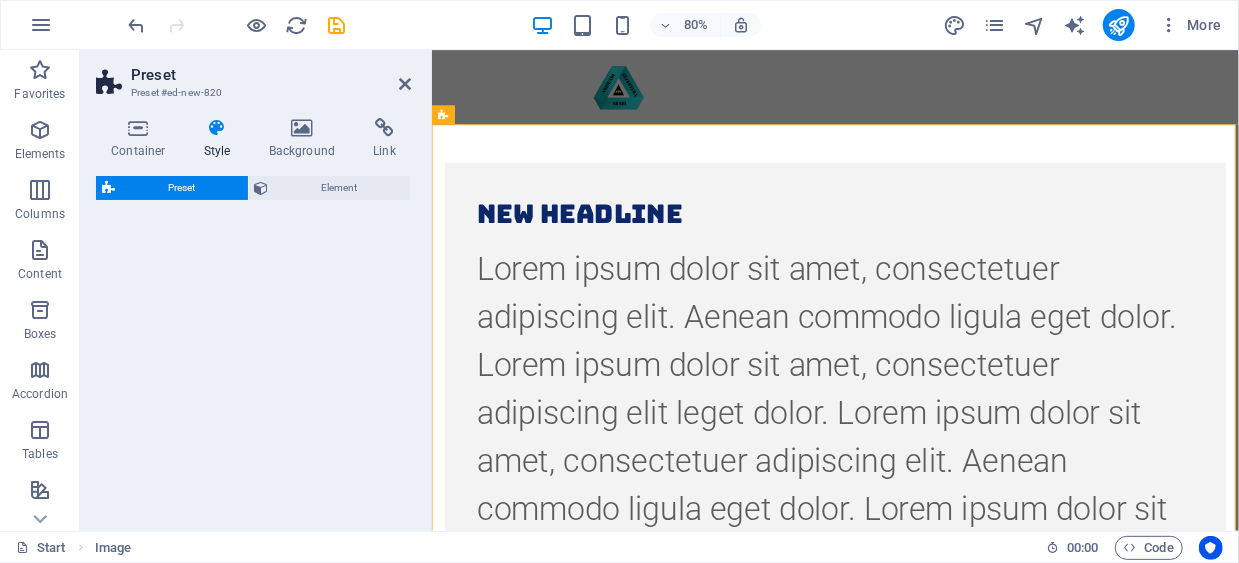 select on "px" 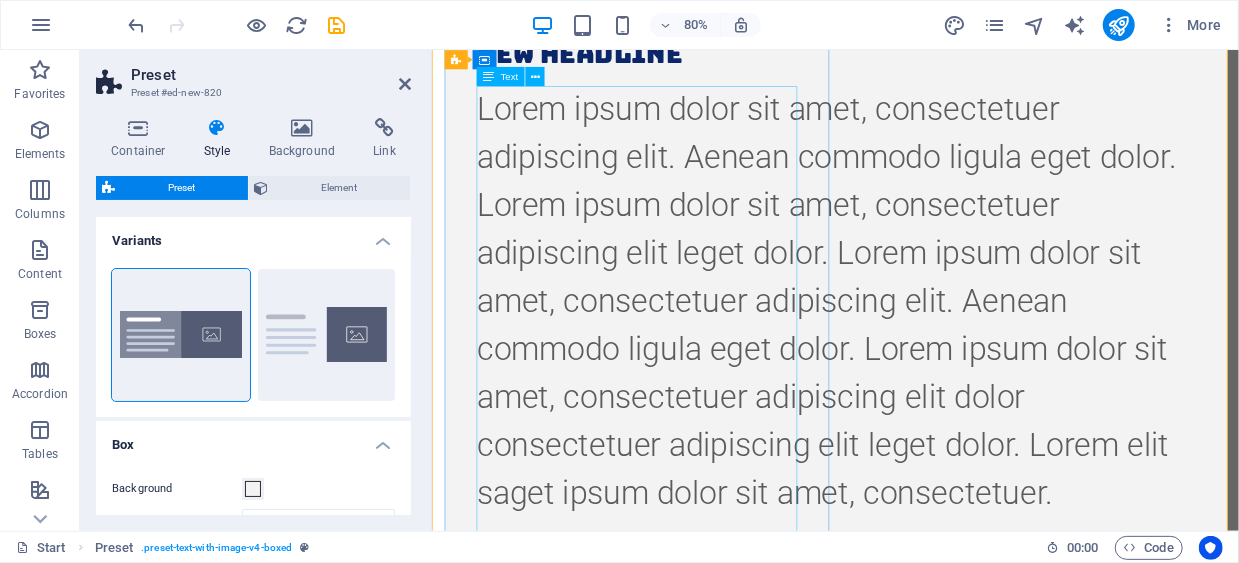 scroll, scrollTop: 0, scrollLeft: 0, axis: both 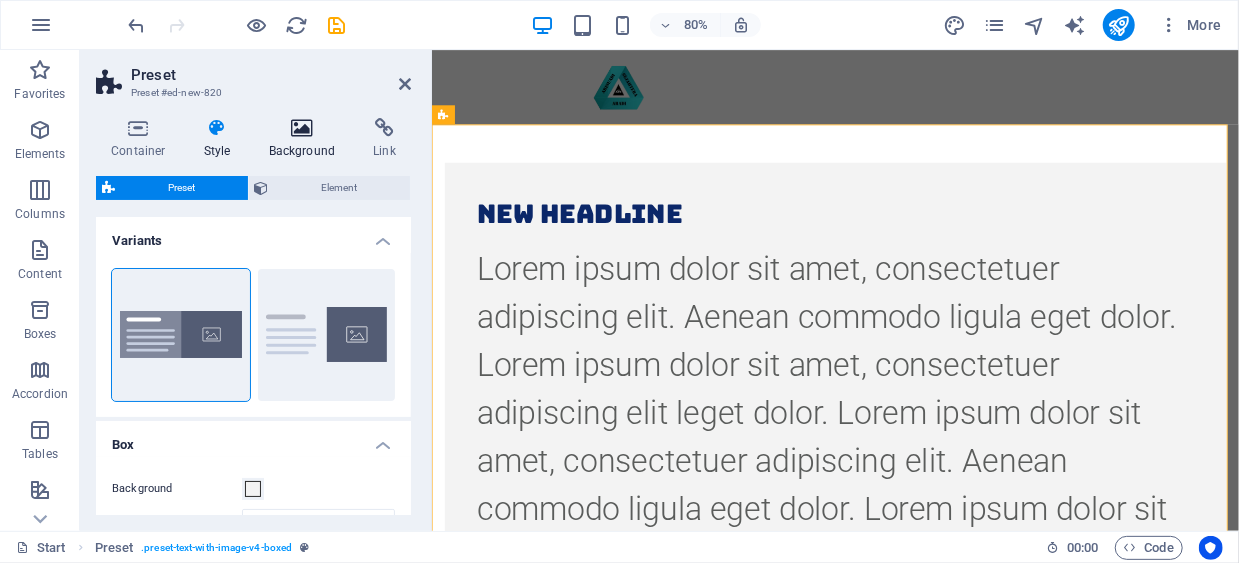 click at bounding box center (302, 128) 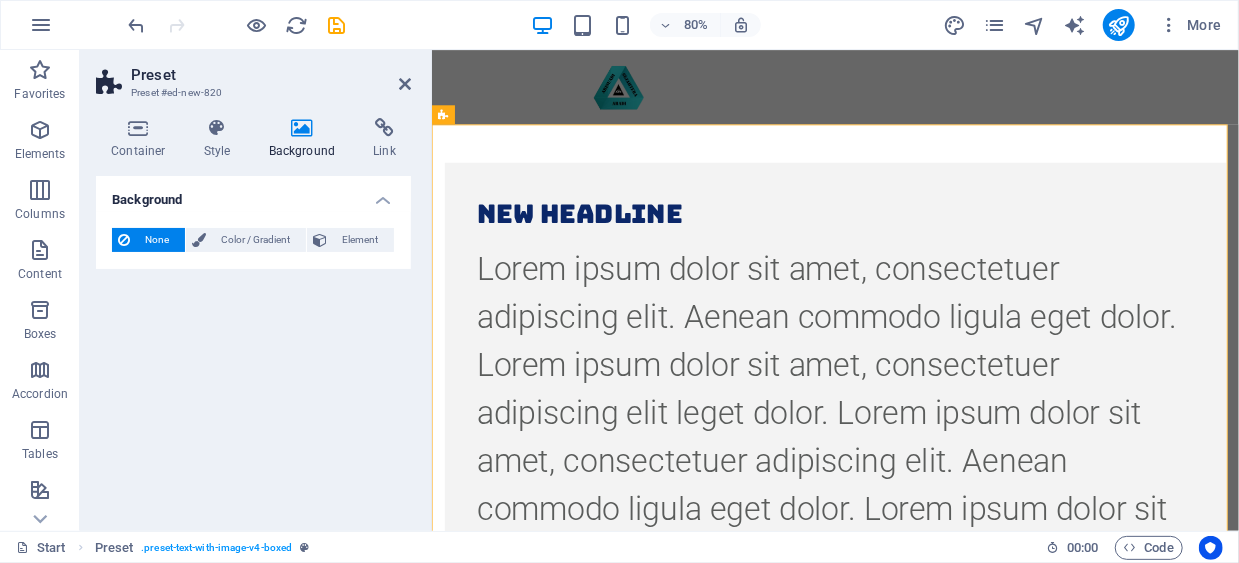 click at bounding box center [302, 128] 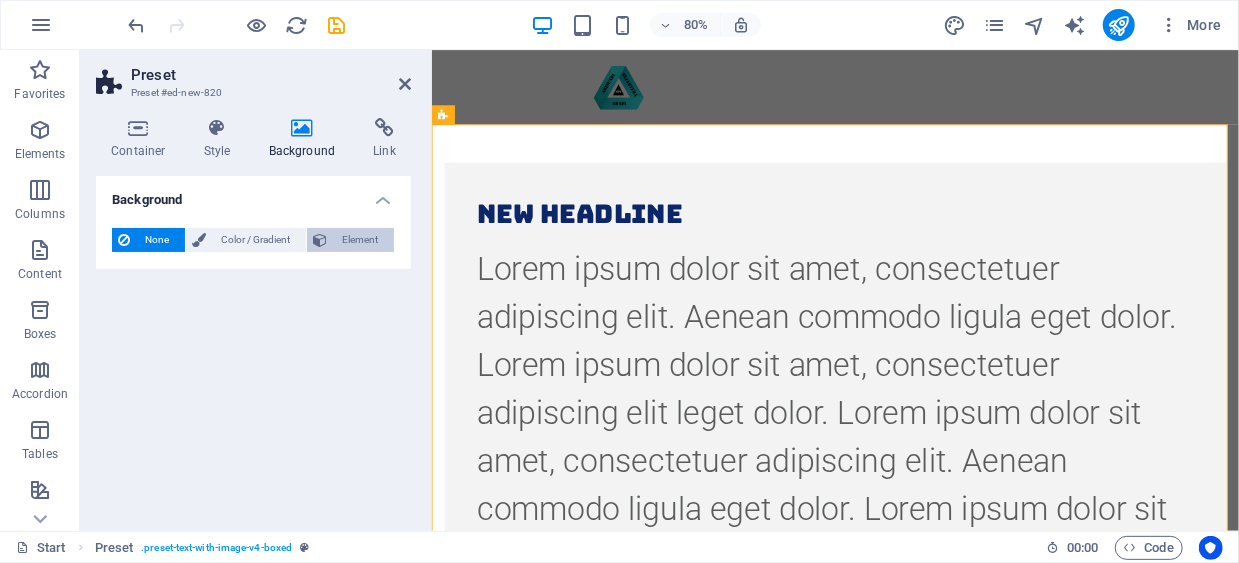 click on "Element" at bounding box center [350, 240] 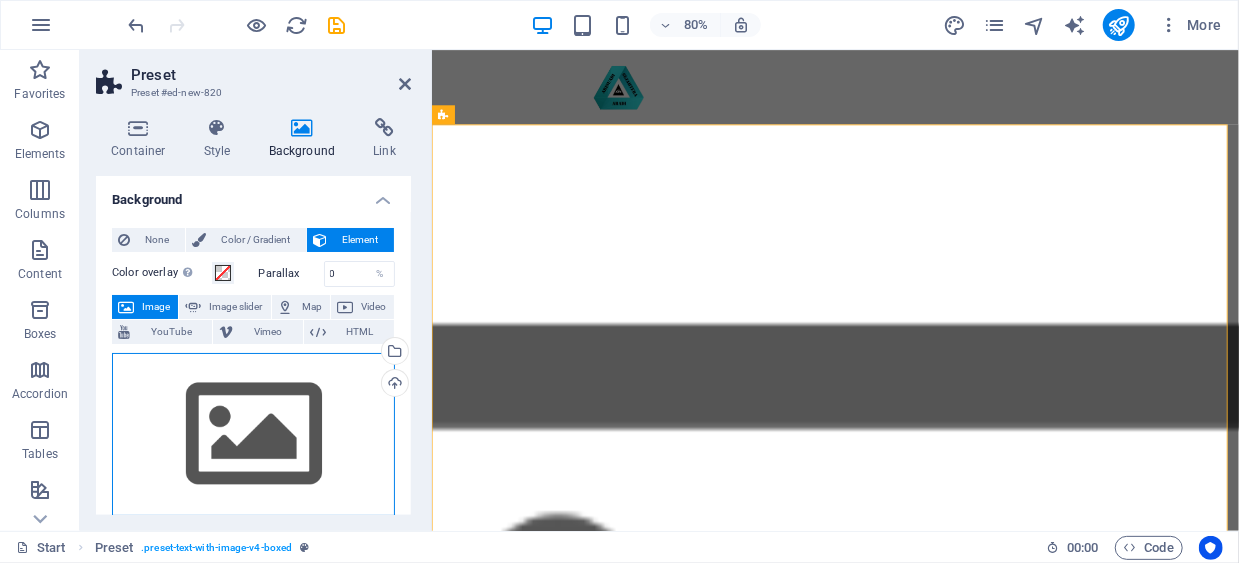 click on "Drag files here, click to choose files or select files from Files or our free stock photos & videos" at bounding box center (253, 435) 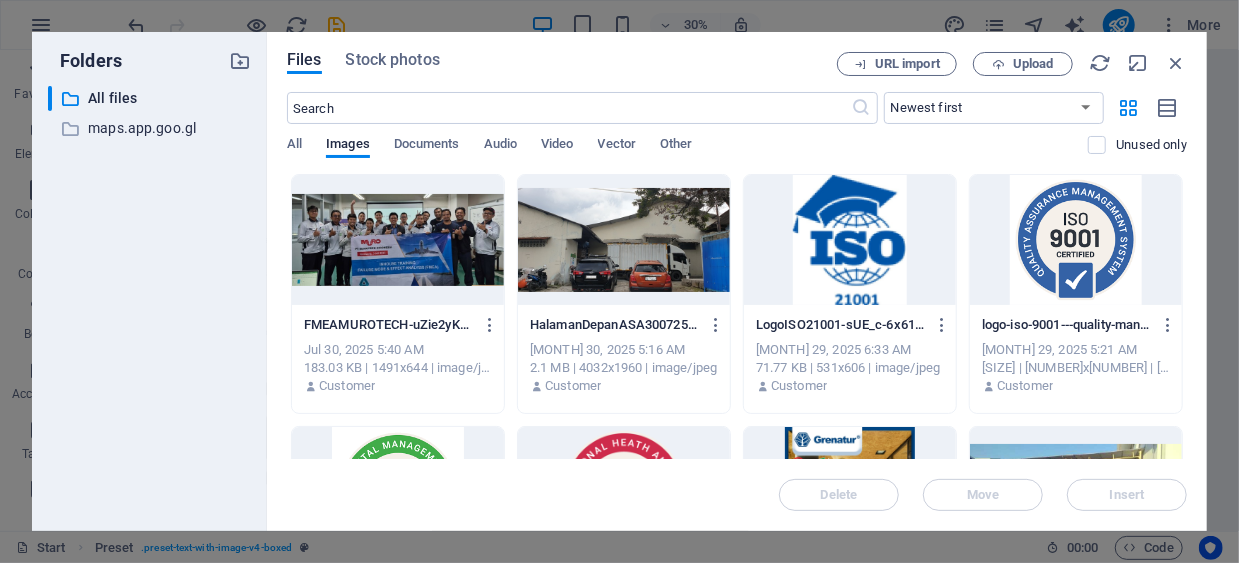 click at bounding box center [624, 240] 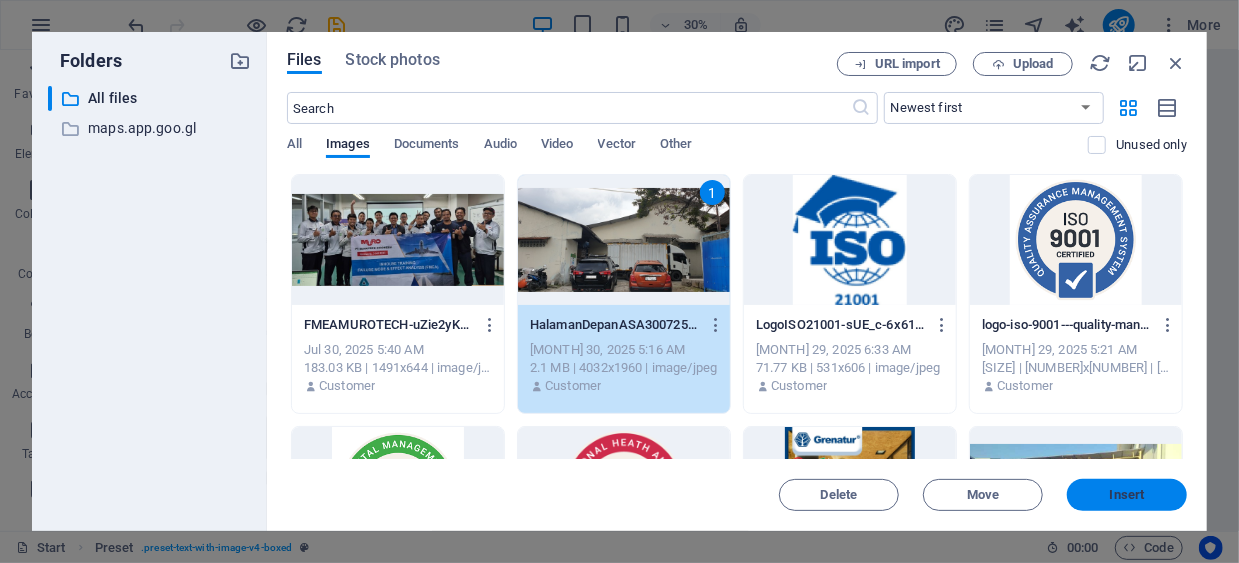 click on "Insert" at bounding box center [1127, 495] 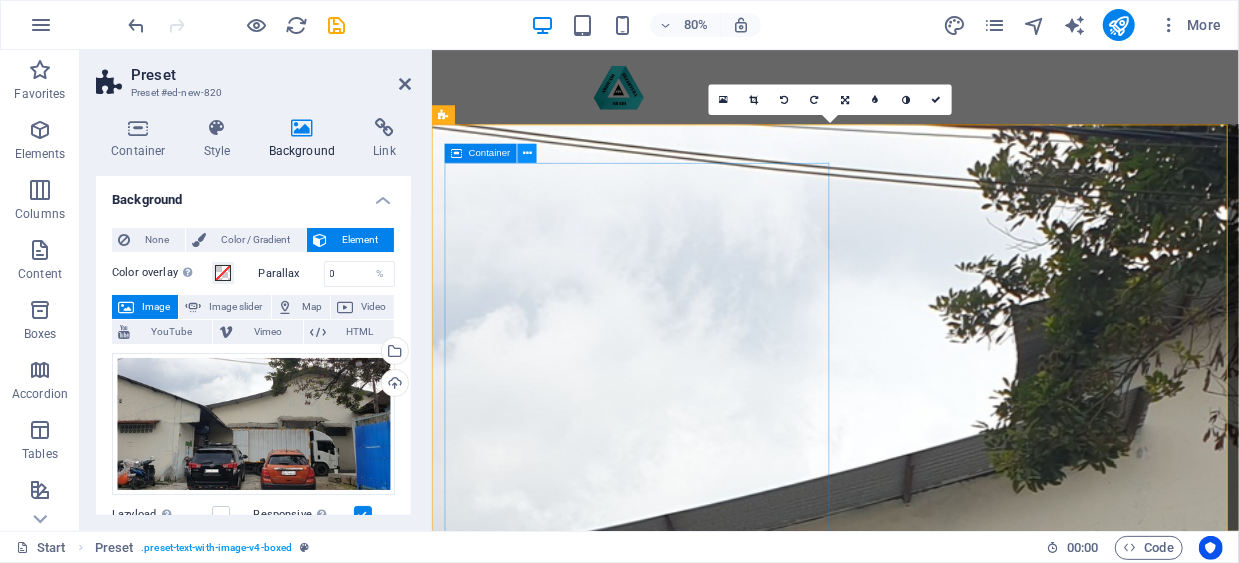 click at bounding box center [527, 153] 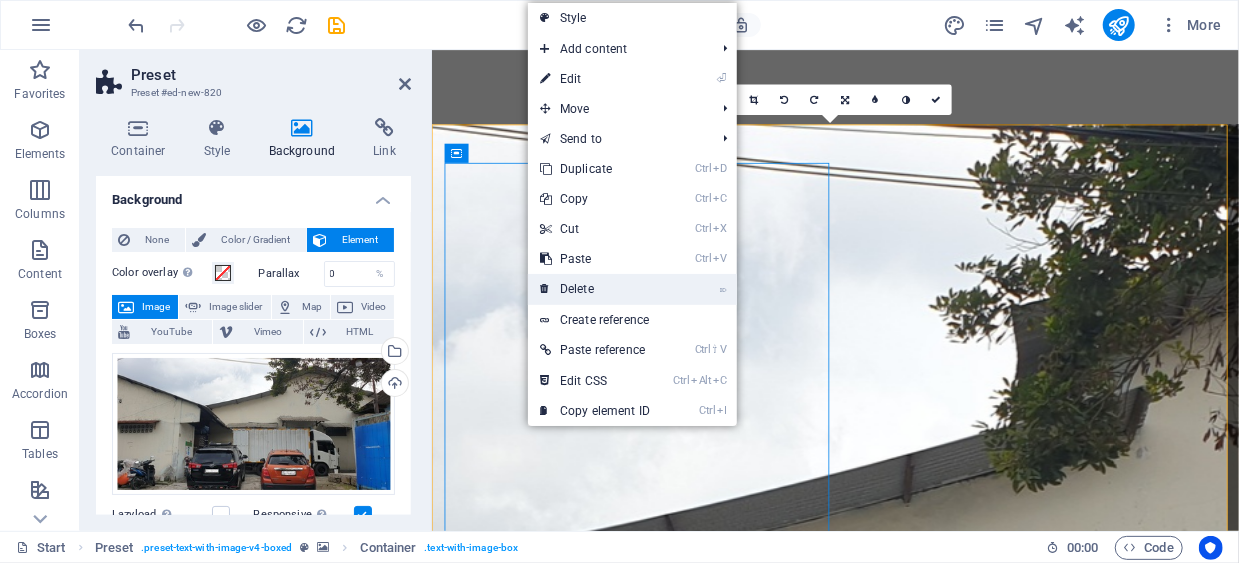 click on "⌦  Delete" at bounding box center [595, 289] 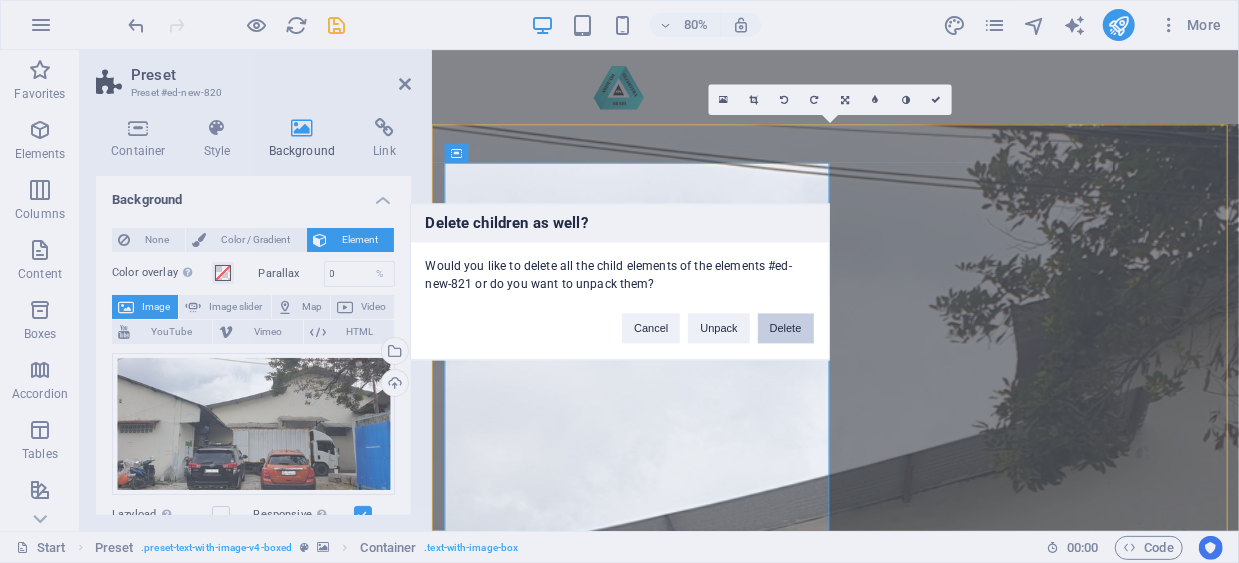 click on "Delete" at bounding box center (786, 328) 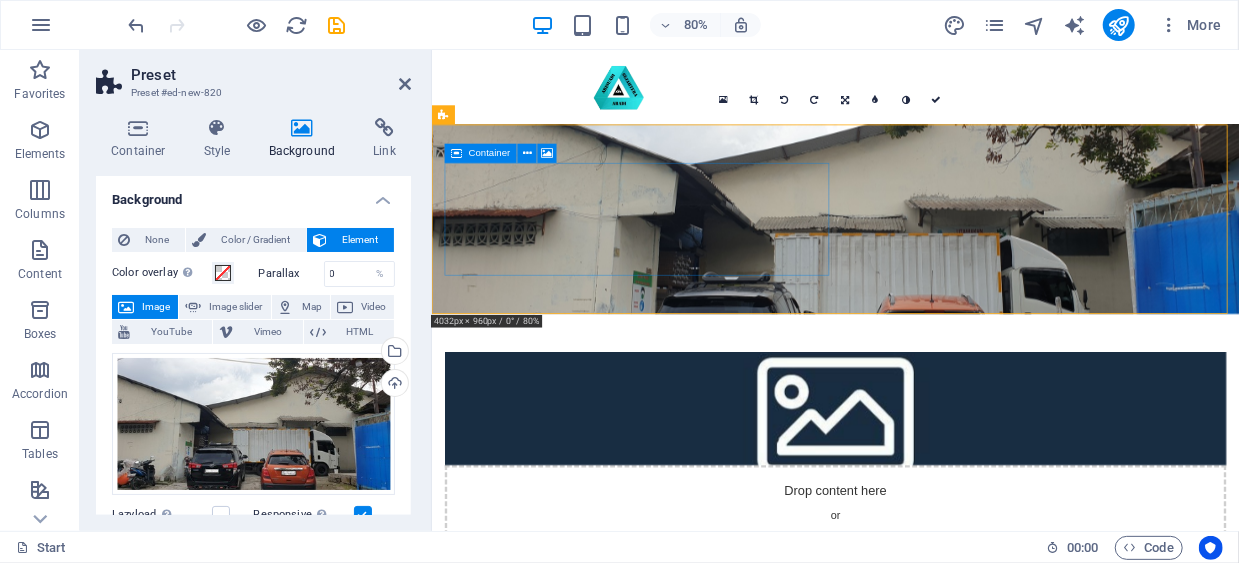 click on "Drop content here or  Add elements  Paste clipboard" at bounding box center [935, 639] 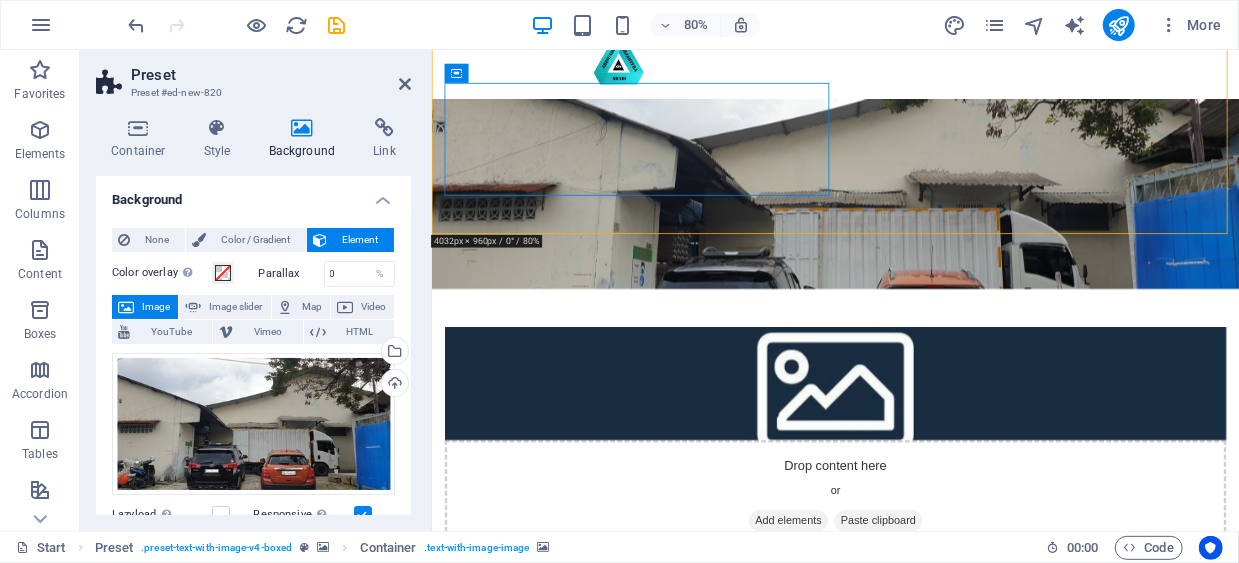 scroll, scrollTop: 0, scrollLeft: 0, axis: both 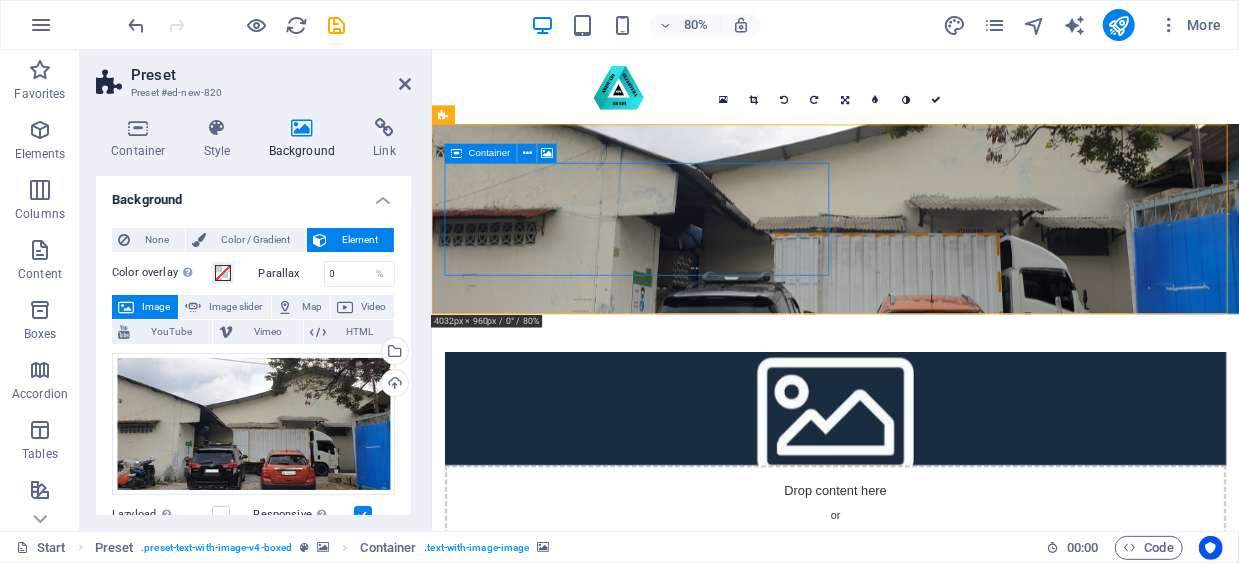 click on "Drop content here or  Add elements  Paste clipboard" at bounding box center (935, 639) 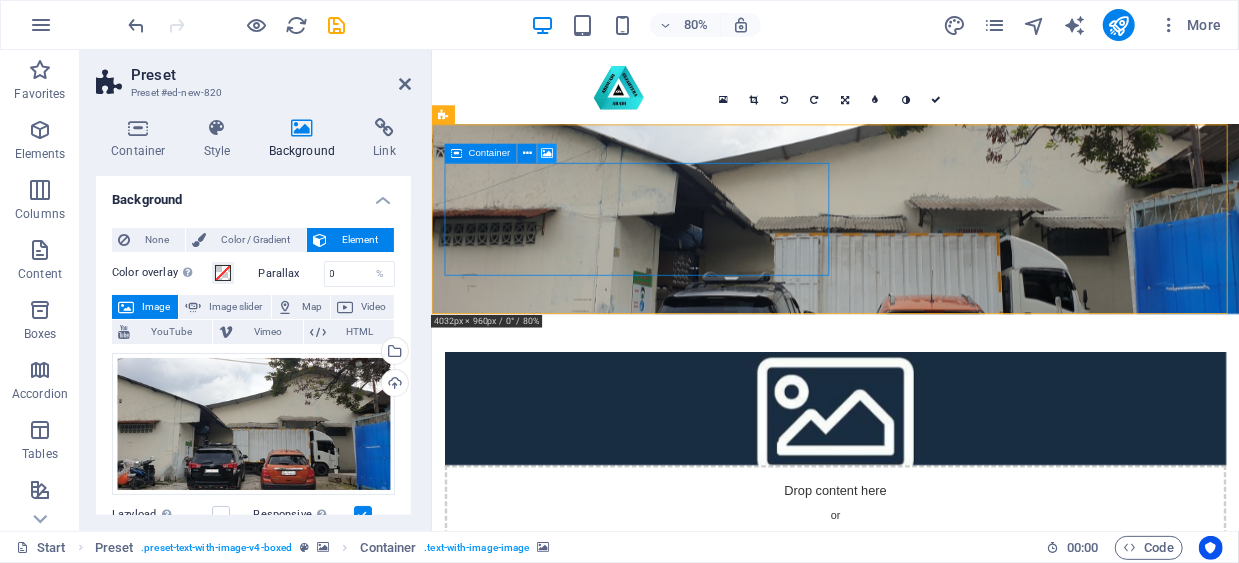 click at bounding box center (548, 153) 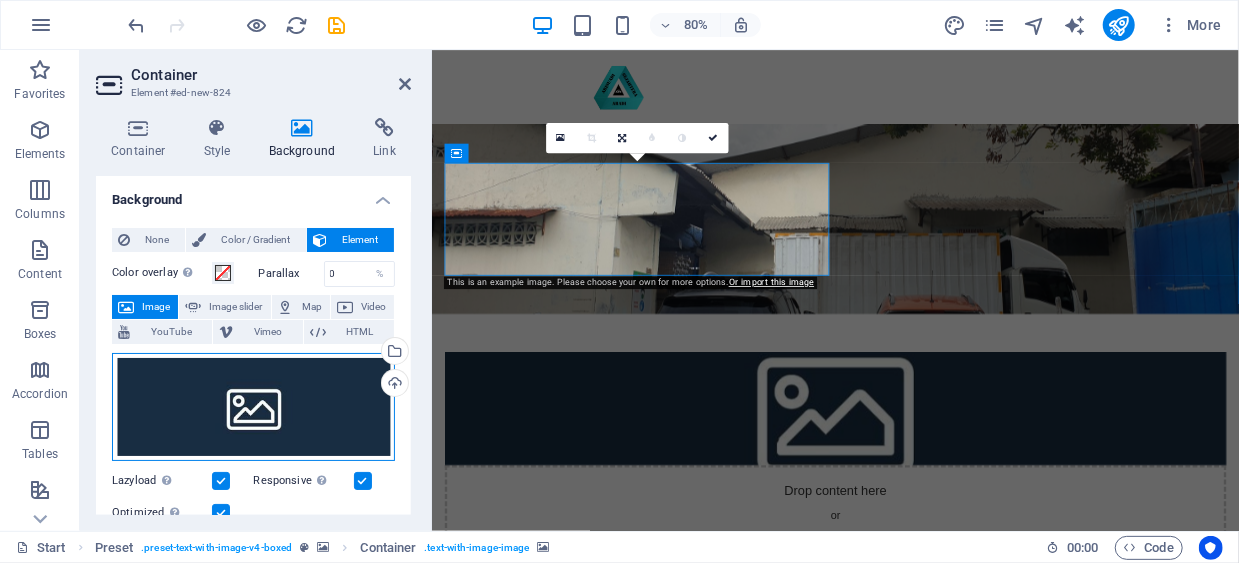 click on "Drag files here, click to choose files or select files from Files or our free stock photos & videos" at bounding box center [253, 407] 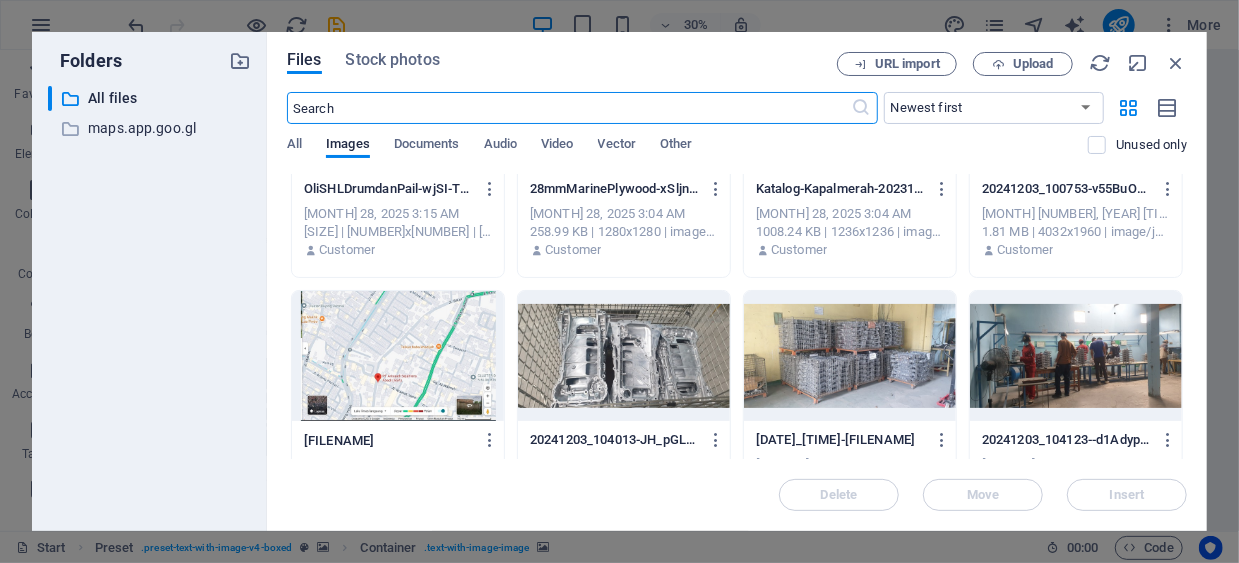 scroll, scrollTop: 2474, scrollLeft: 0, axis: vertical 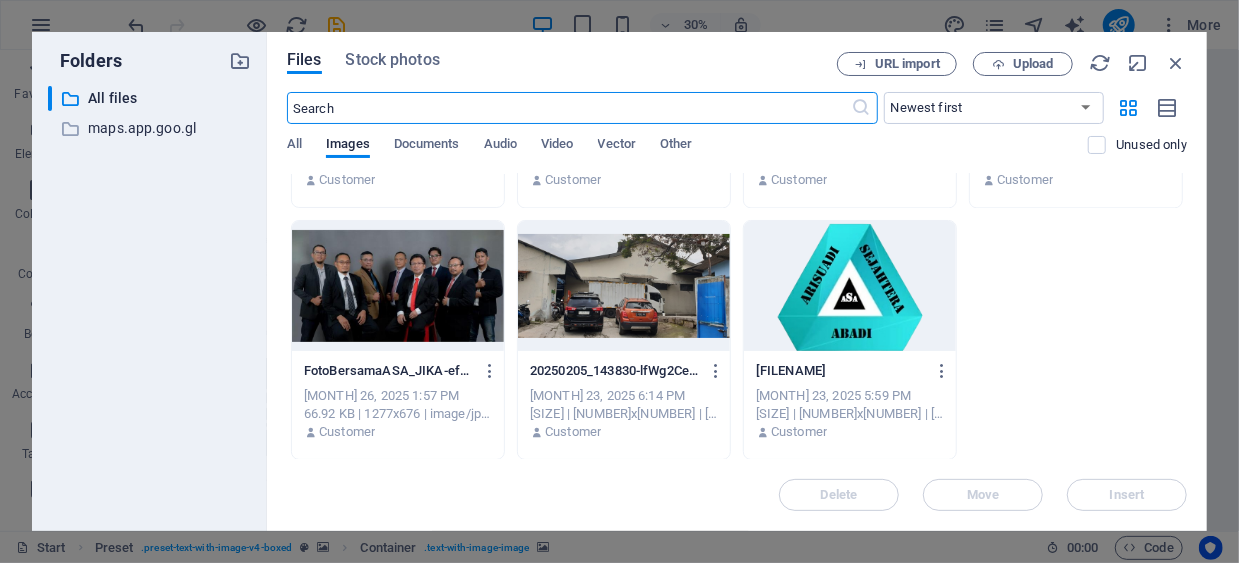 click at bounding box center [850, 286] 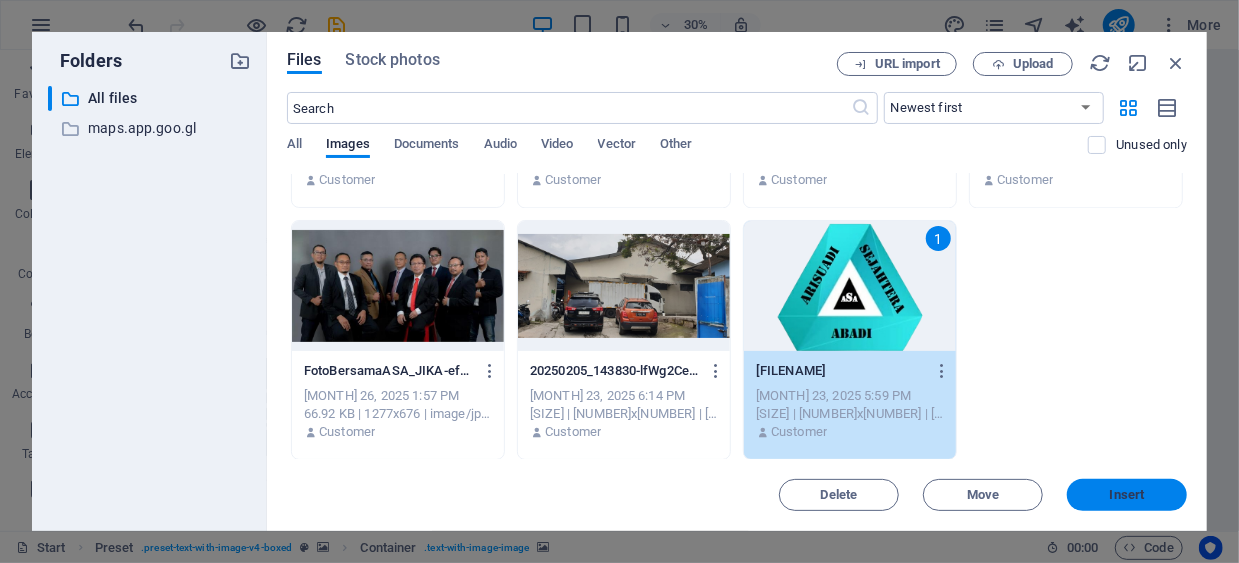 click on "Insert" at bounding box center (1127, 495) 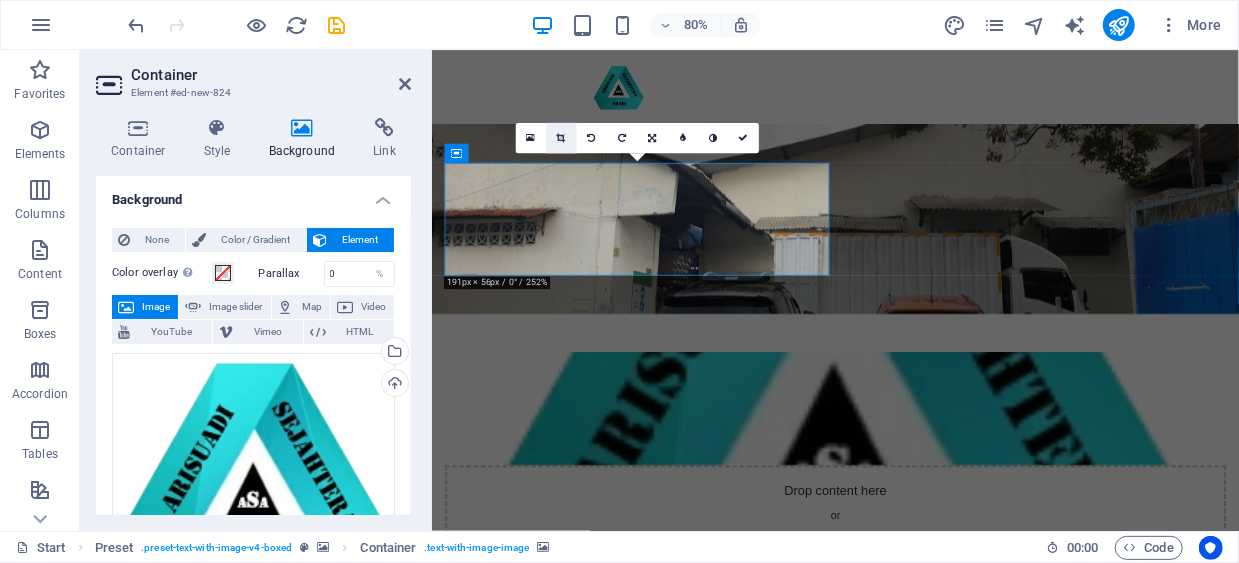 click at bounding box center [561, 138] 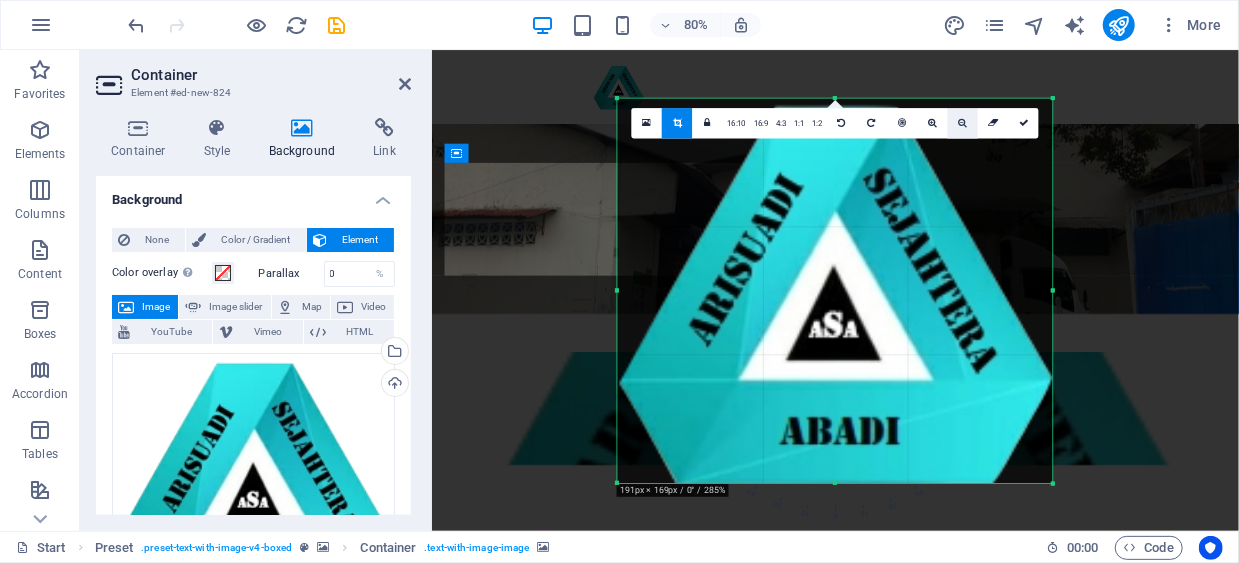 click at bounding box center (963, 123) 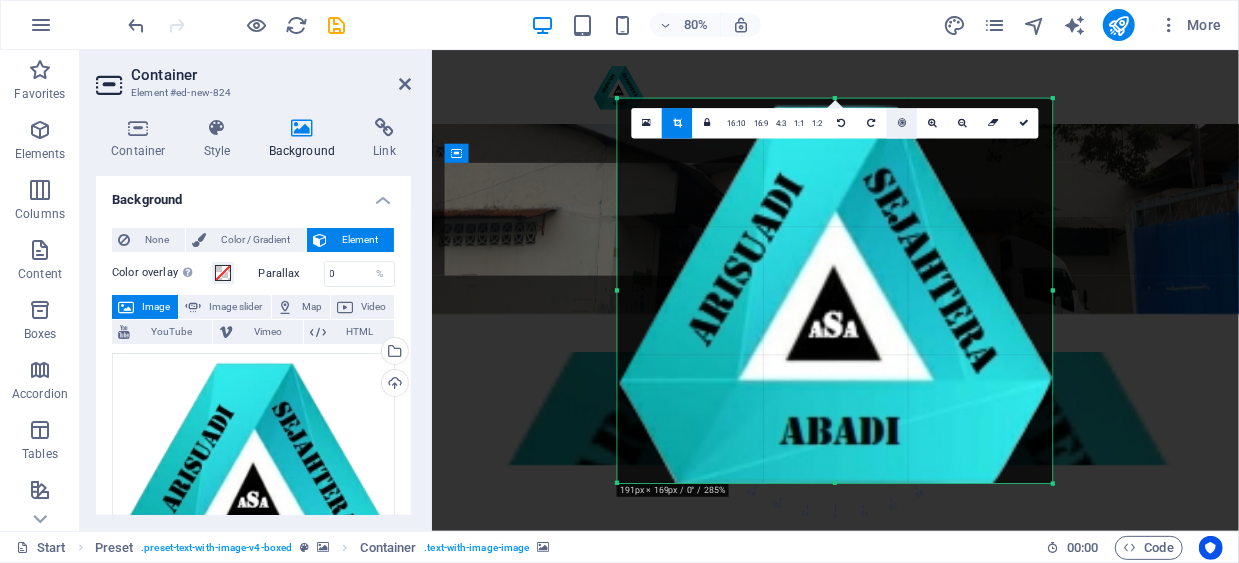 click at bounding box center (902, 123) 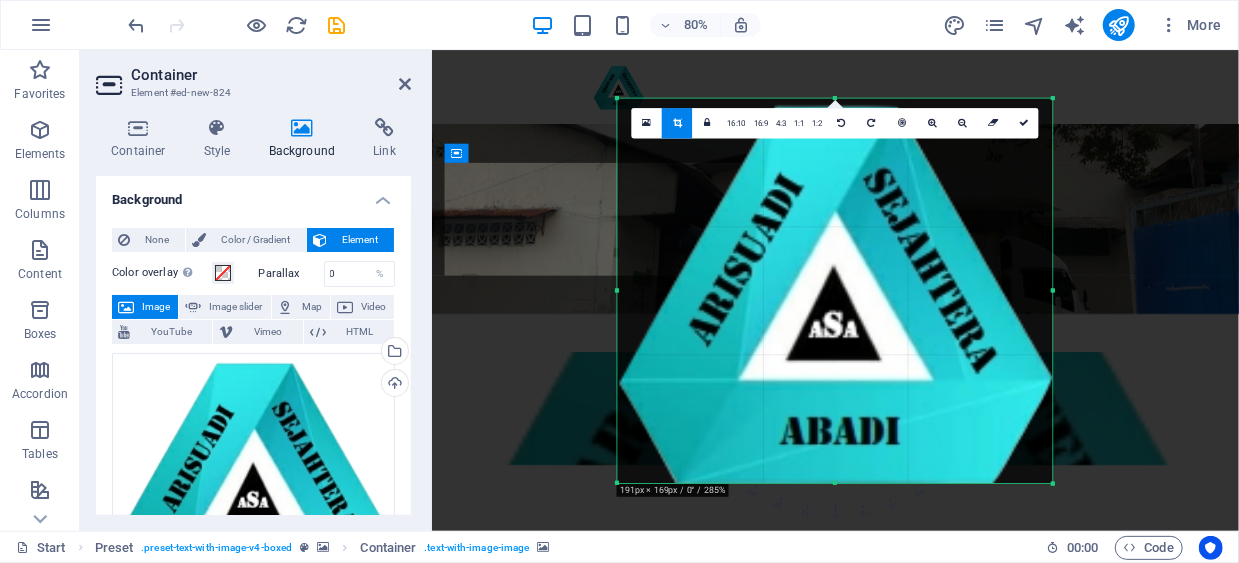 click on "Drag here to replace the existing content. Press “Ctrl” if you want to create a new element." at bounding box center (835, 290) 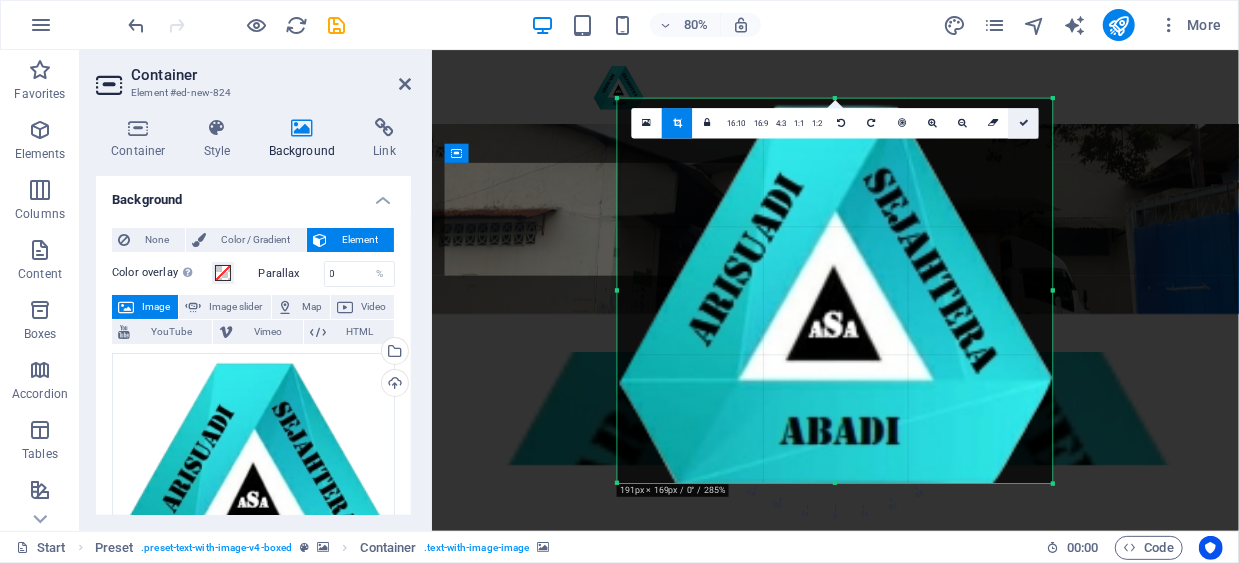 click at bounding box center (1024, 123) 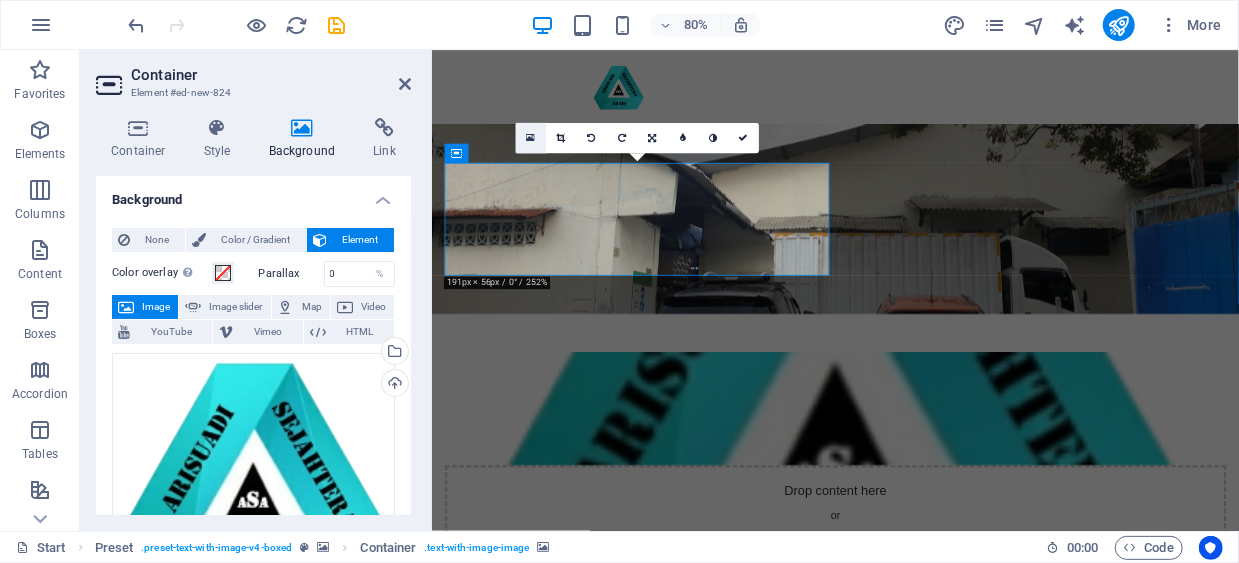 click at bounding box center (530, 138) 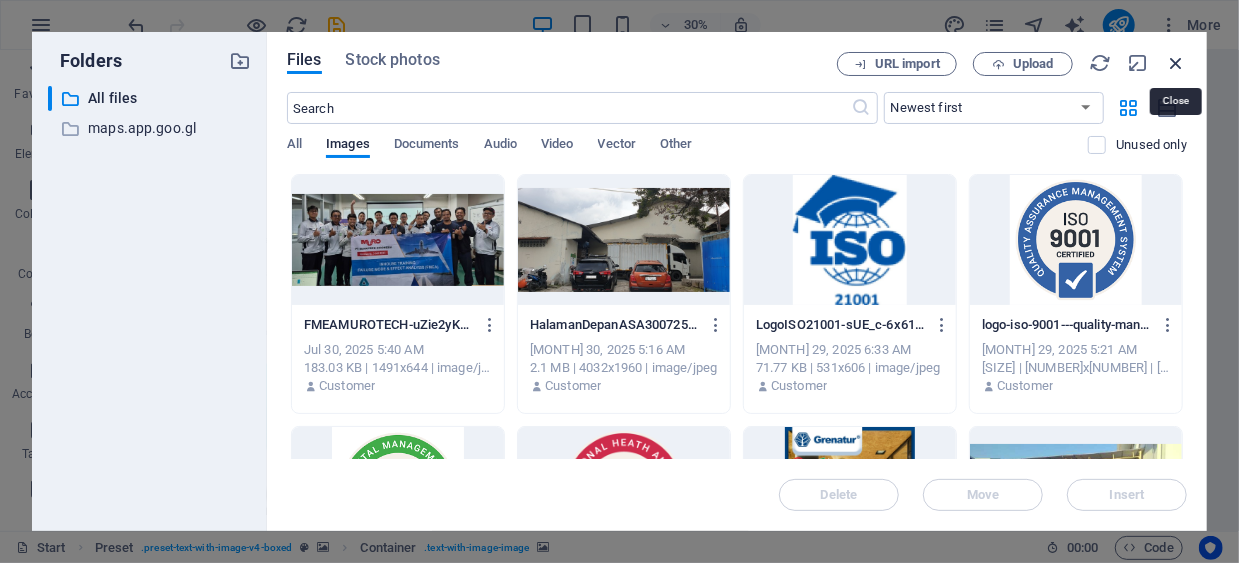 click at bounding box center (1176, 63) 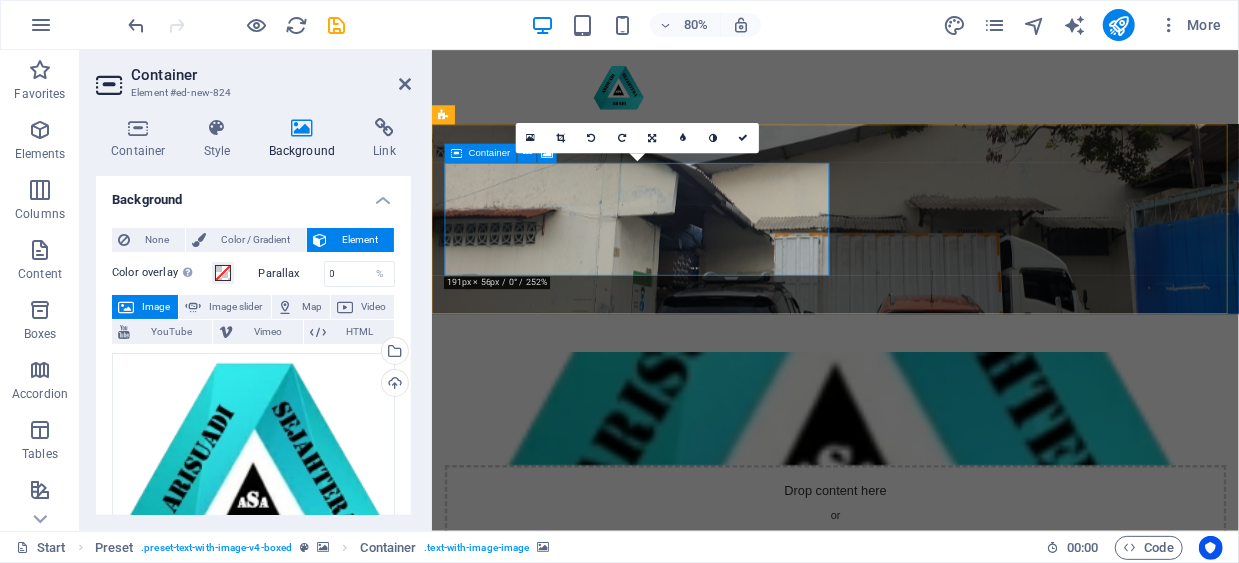 click on "Drop content here or  Add elements  Paste clipboard" at bounding box center [935, 639] 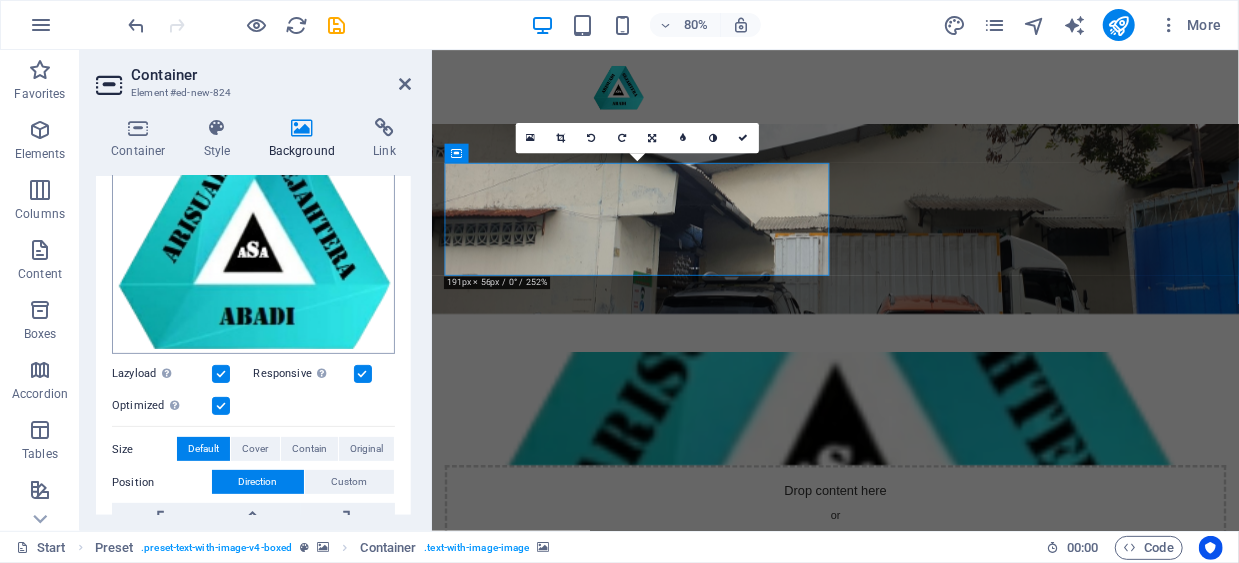 scroll, scrollTop: 550, scrollLeft: 0, axis: vertical 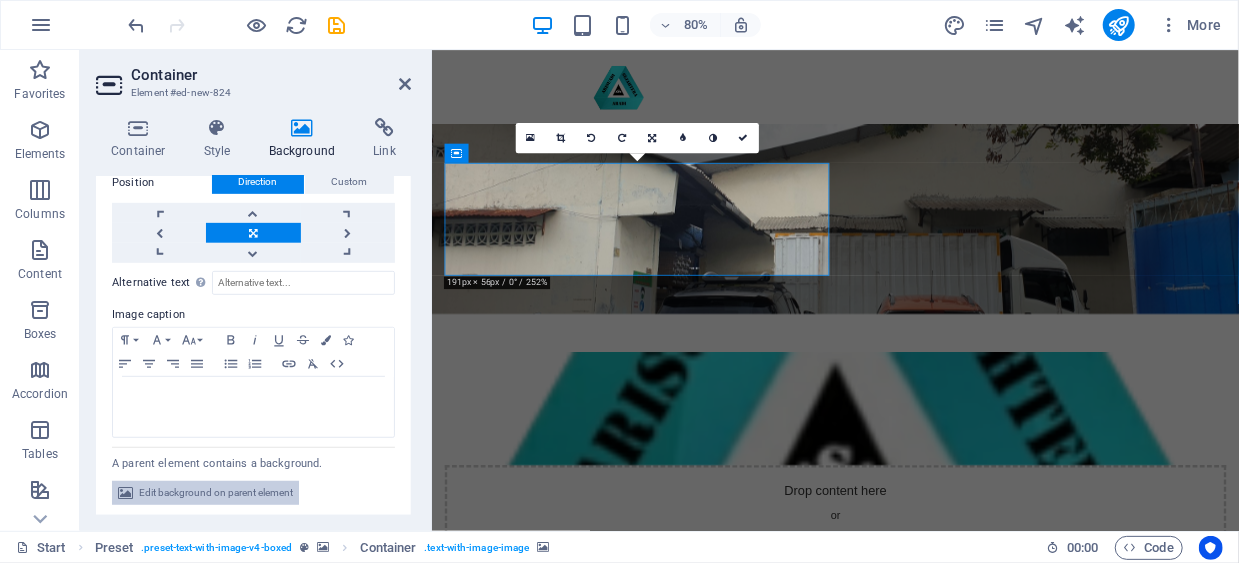 click on "Edit background on parent element" at bounding box center (216, 493) 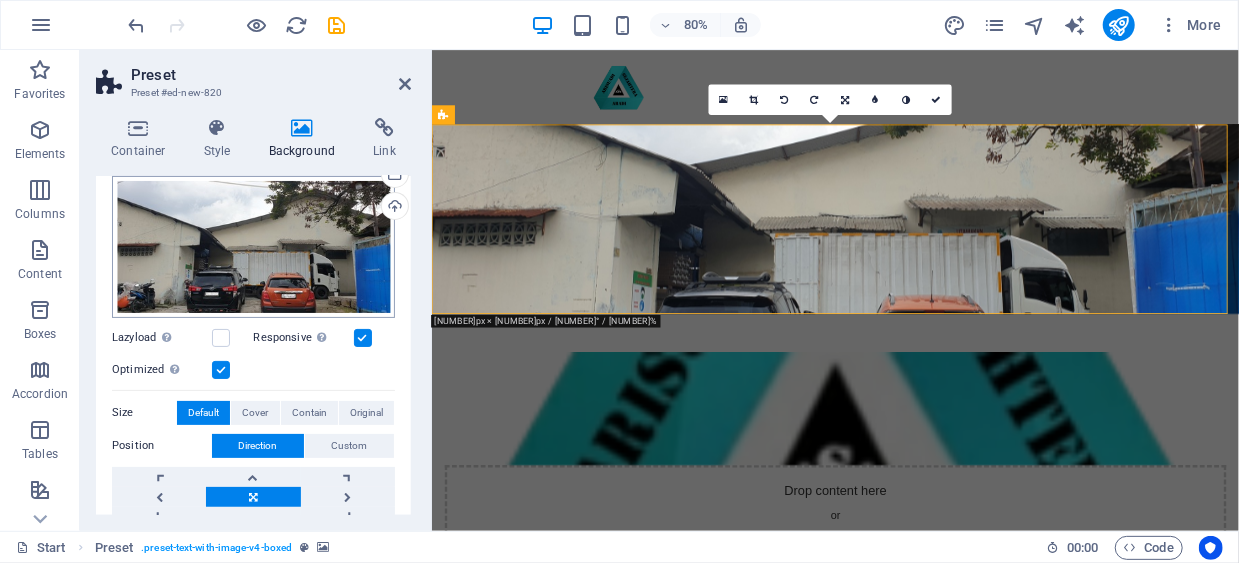 scroll, scrollTop: 0, scrollLeft: 0, axis: both 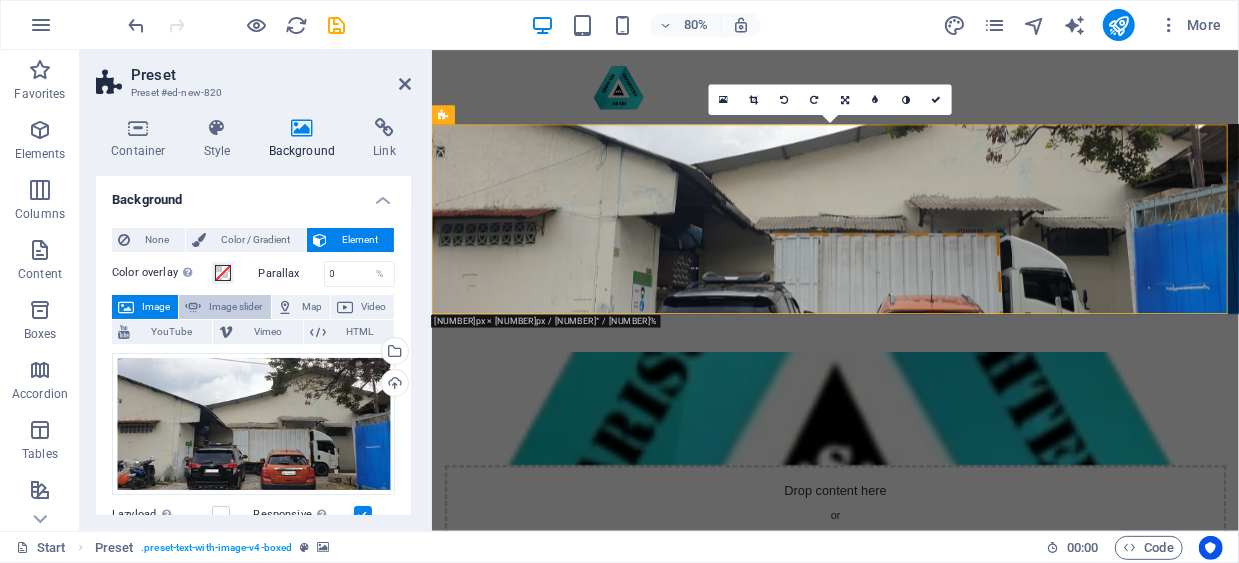 click on "Image slider" at bounding box center [235, 307] 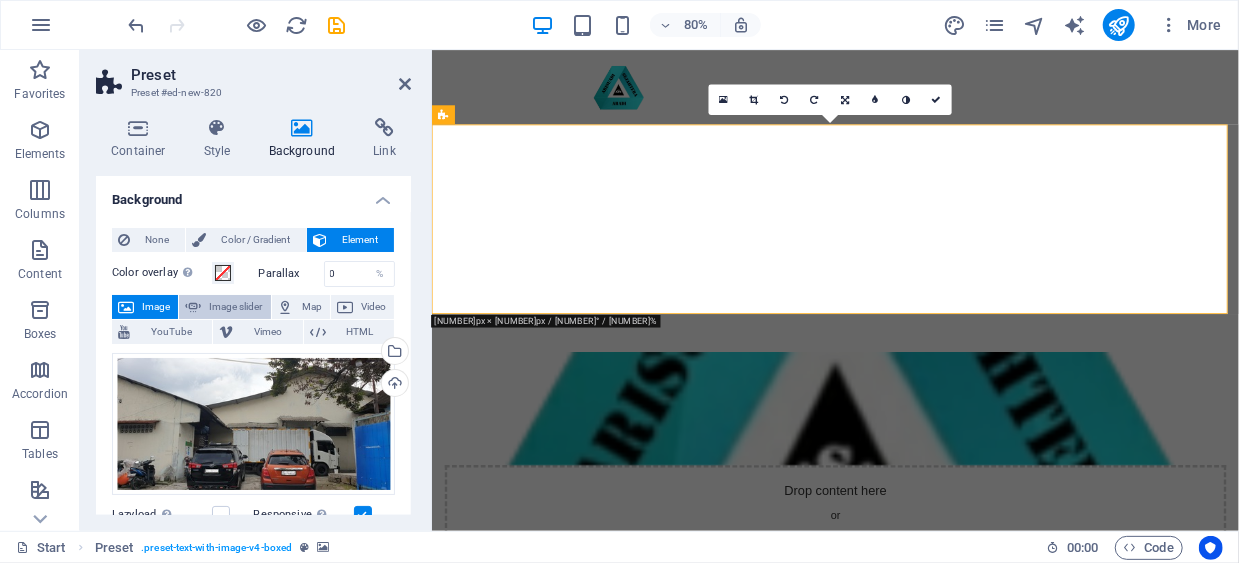 select on "ms" 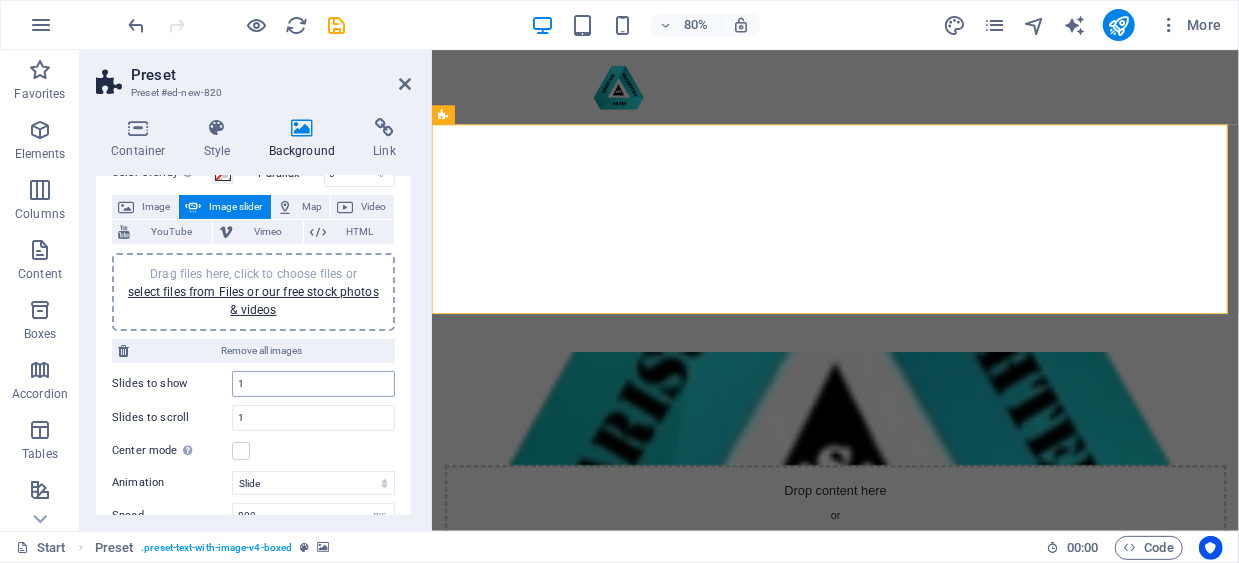 scroll, scrollTop: 0, scrollLeft: 0, axis: both 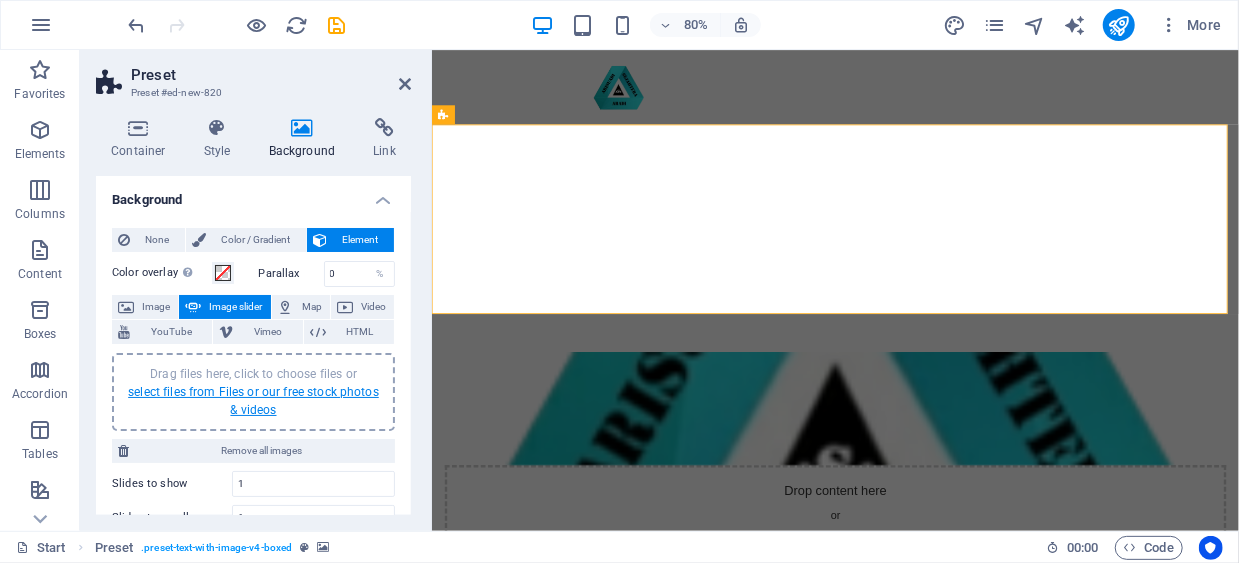 click on "select files from Files or our free stock photos & videos" at bounding box center (253, 401) 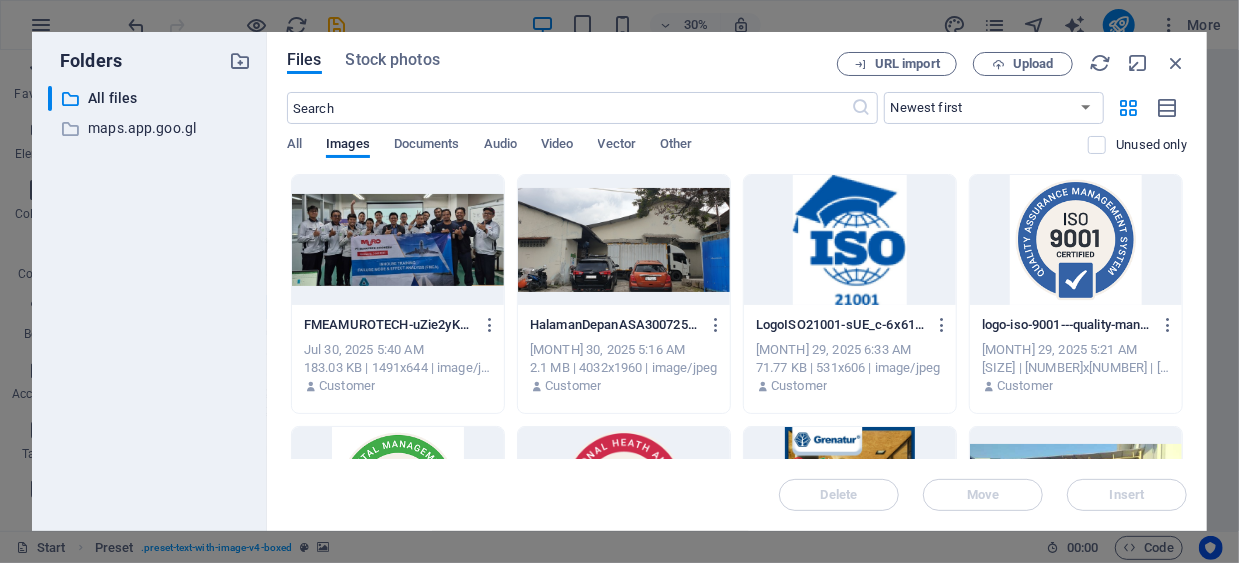 click at bounding box center (398, 240) 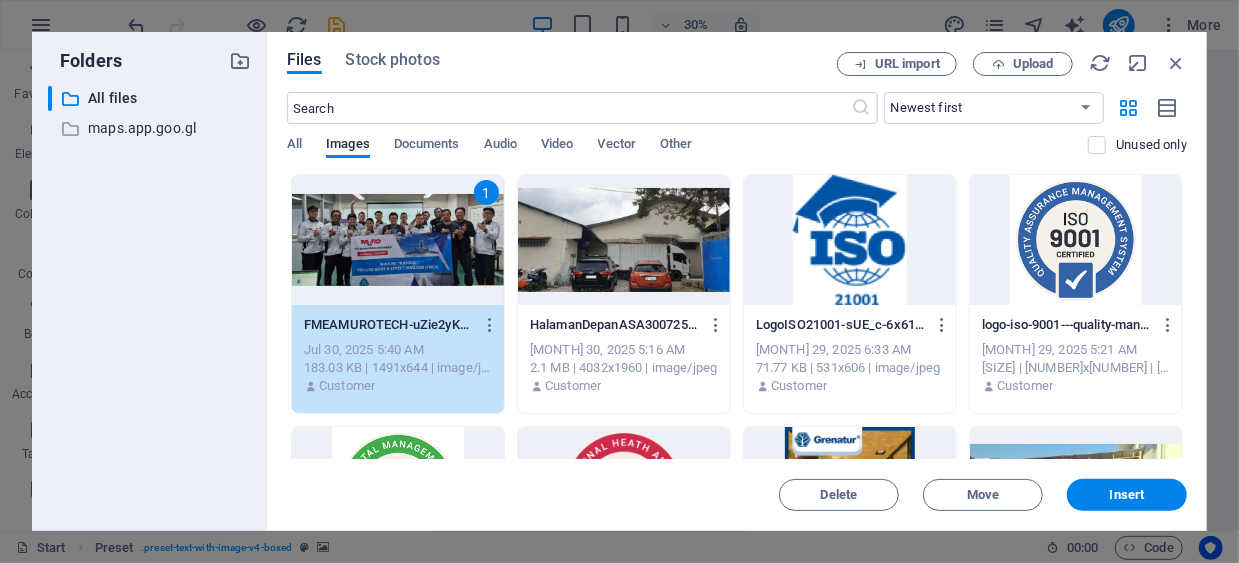 click at bounding box center (624, 240) 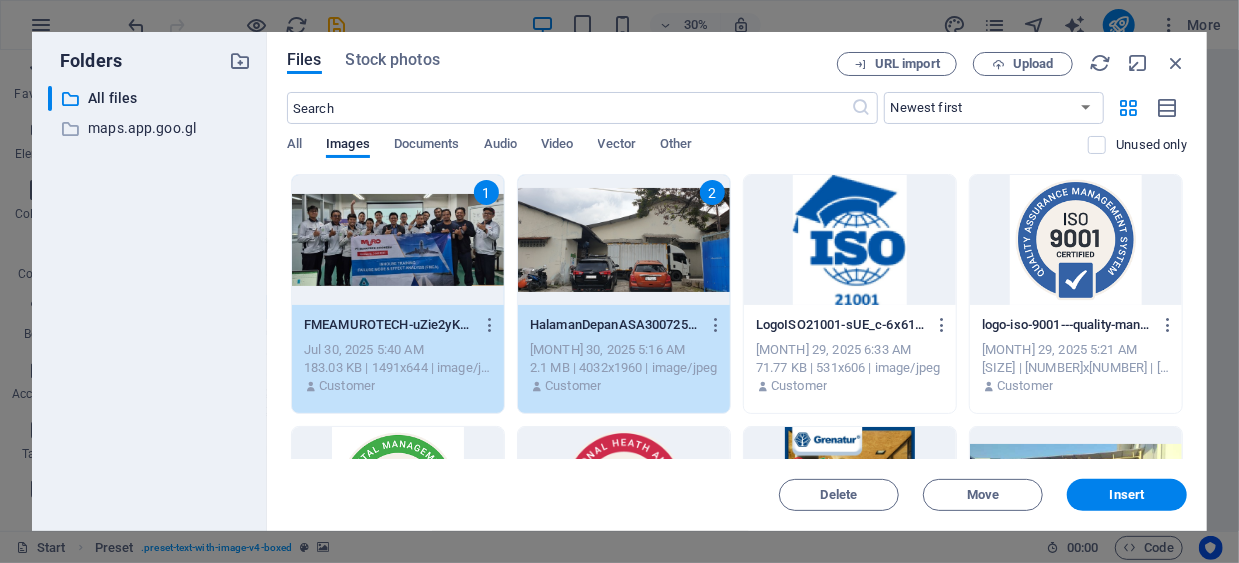 click at bounding box center [850, 240] 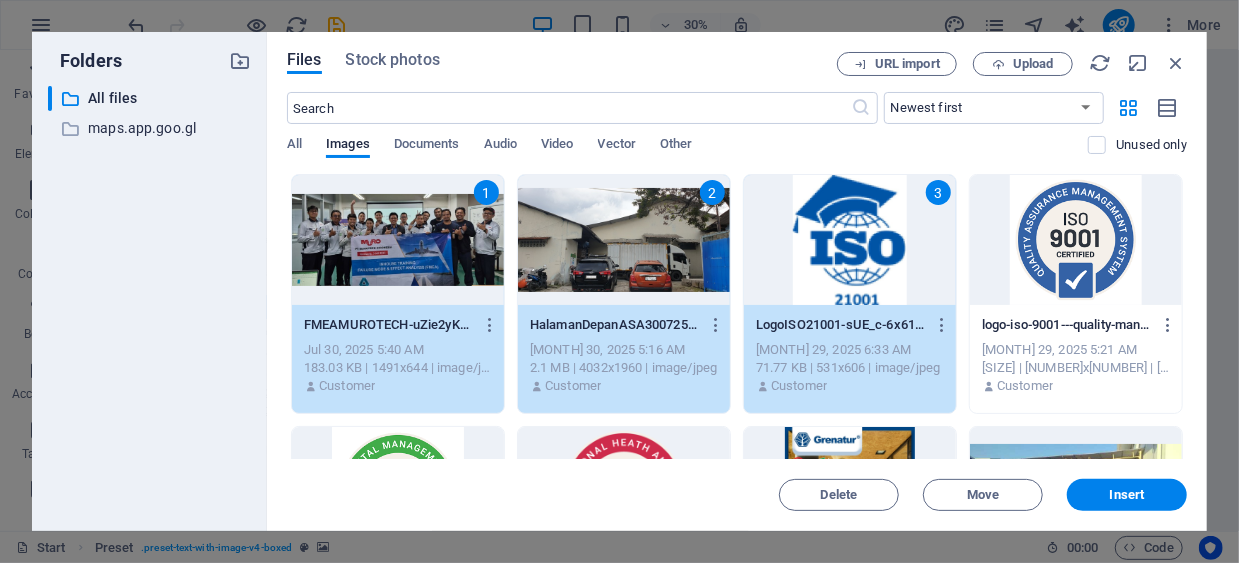 click at bounding box center (1076, 240) 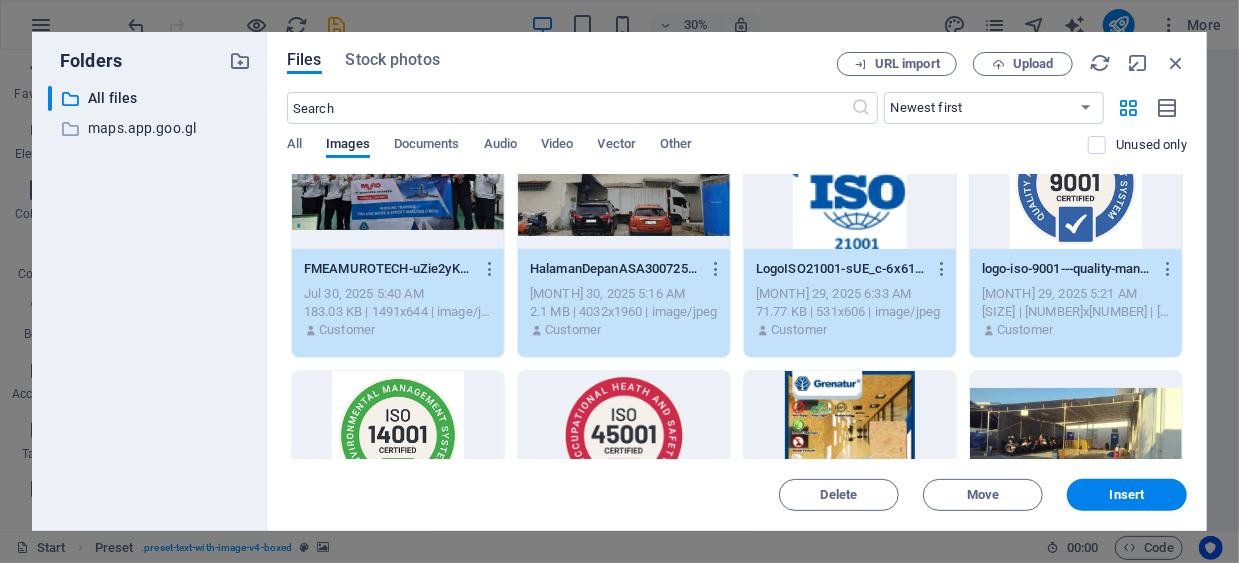 scroll, scrollTop: 100, scrollLeft: 0, axis: vertical 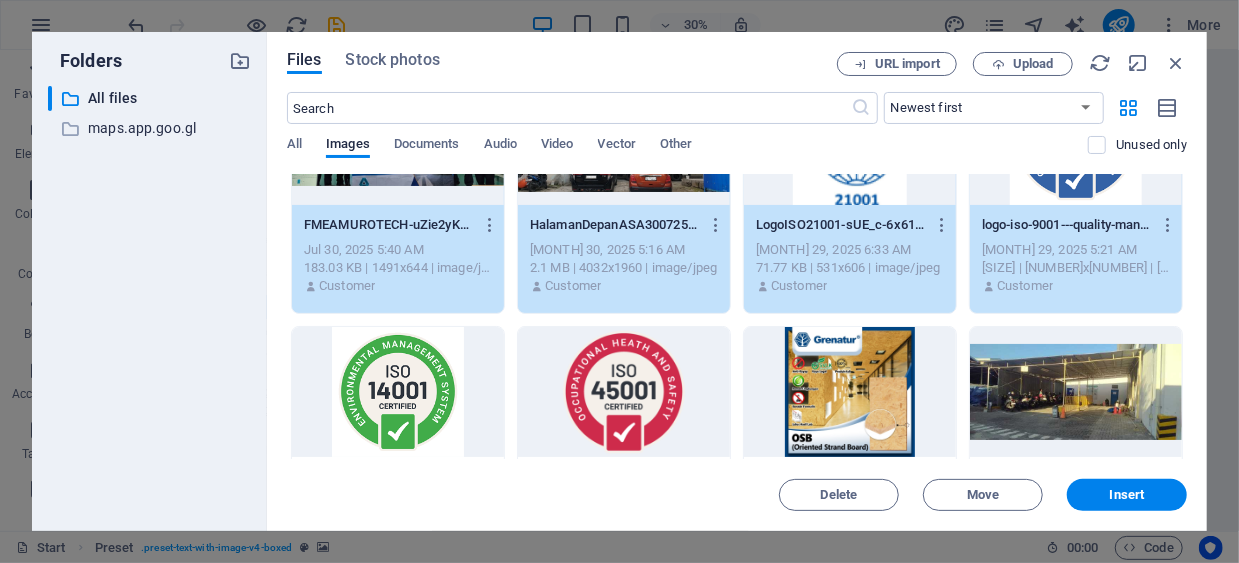 click at bounding box center (398, 392) 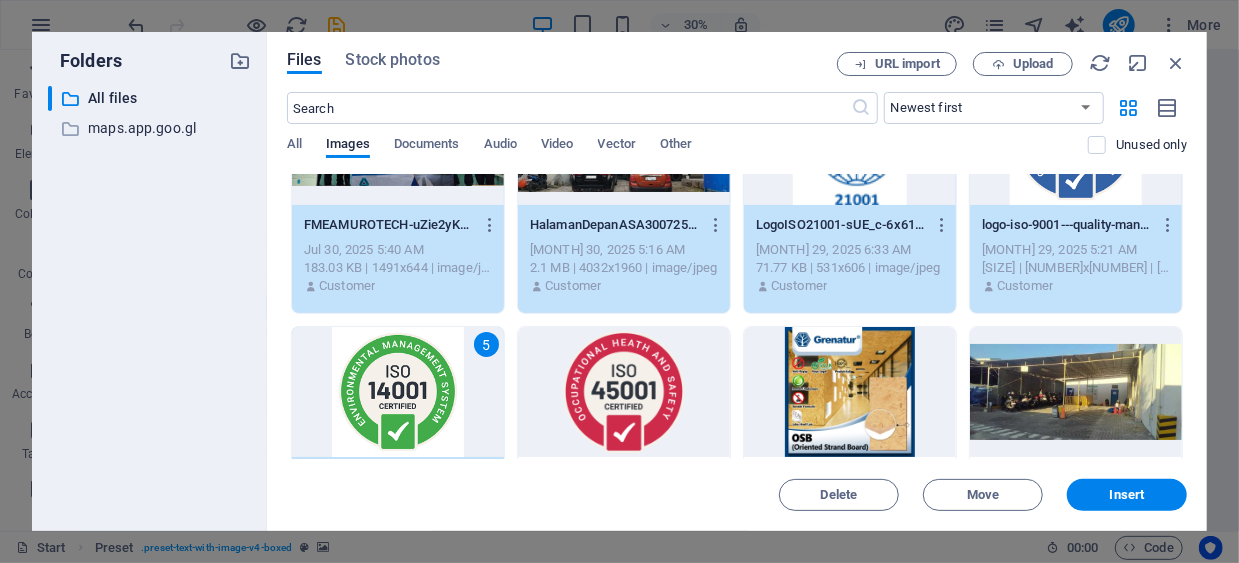 click at bounding box center (624, 392) 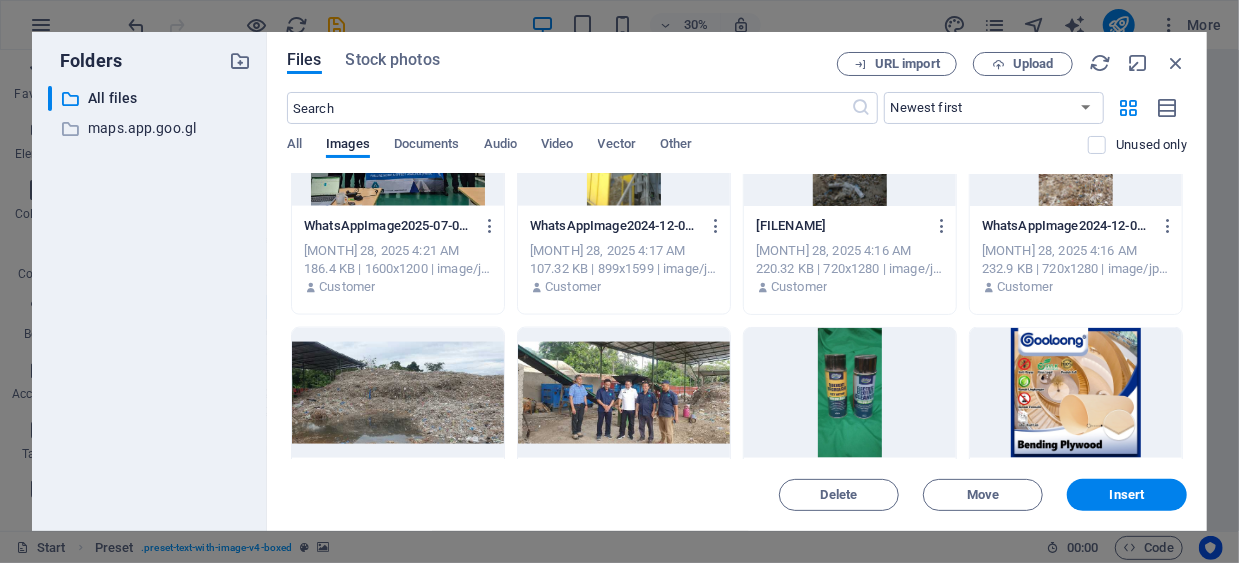 scroll, scrollTop: 1400, scrollLeft: 0, axis: vertical 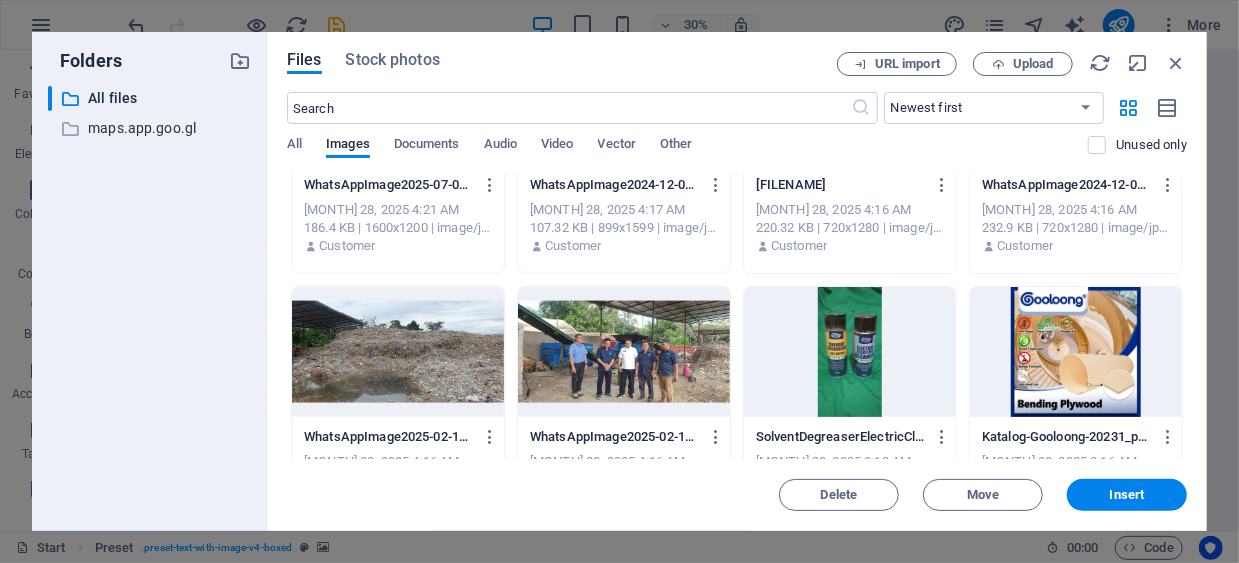 click at bounding box center [624, 352] 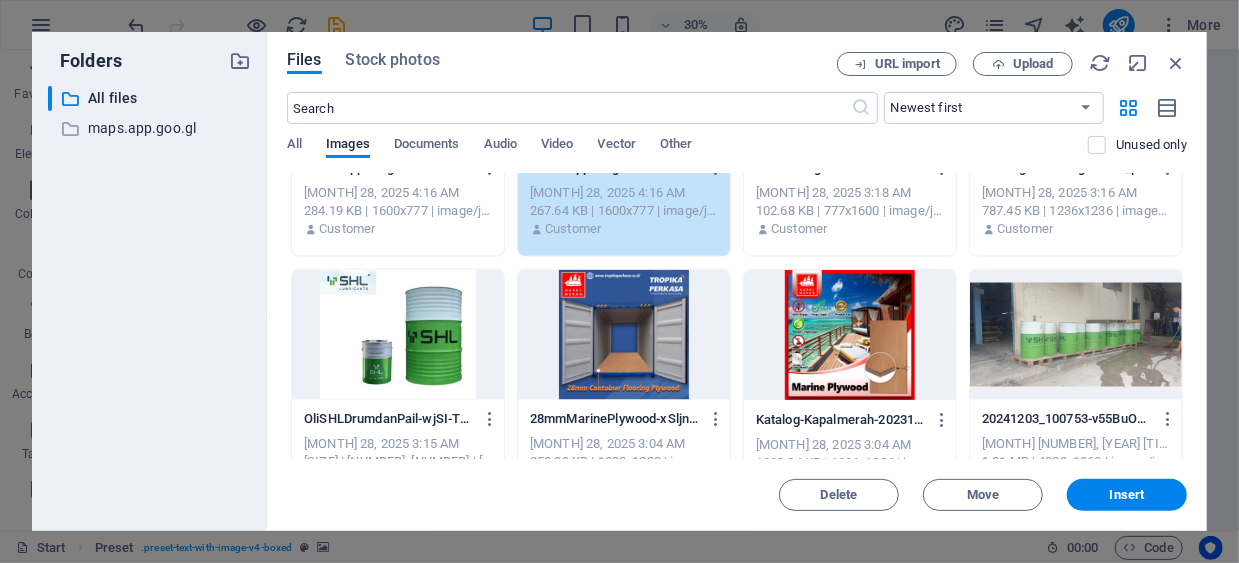 scroll, scrollTop: 1700, scrollLeft: 0, axis: vertical 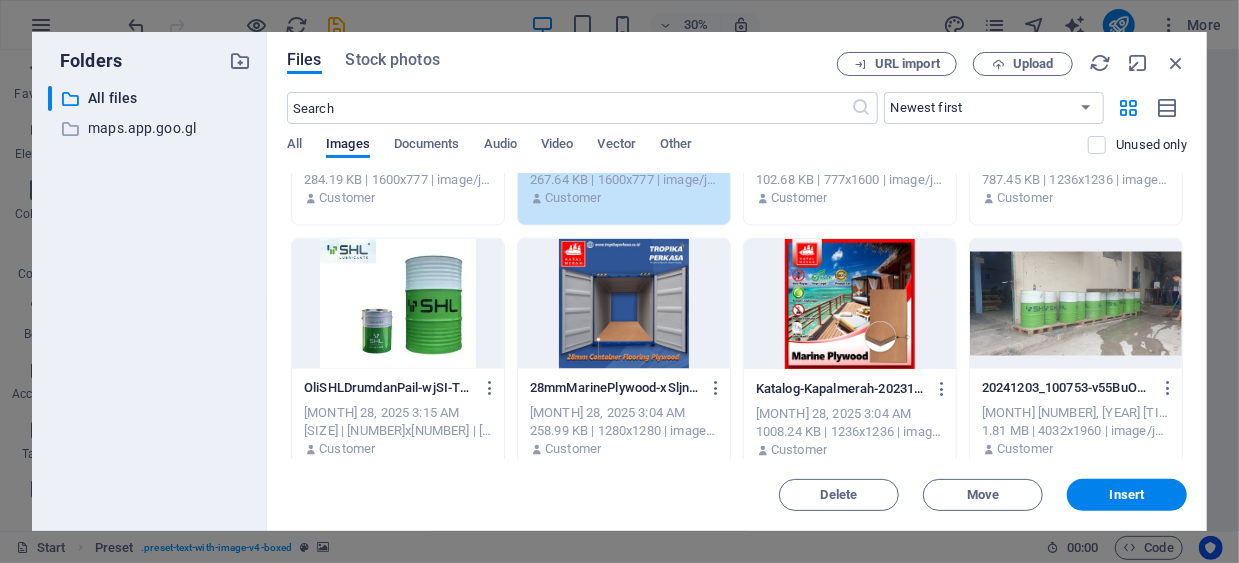 click at bounding box center [850, 304] 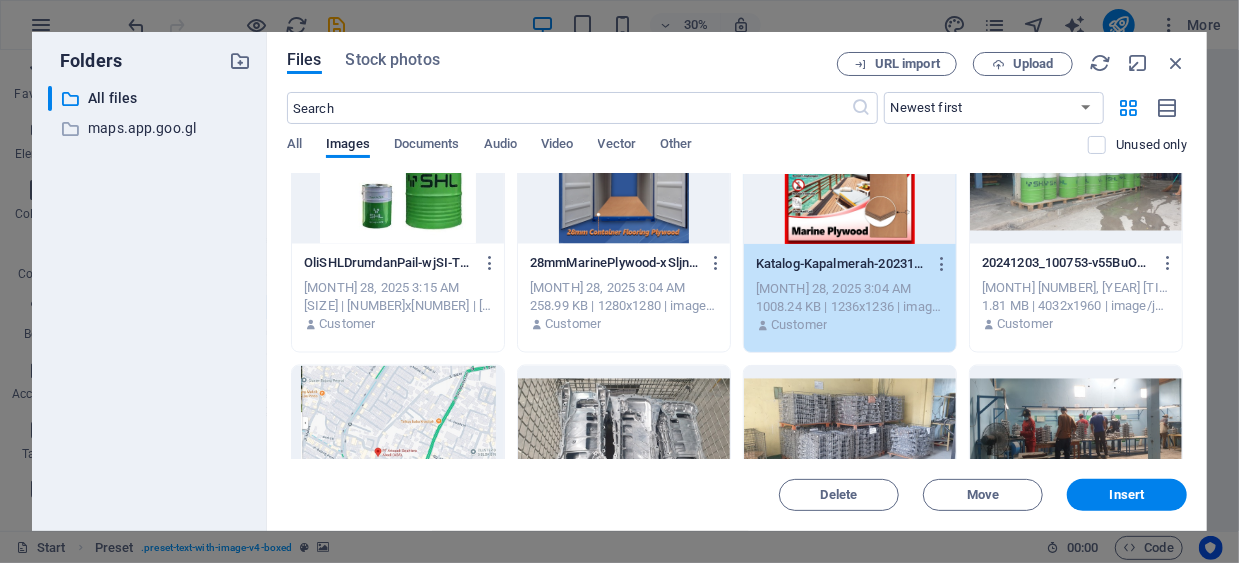 scroll, scrollTop: 2000, scrollLeft: 0, axis: vertical 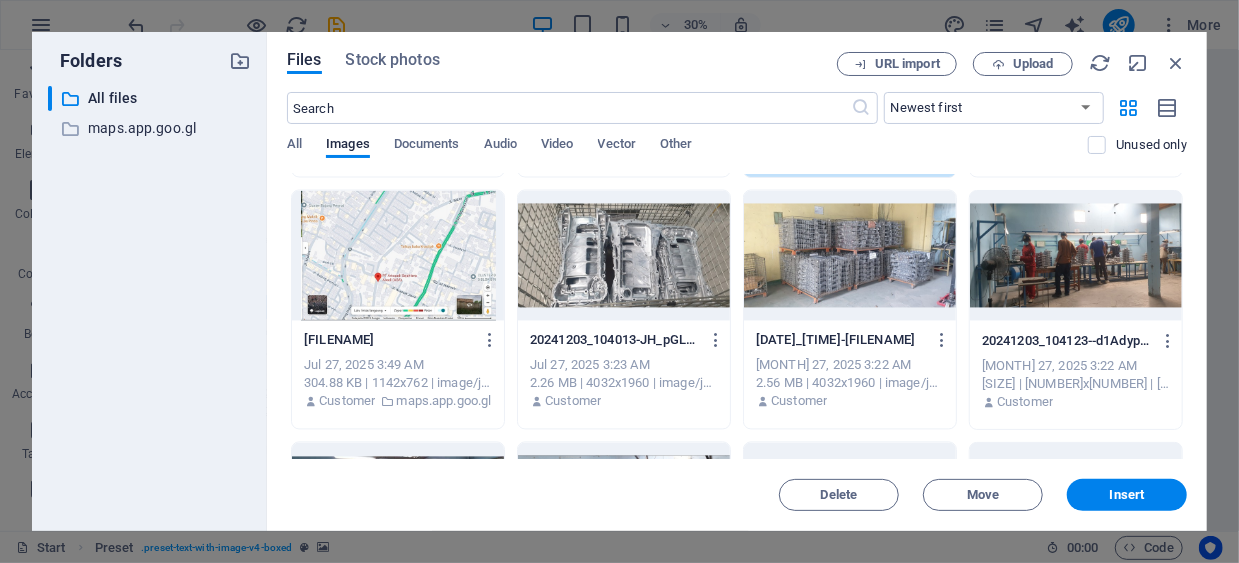 click at bounding box center [850, 256] 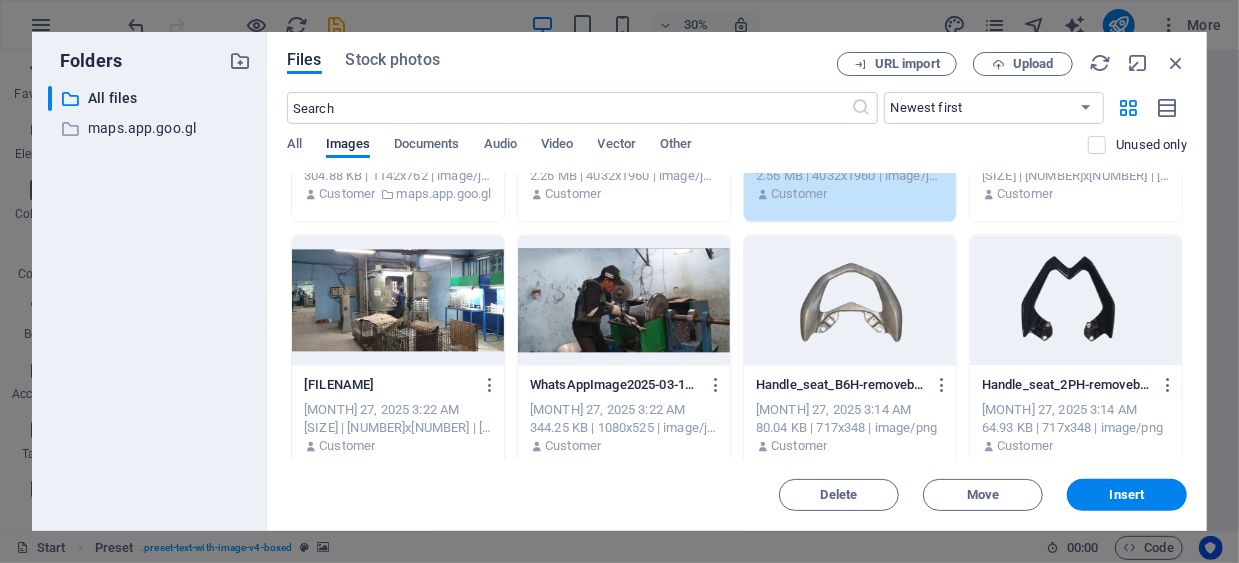 scroll, scrollTop: 2200, scrollLeft: 0, axis: vertical 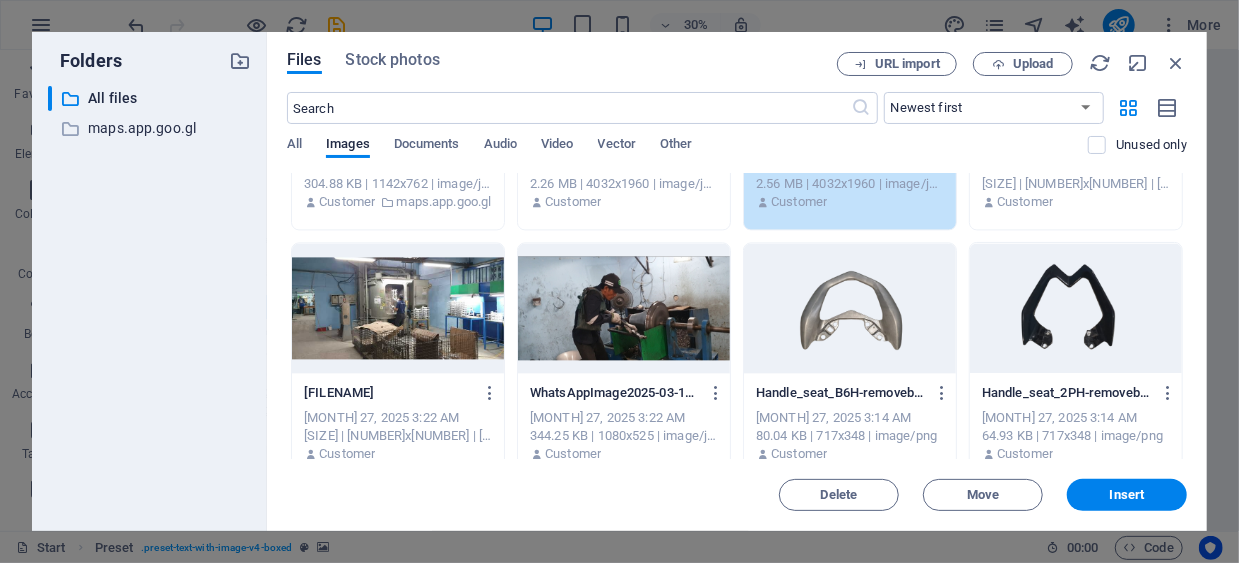 click at bounding box center (398, 308) 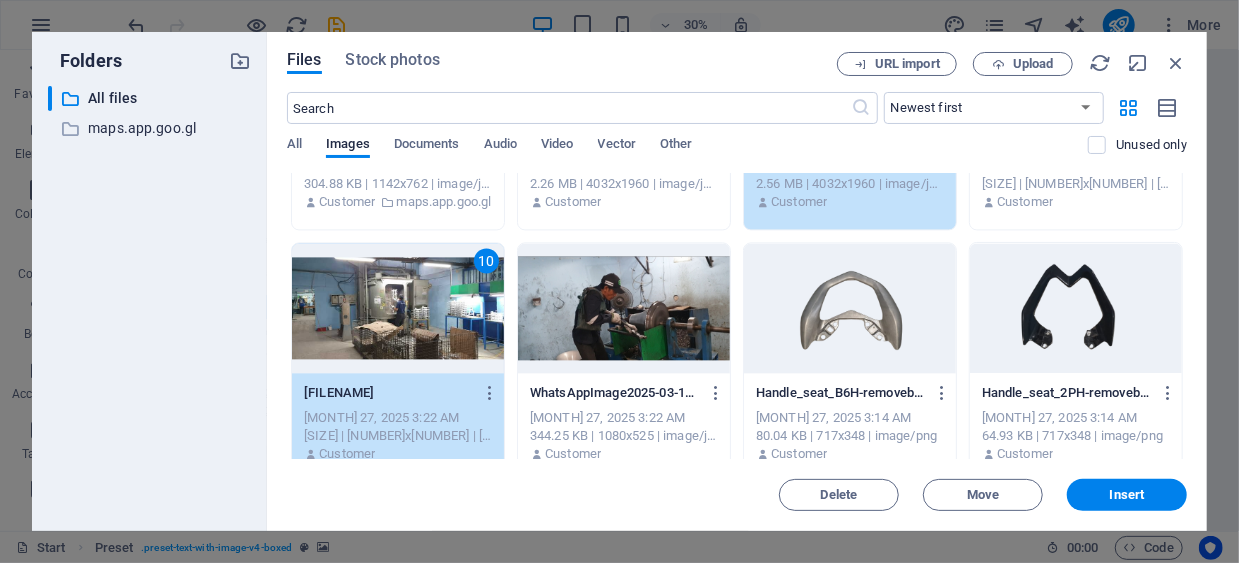 scroll, scrollTop: 2474, scrollLeft: 0, axis: vertical 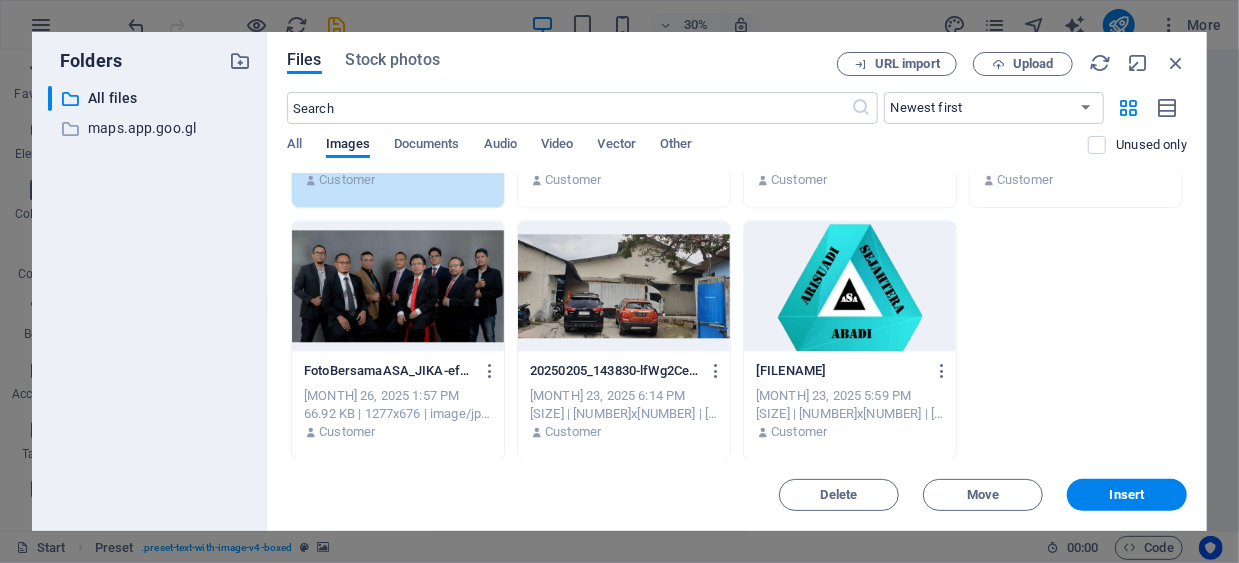 click at bounding box center [398, 286] 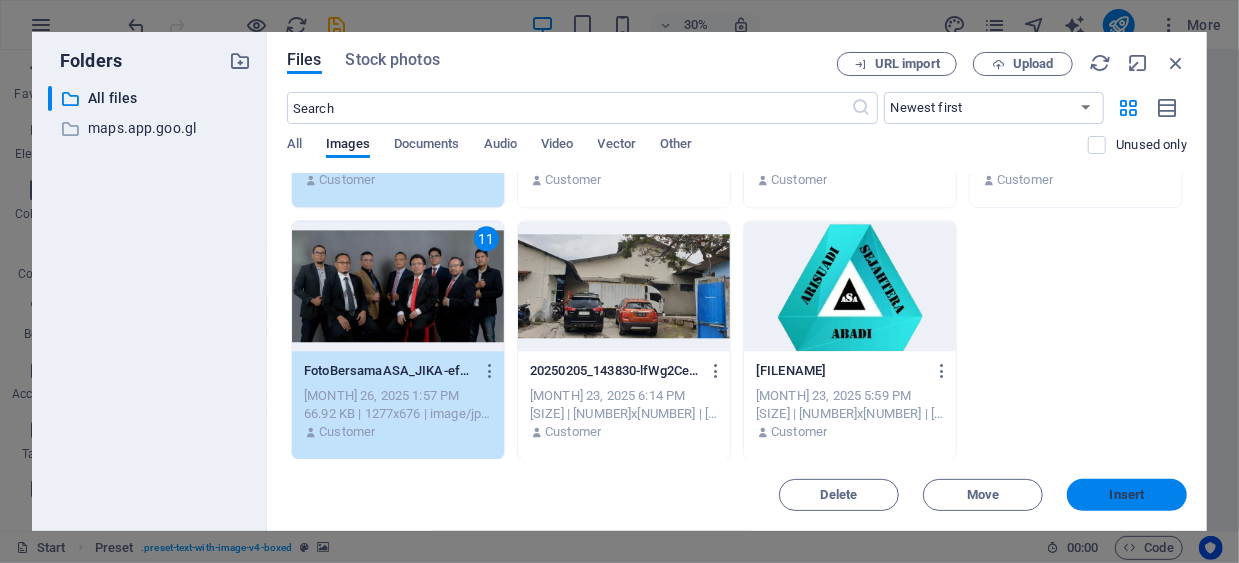 click on "Insert" at bounding box center [1127, 495] 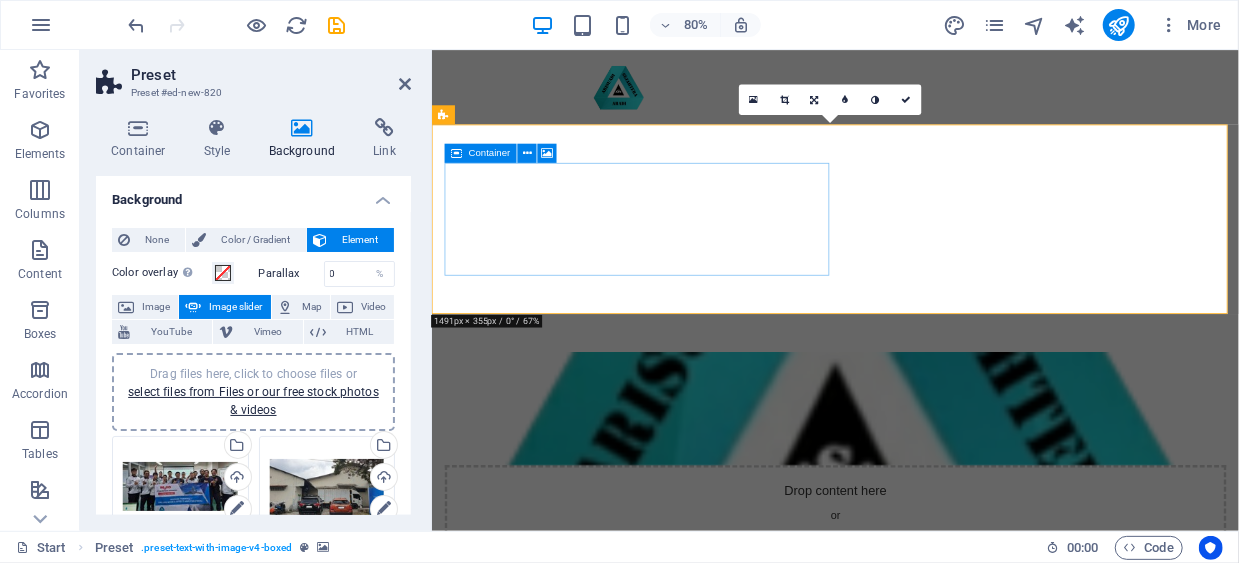 click on "Drop content here or  Add elements  Paste clipboard" at bounding box center (935, 639) 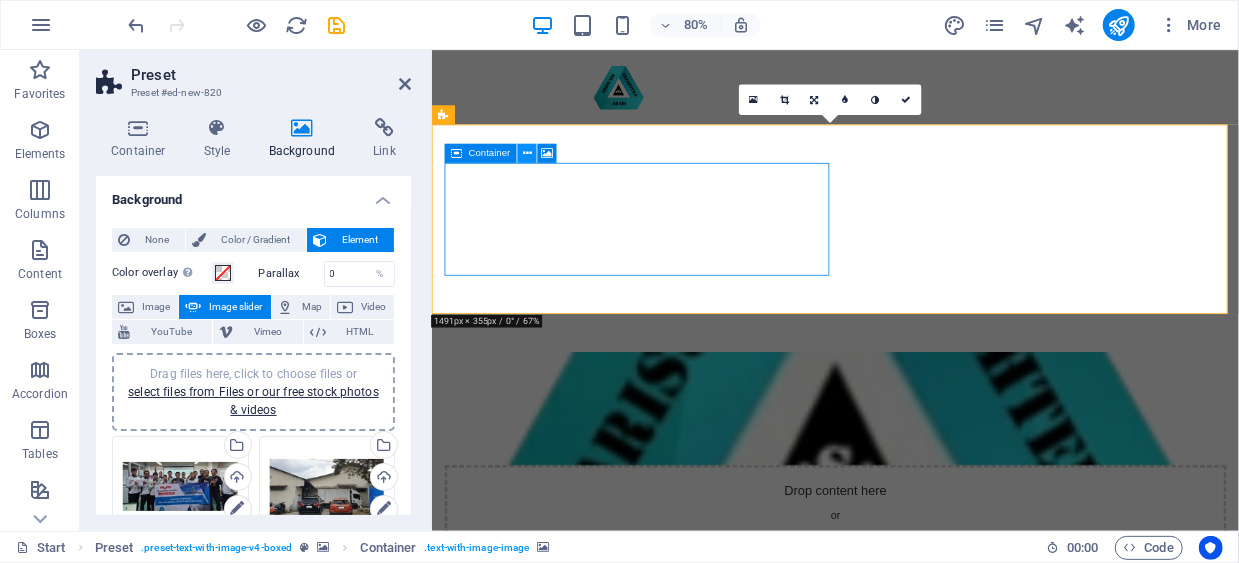 click at bounding box center [527, 153] 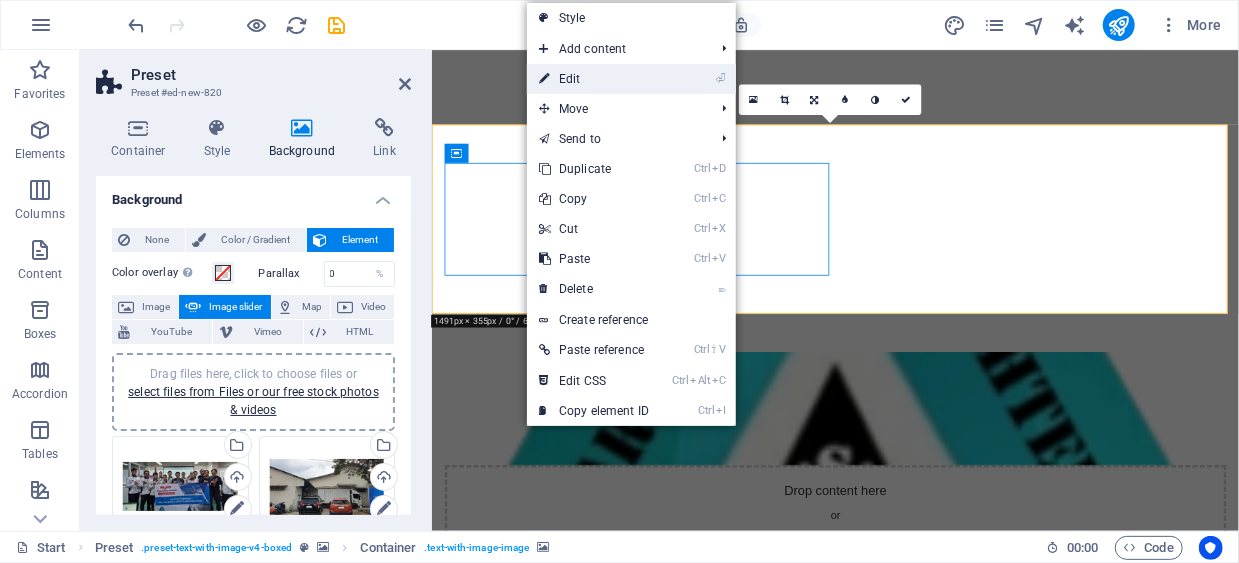 click on "⏎  Edit" at bounding box center [594, 79] 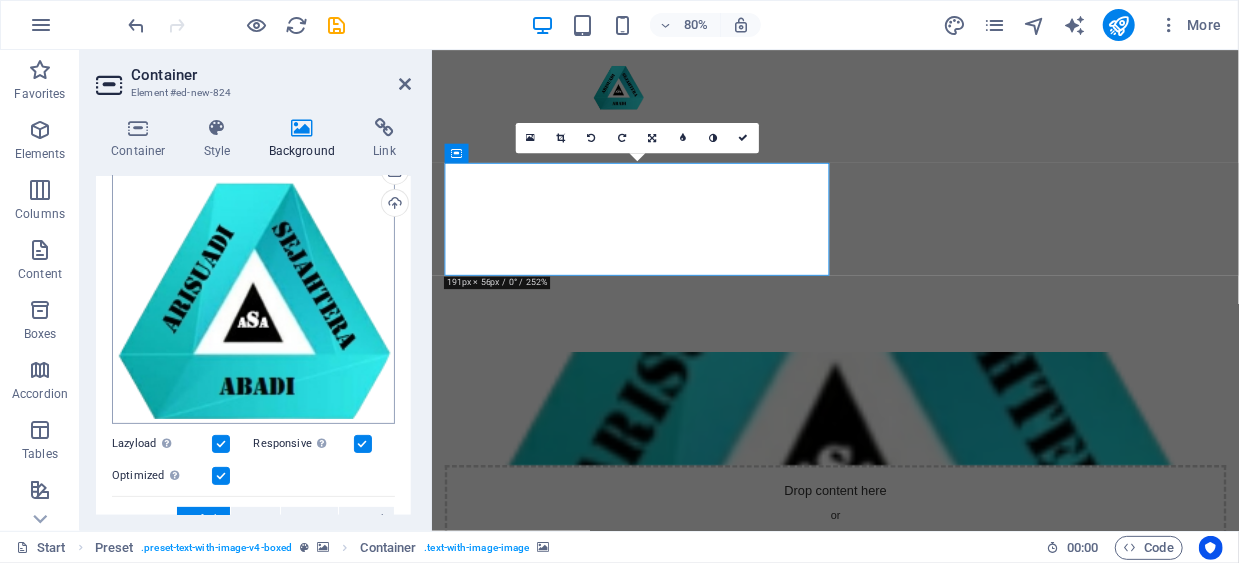 scroll, scrollTop: 200, scrollLeft: 0, axis: vertical 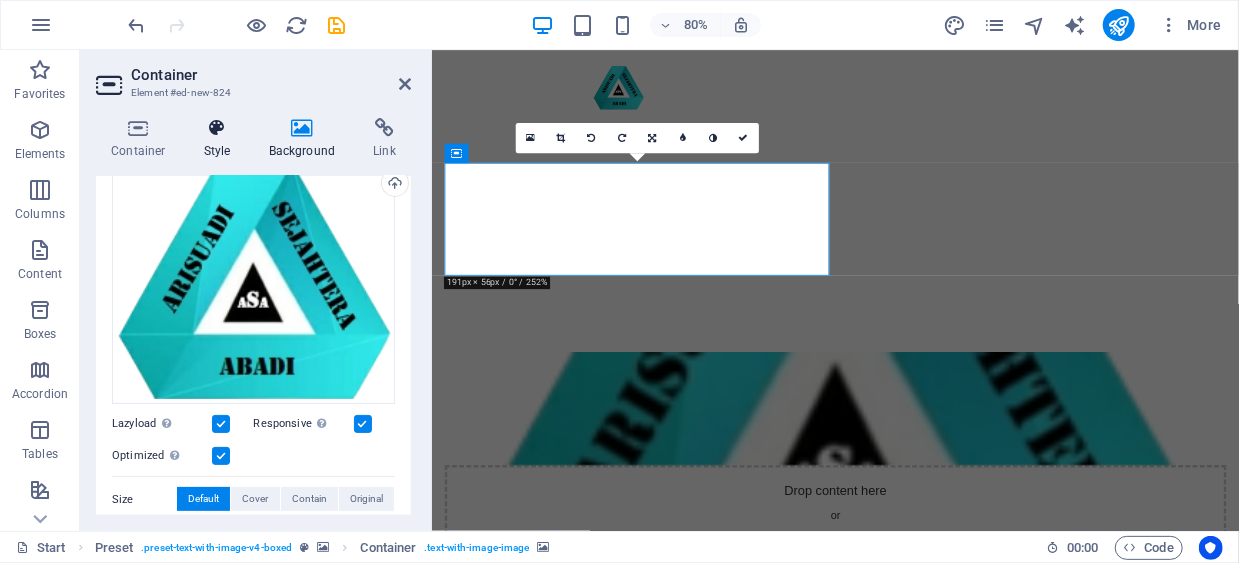 click on "Style" at bounding box center (221, 139) 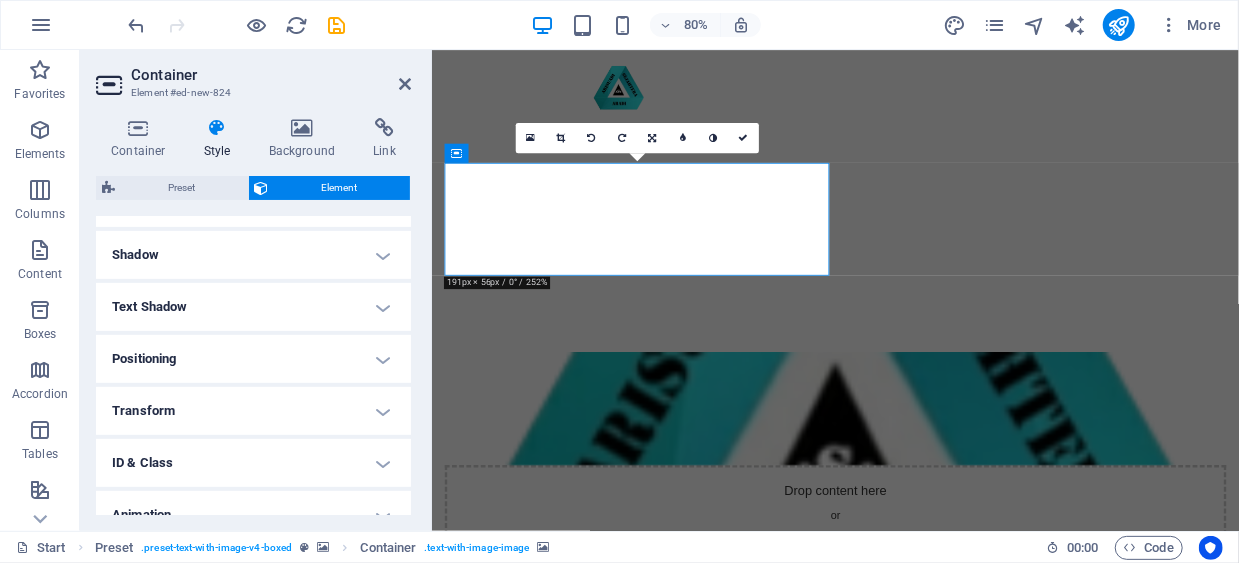 scroll, scrollTop: 500, scrollLeft: 0, axis: vertical 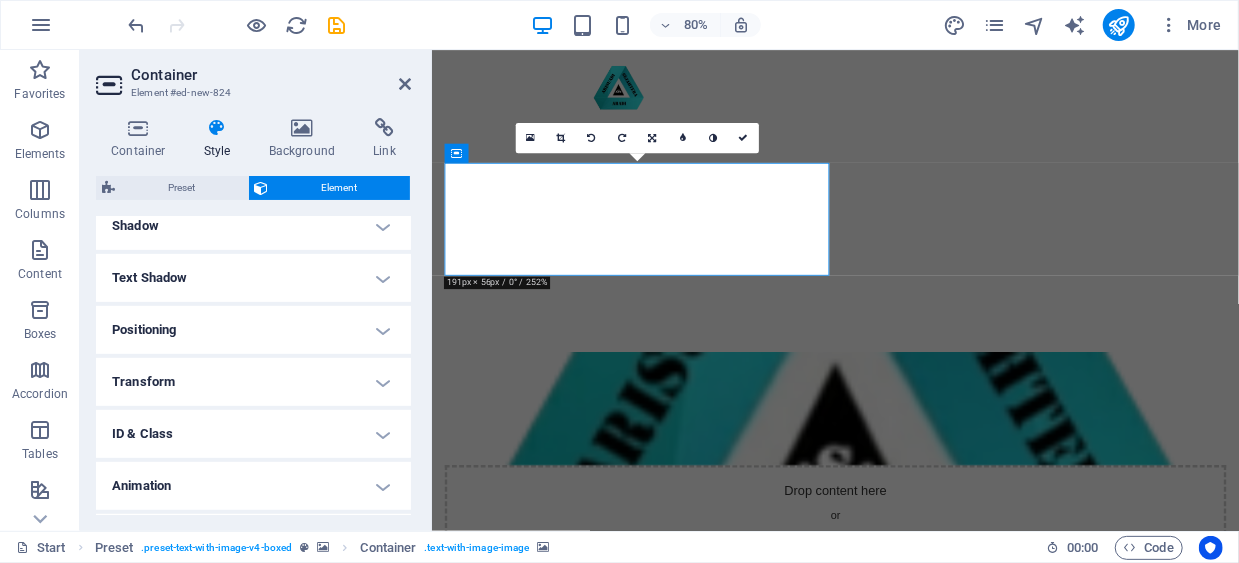click on "Transform" at bounding box center (253, 382) 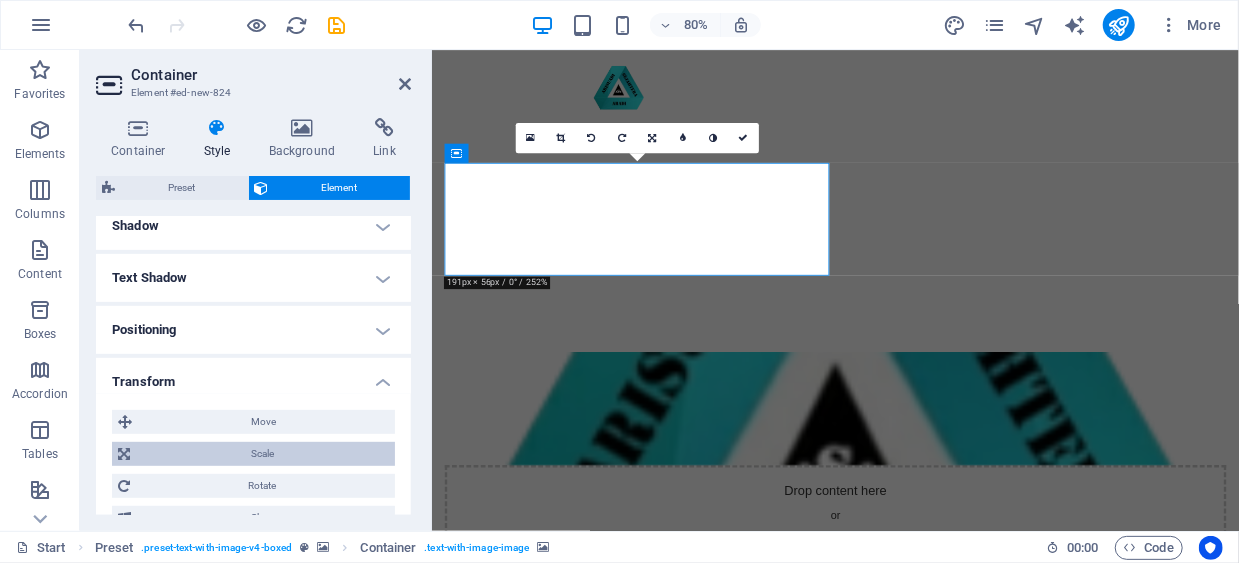 click on "Scale" at bounding box center [262, 454] 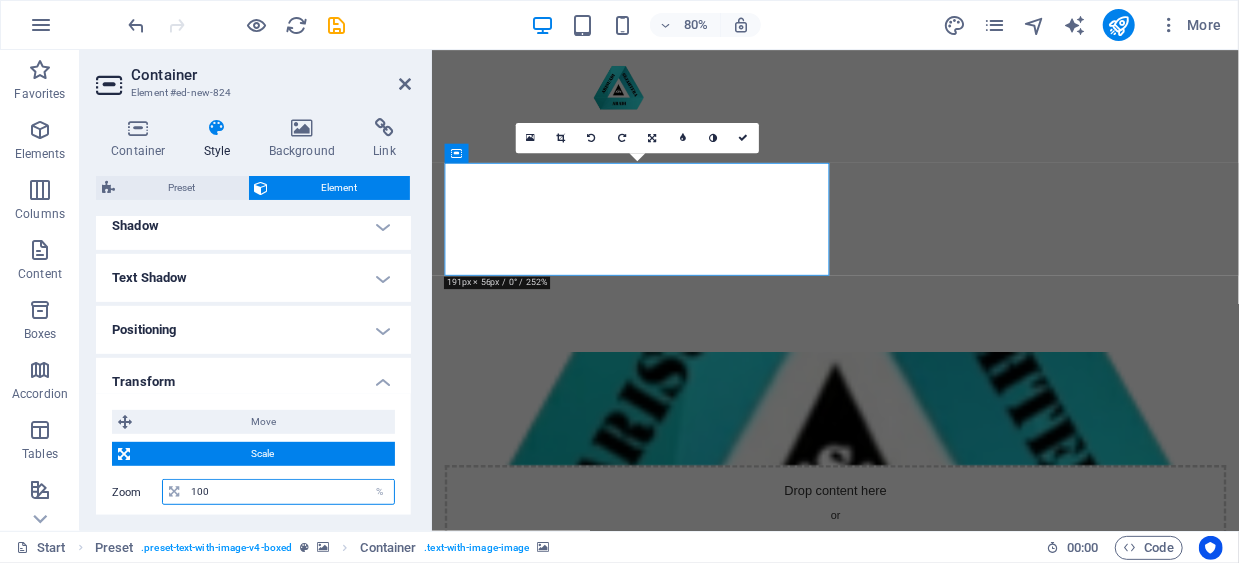 drag, startPoint x: 227, startPoint y: 493, endPoint x: 179, endPoint y: 491, distance: 48.04165 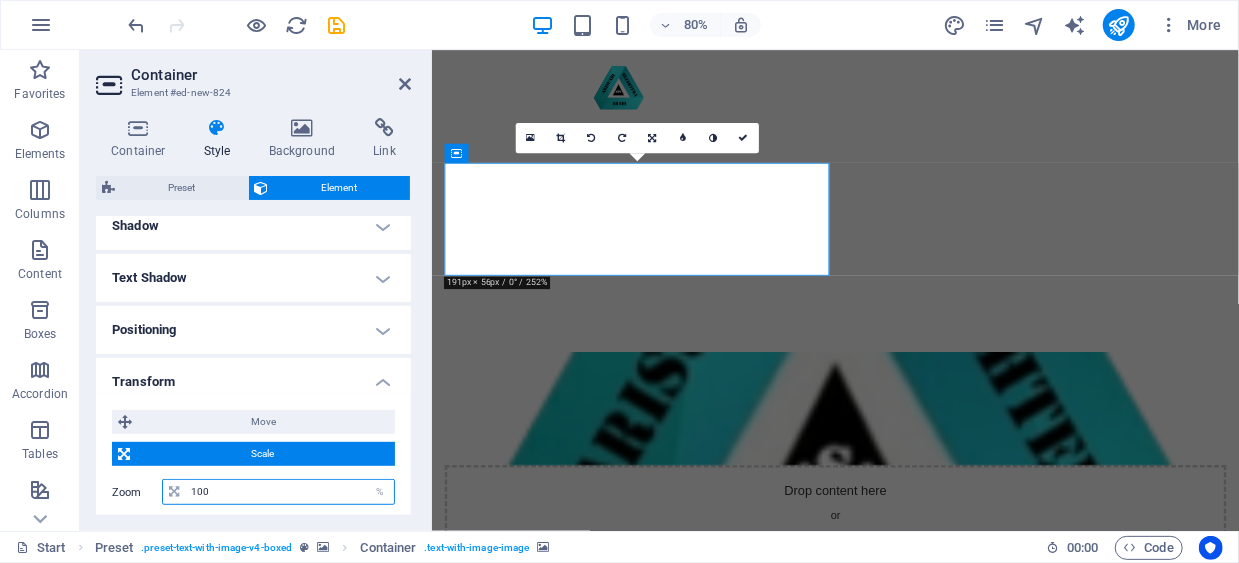 click on "100 %" at bounding box center [278, 492] 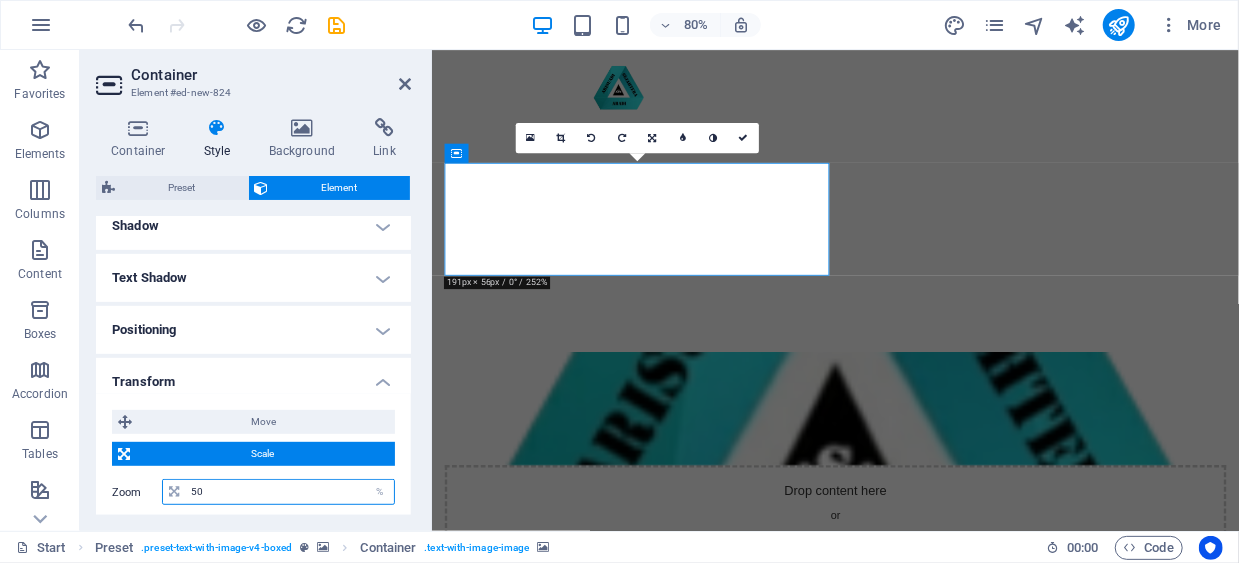 type on "50" 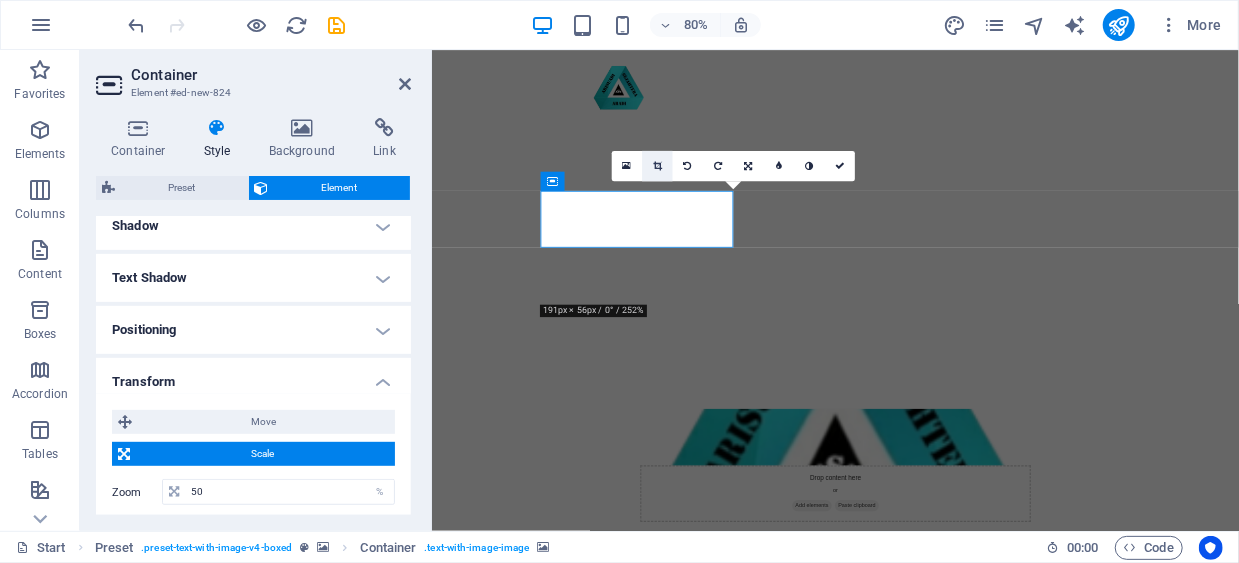 click at bounding box center [657, 167] 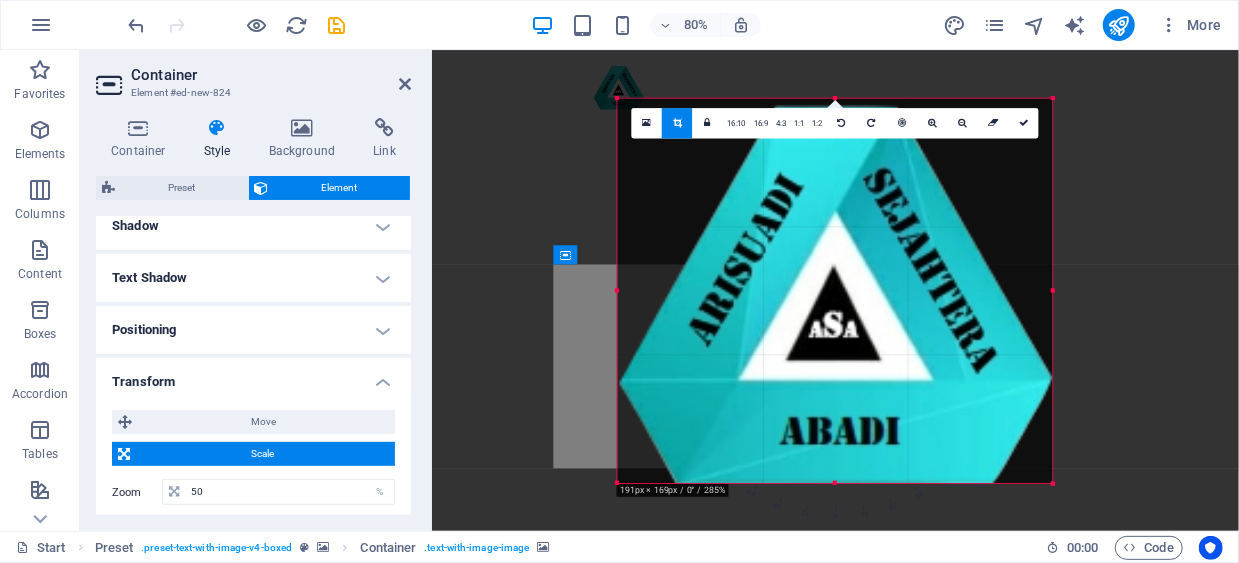 drag, startPoint x: 835, startPoint y: 483, endPoint x: 837, endPoint y: 511, distance: 28.071337 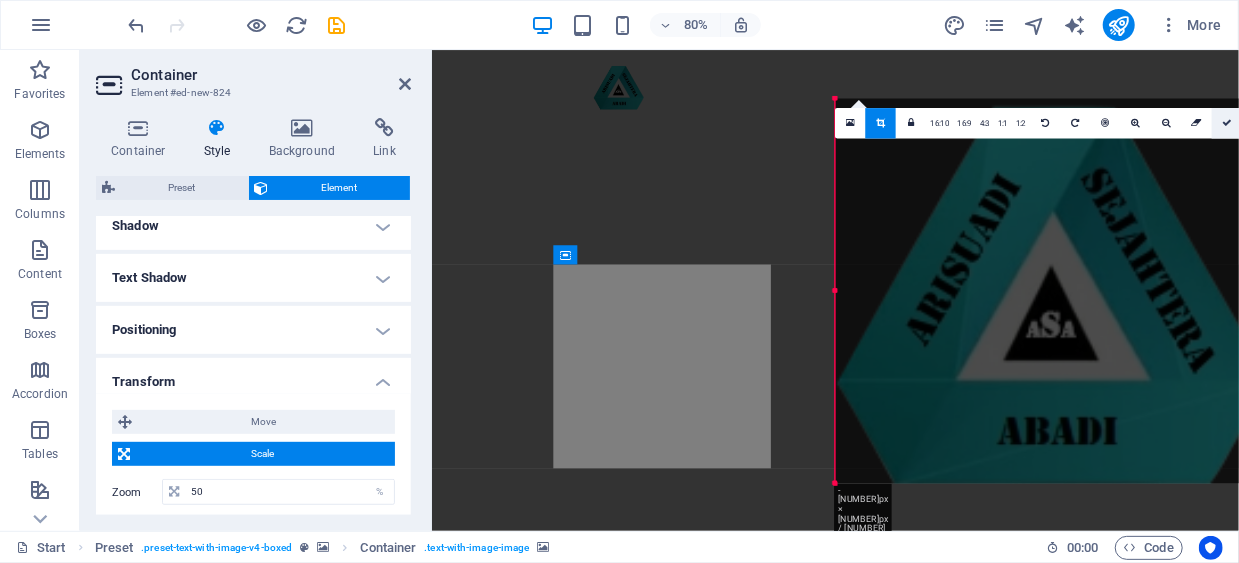 click at bounding box center [1227, 123] 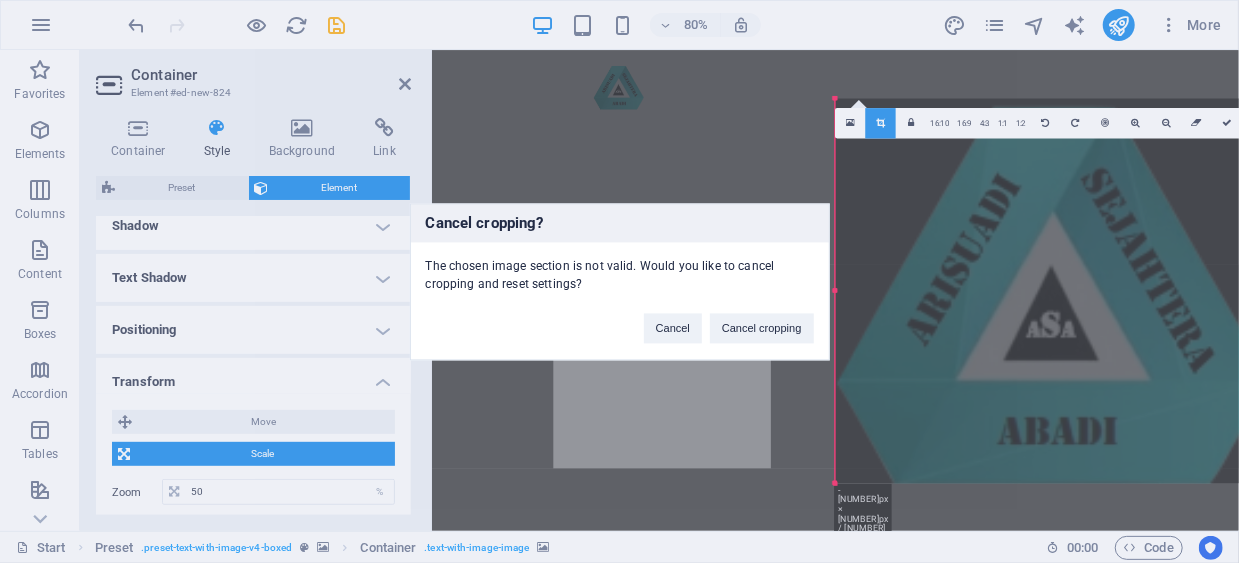 click on "Cancel cropping? The chosen image section is not valid. Would you like to cancel cropping and reset settings? Cancel Cancel cropping" at bounding box center (619, 281) 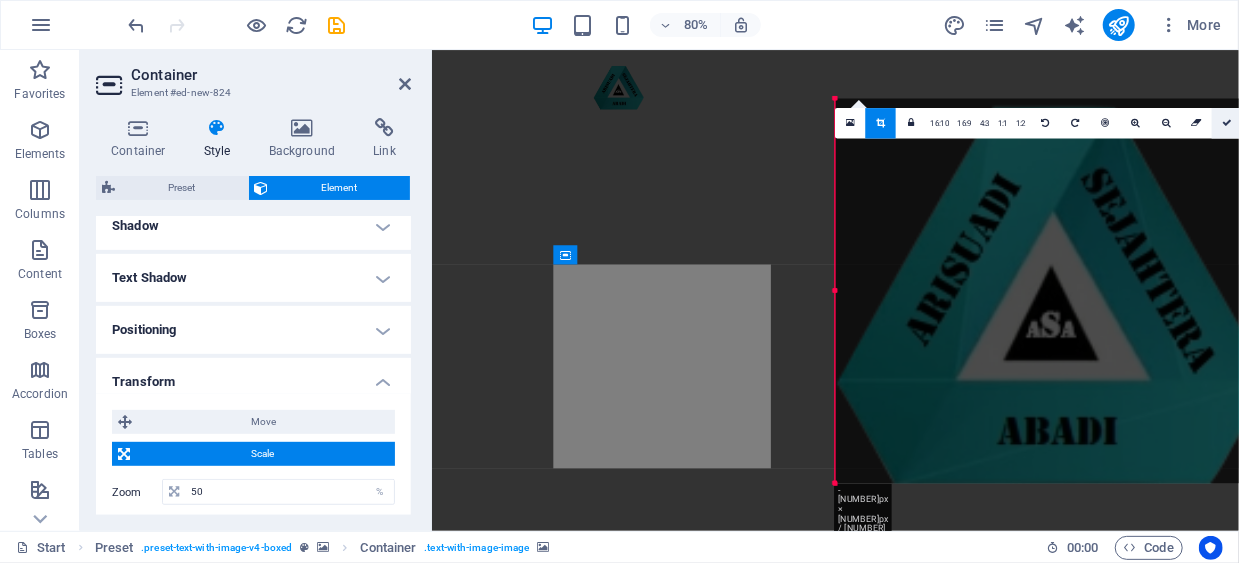 click at bounding box center [1228, 123] 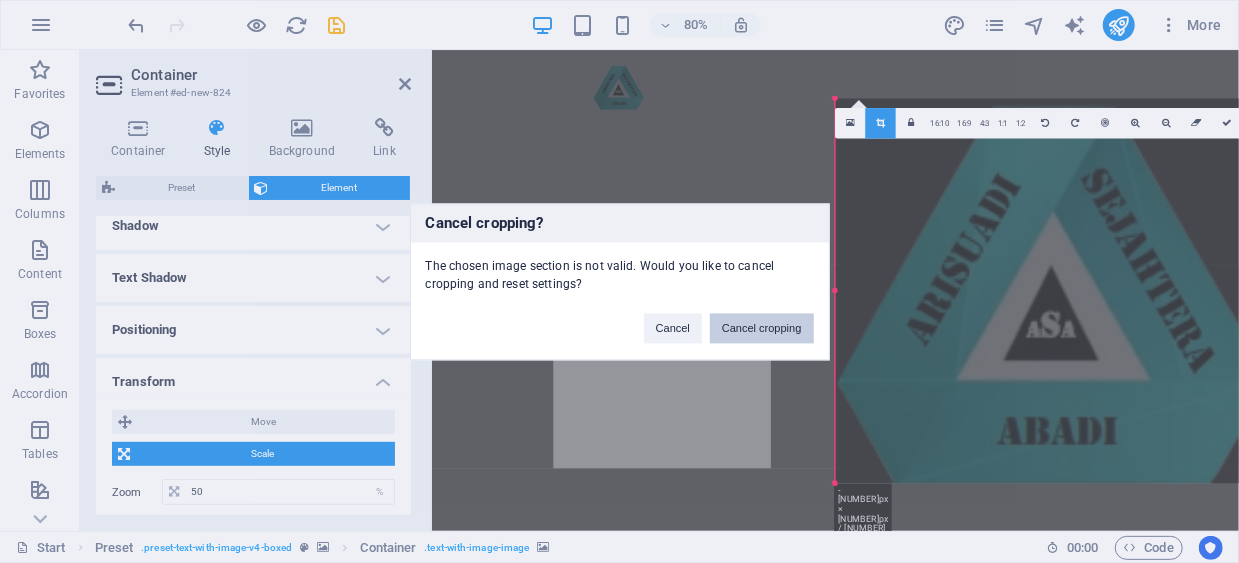 click on "Cancel cropping" at bounding box center (762, 328) 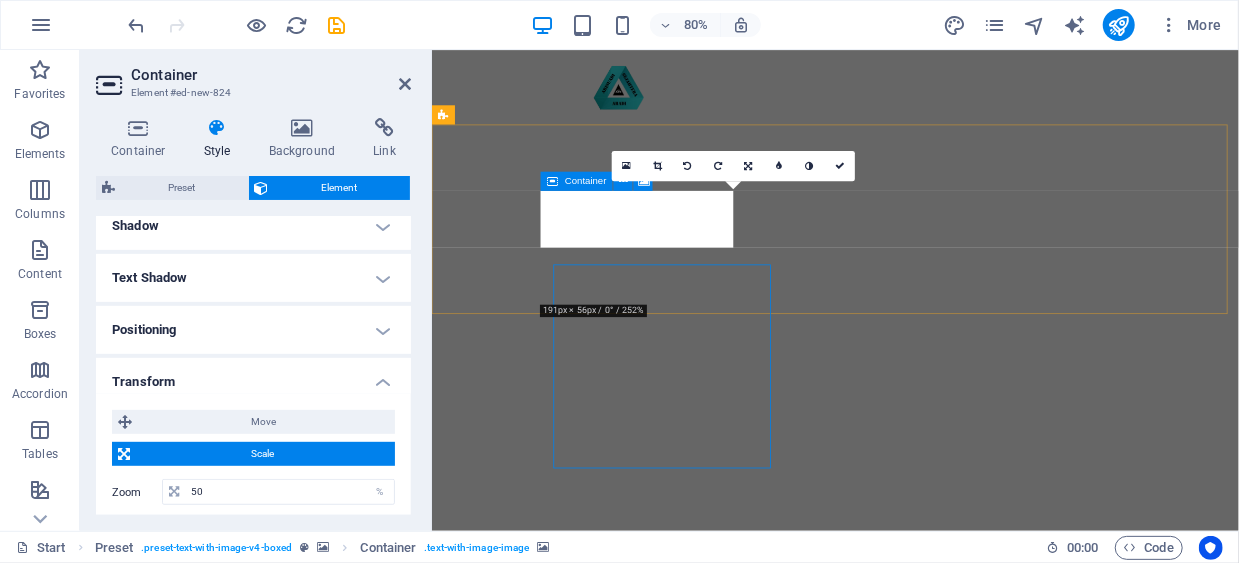 click on "Drop content here or  Add elements  Paste clipboard" at bounding box center (935, 1247) 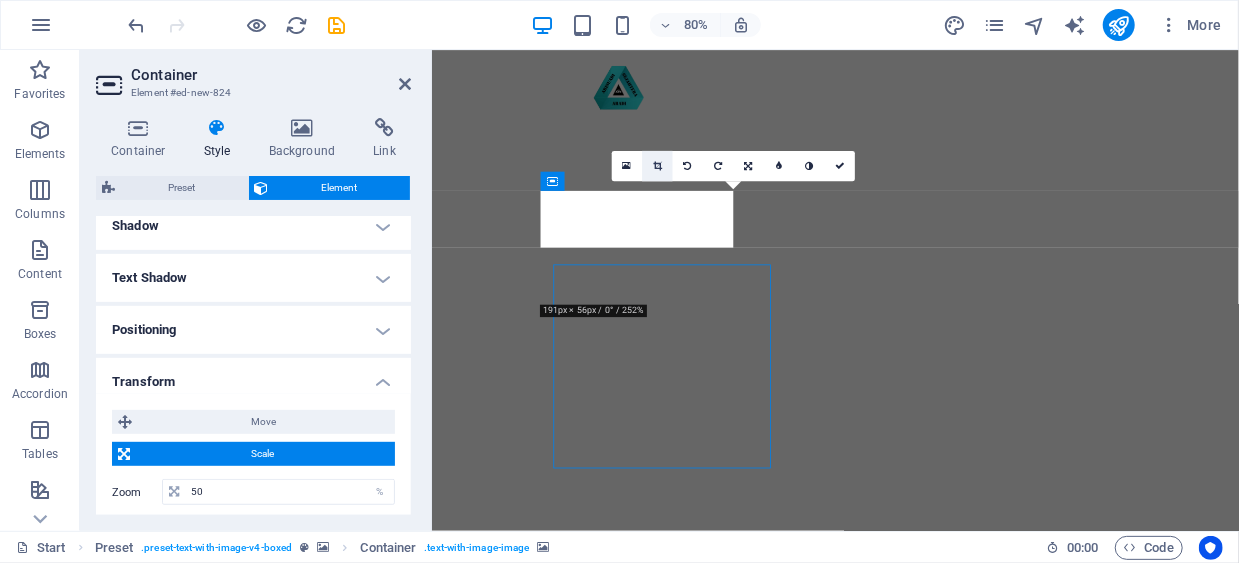 click at bounding box center (657, 167) 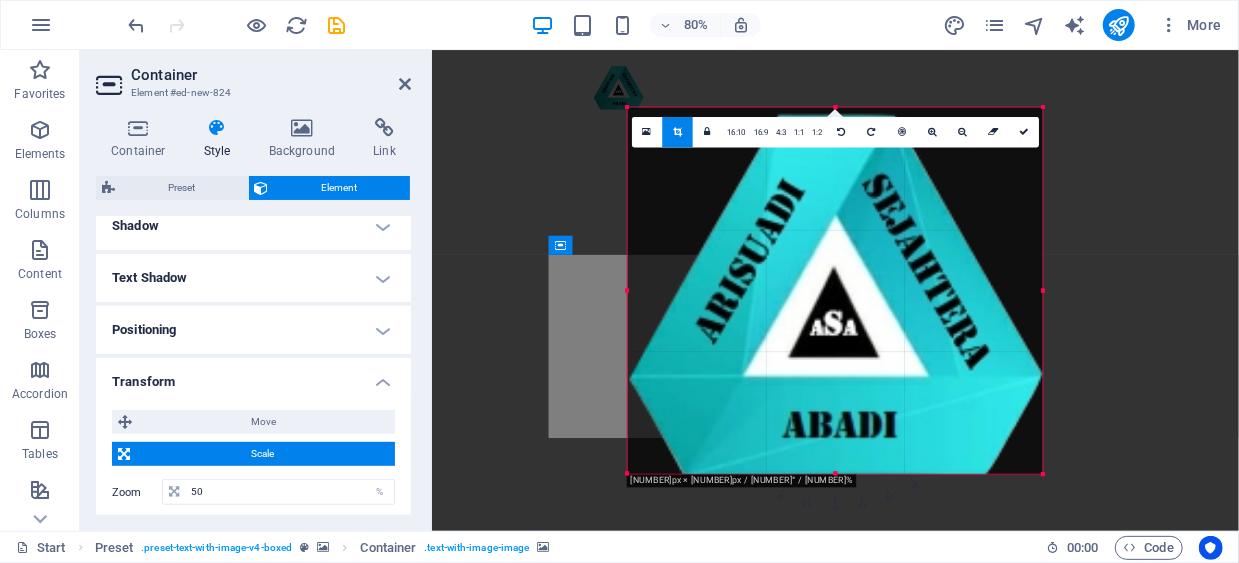 drag, startPoint x: 1056, startPoint y: 487, endPoint x: 1031, endPoint y: 470, distance: 30.232433 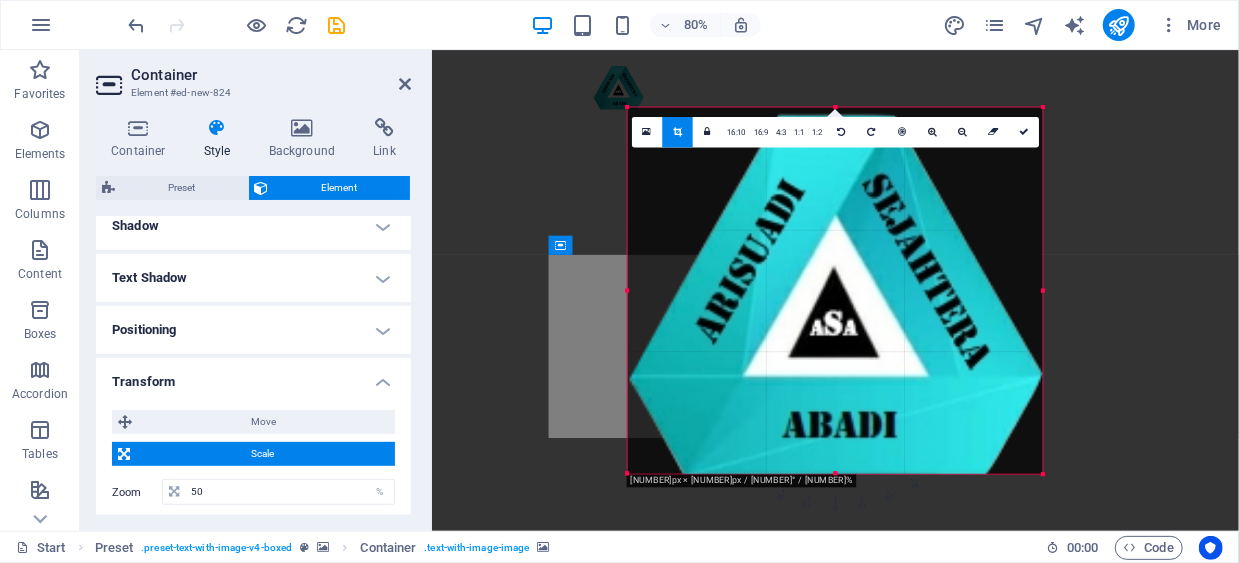 click on "180 170 160 150 140 130 120 110 100 90 80 70 60 50 40 30 20 10 0 -10 -20 -30 -40 -50 -60 -70 -80 -90 -100 -110 -120 -130 -140 -150 -160 -170 191px × 171px / 0° / 285% 16:10 16:9 4:3 1:1 1:2 0" at bounding box center (835, 290) 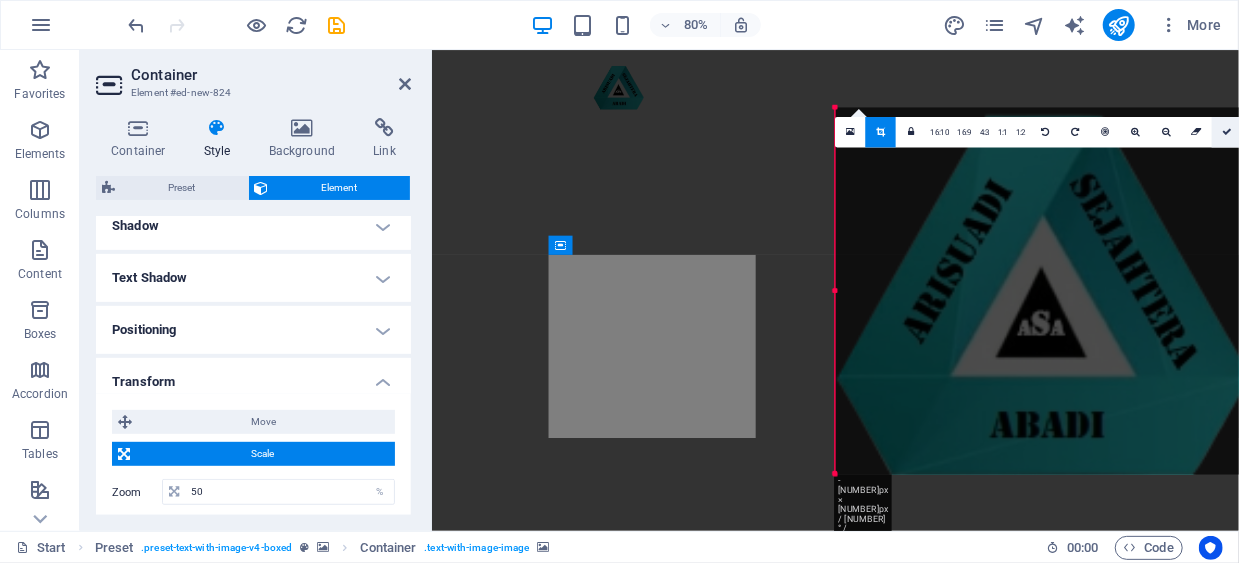 click at bounding box center [1228, 132] 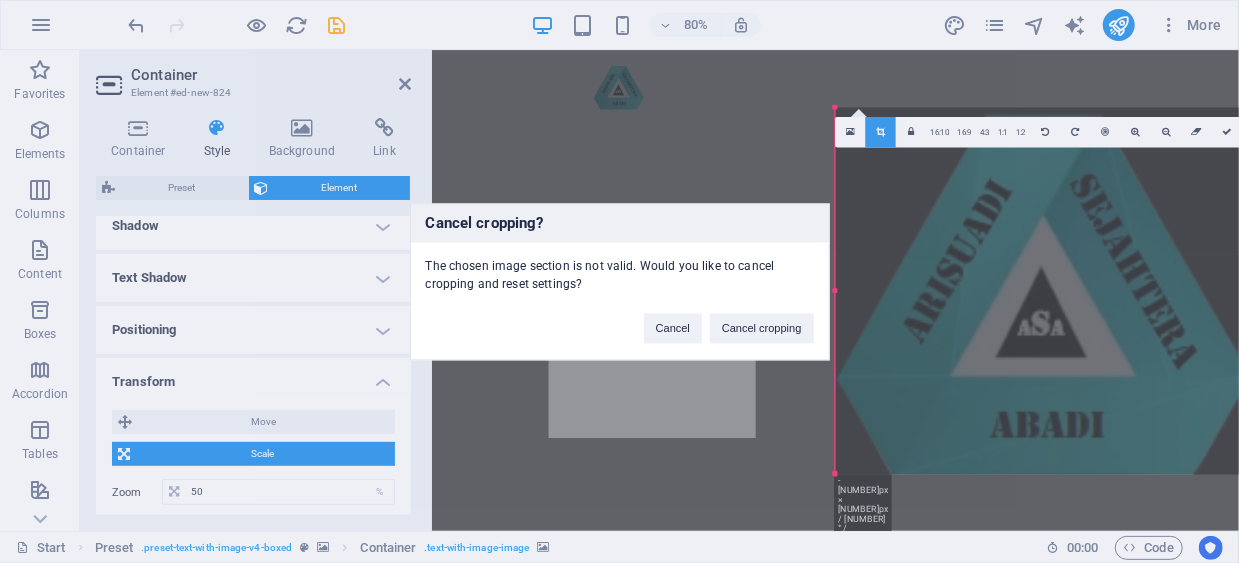 click on "Cancel cropping? The chosen image section is not valid. Would you like to cancel cropping and reset settings? Cancel Cancel cropping" at bounding box center [619, 281] 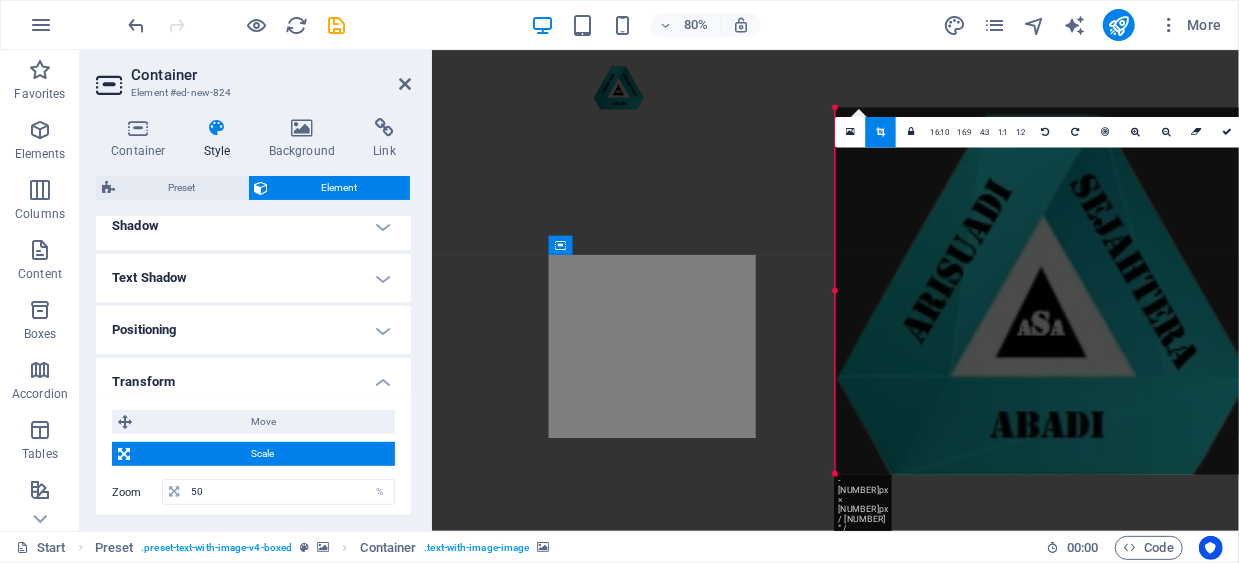 click at bounding box center (835, 152) 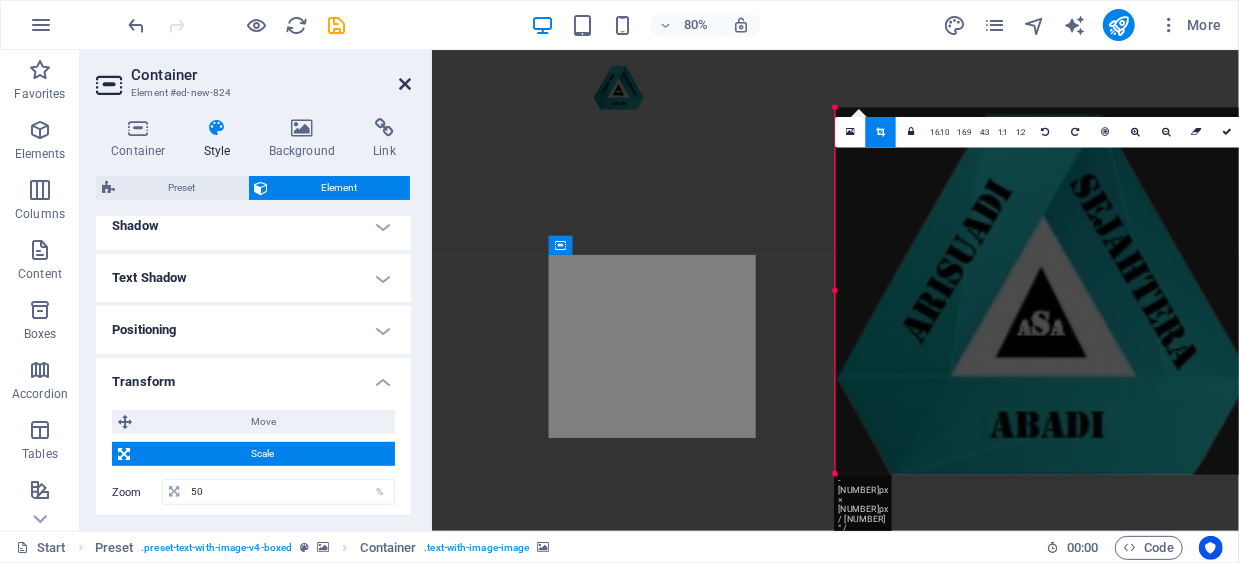 click at bounding box center [405, 84] 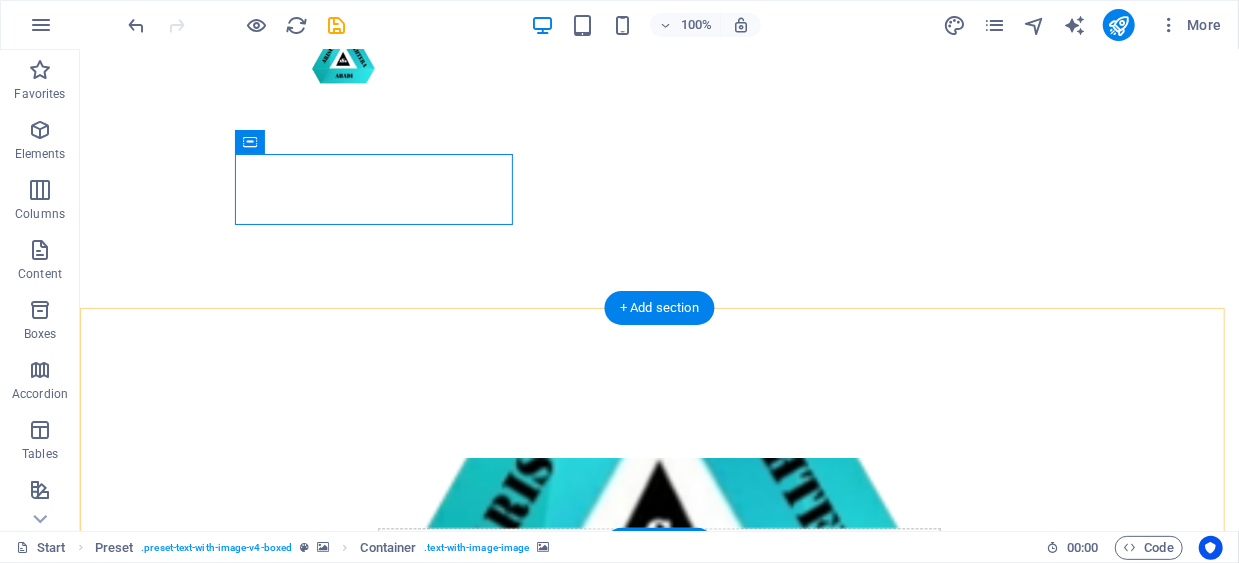 scroll, scrollTop: 0, scrollLeft: 0, axis: both 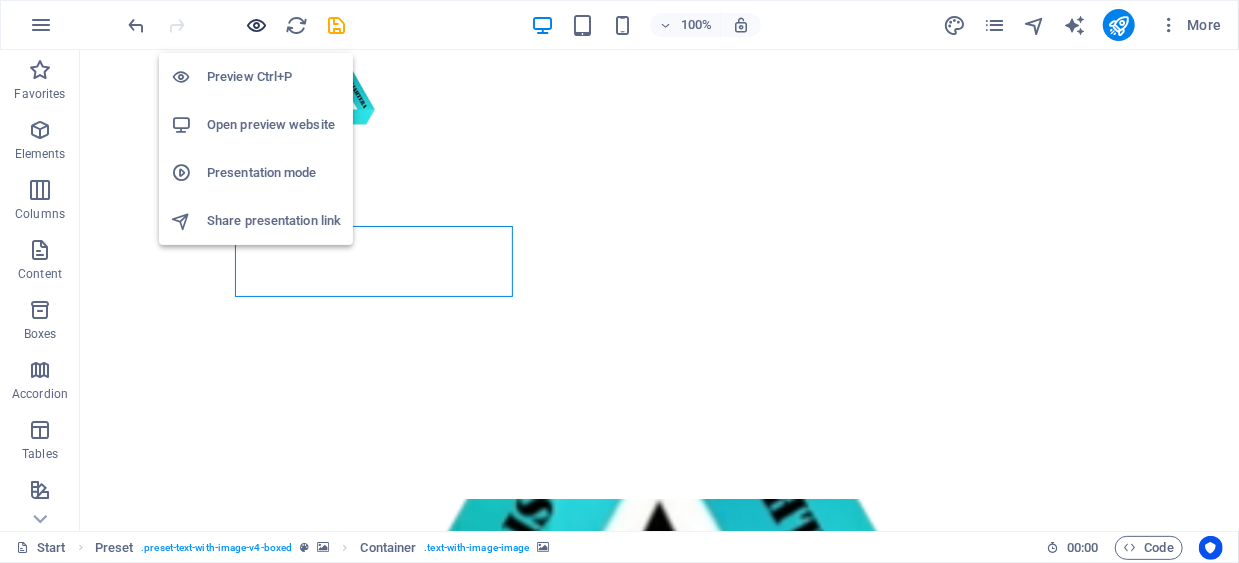 click at bounding box center [257, 25] 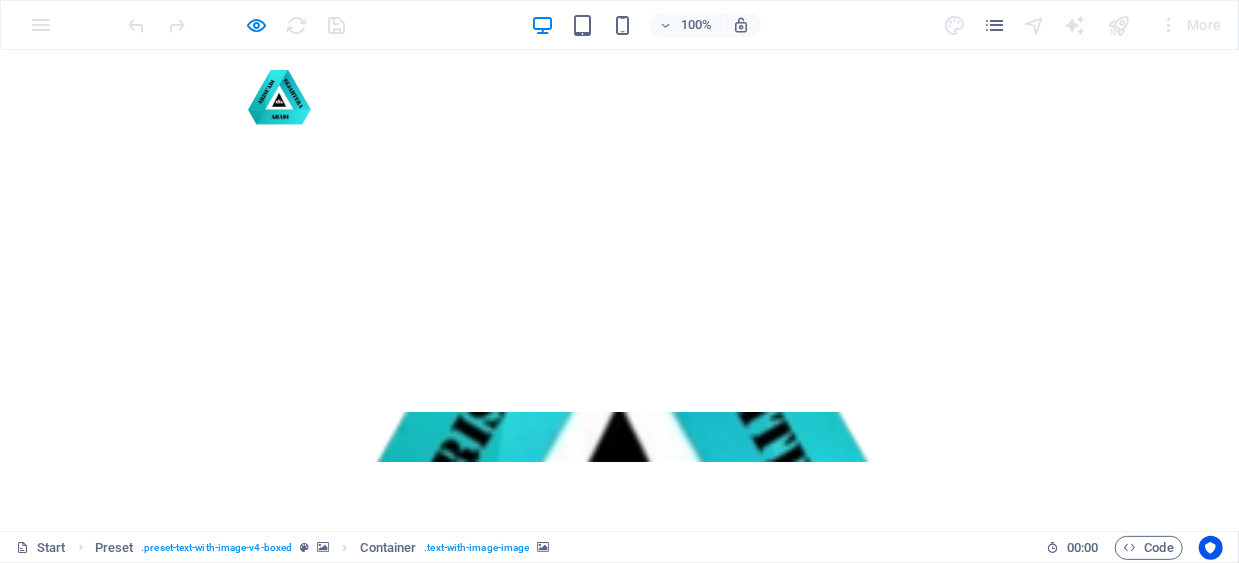 click at bounding box center (620, 436) 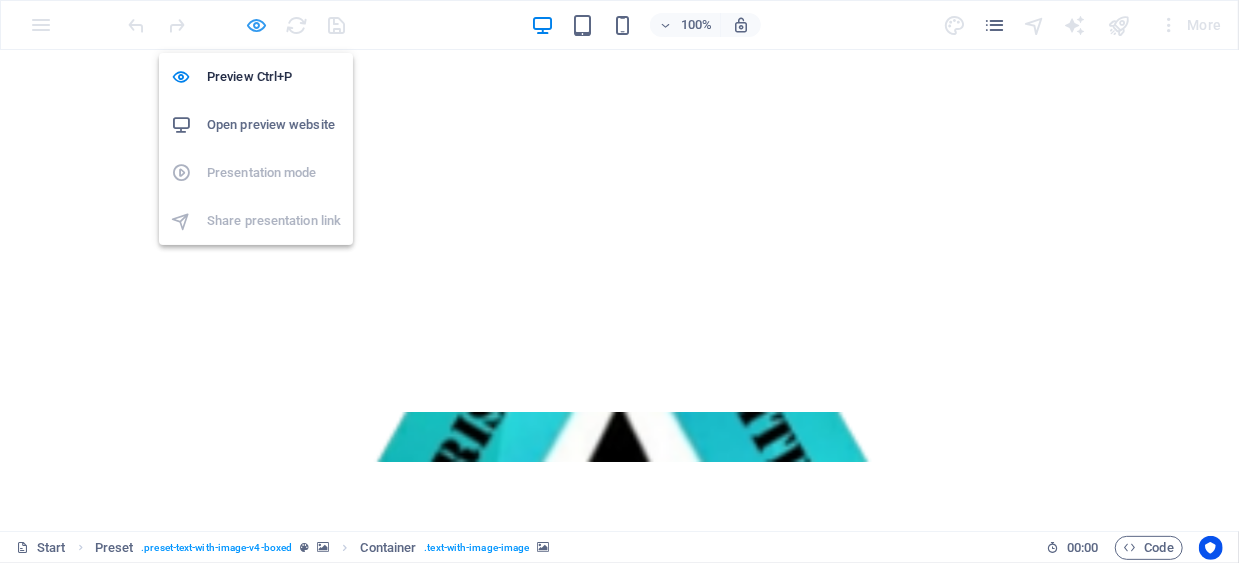 click at bounding box center (257, 25) 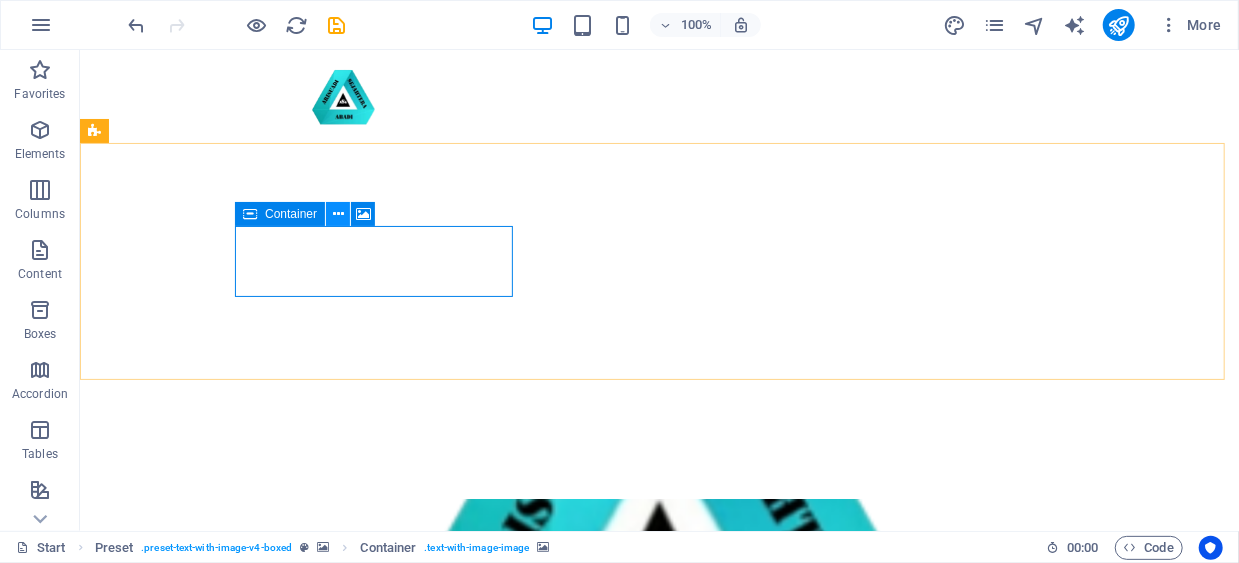 click at bounding box center [338, 214] 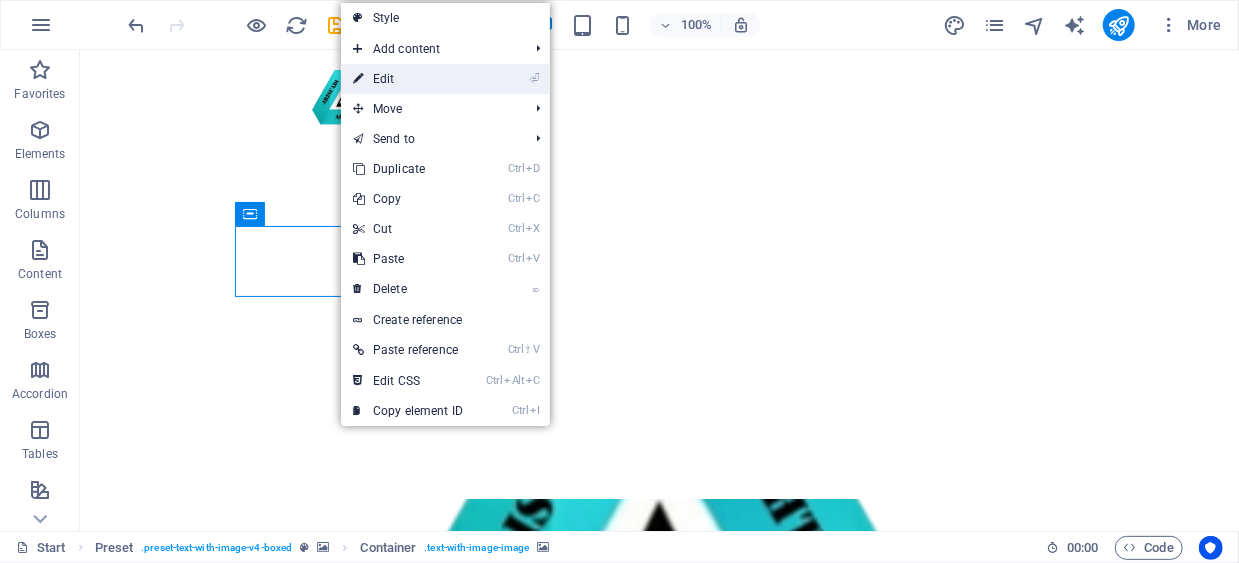 click on "⏎  Edit" at bounding box center [408, 79] 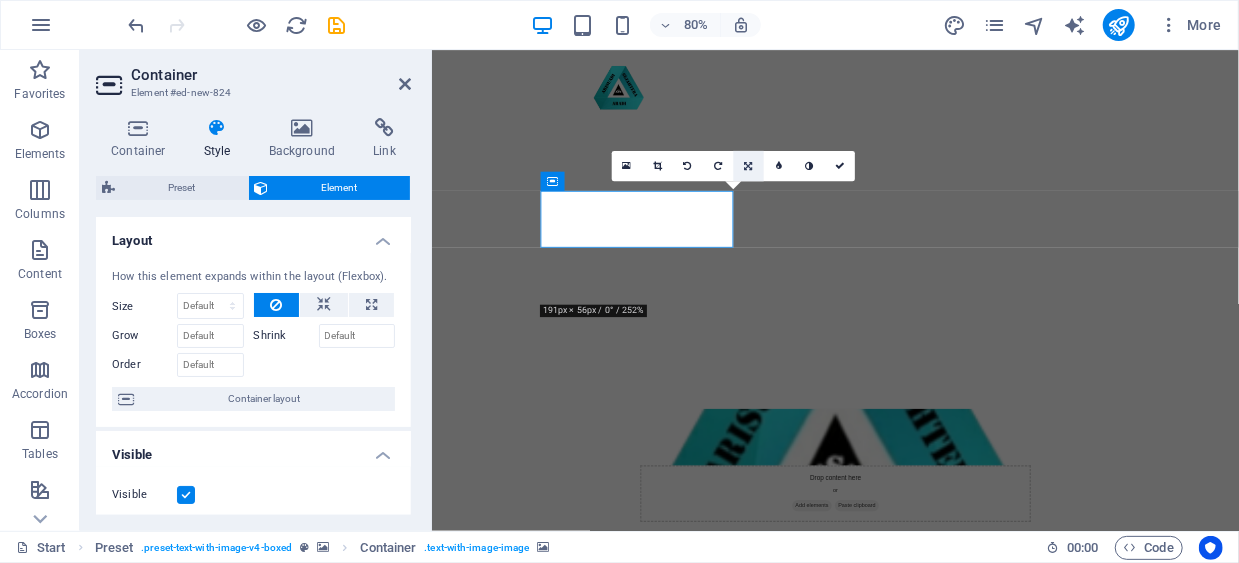 click at bounding box center (748, 166) 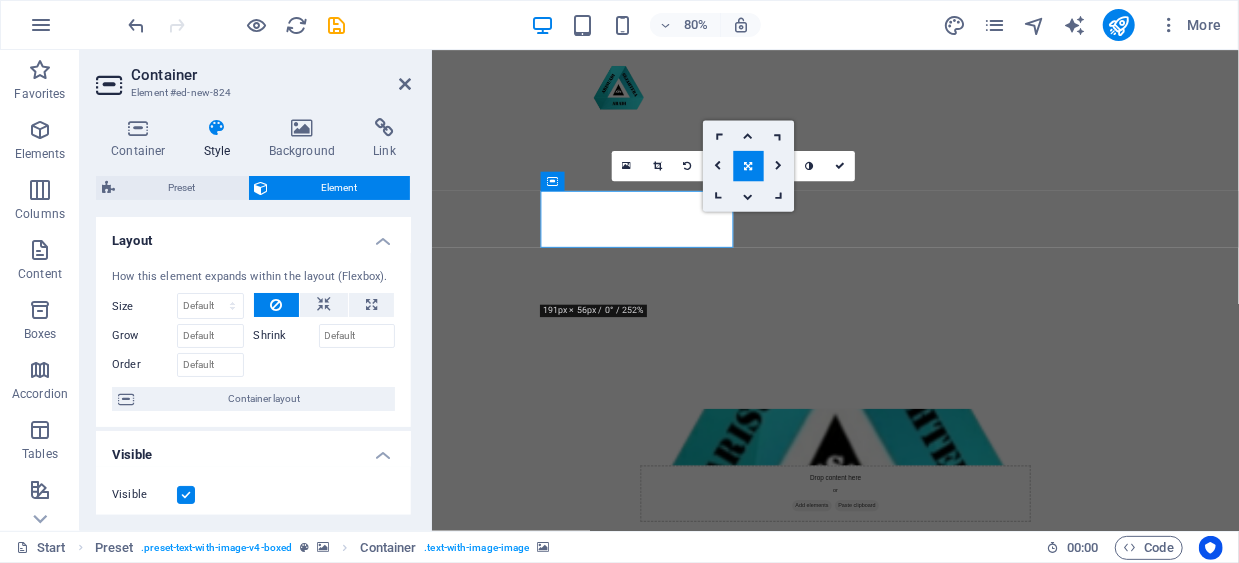 click at bounding box center (748, 166) 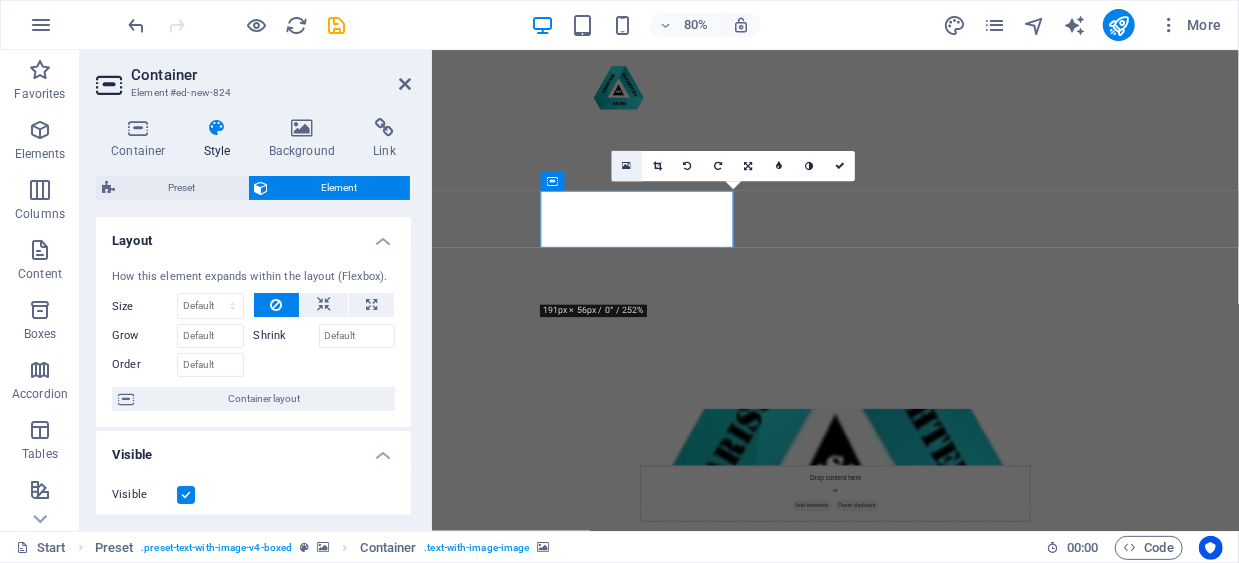 click at bounding box center [627, 166] 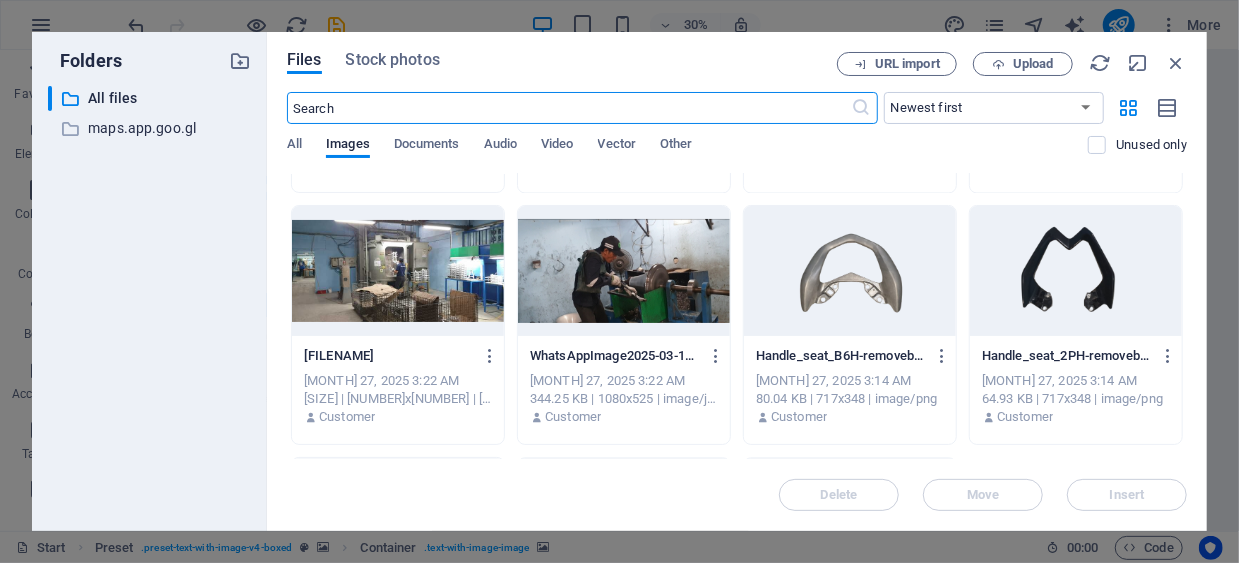scroll, scrollTop: 2474, scrollLeft: 0, axis: vertical 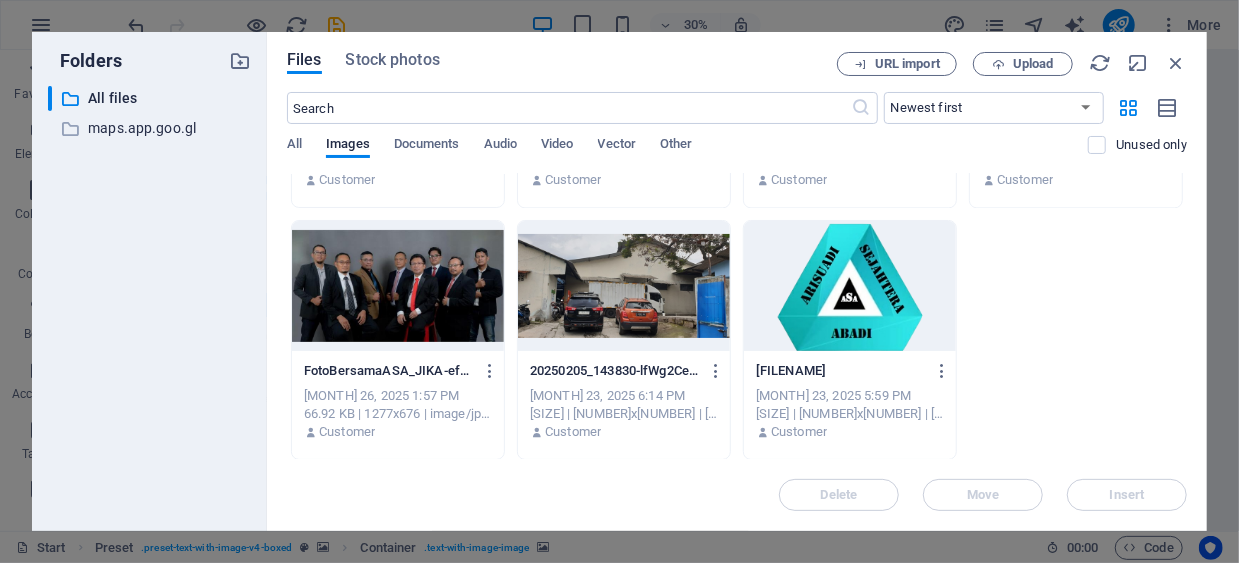 click at bounding box center [850, 286] 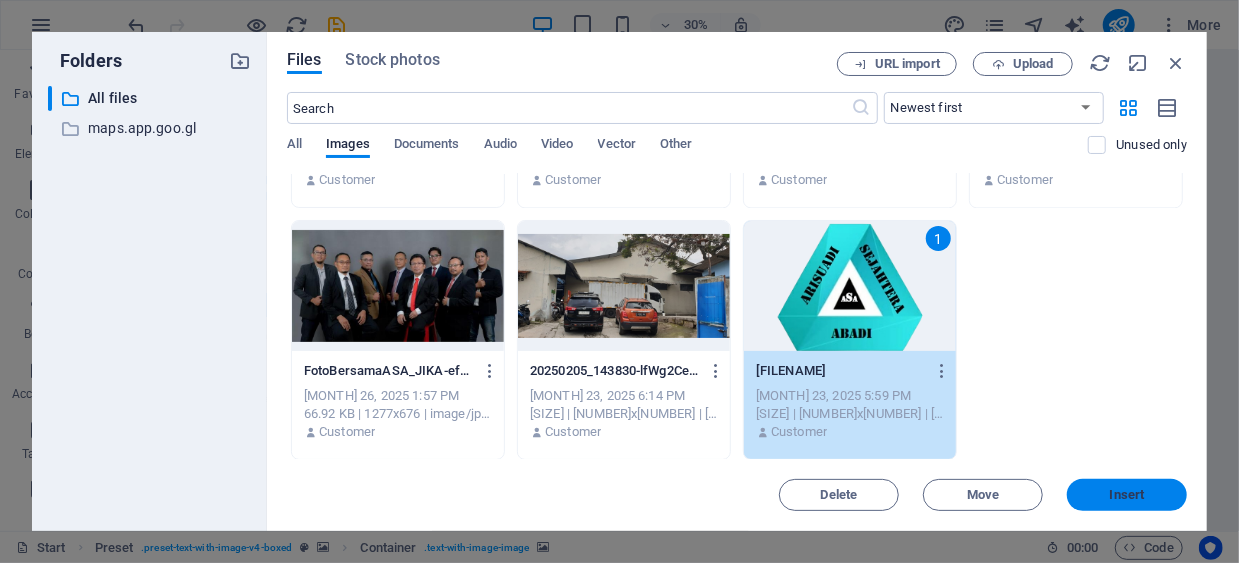 click on "Insert" at bounding box center (1127, 495) 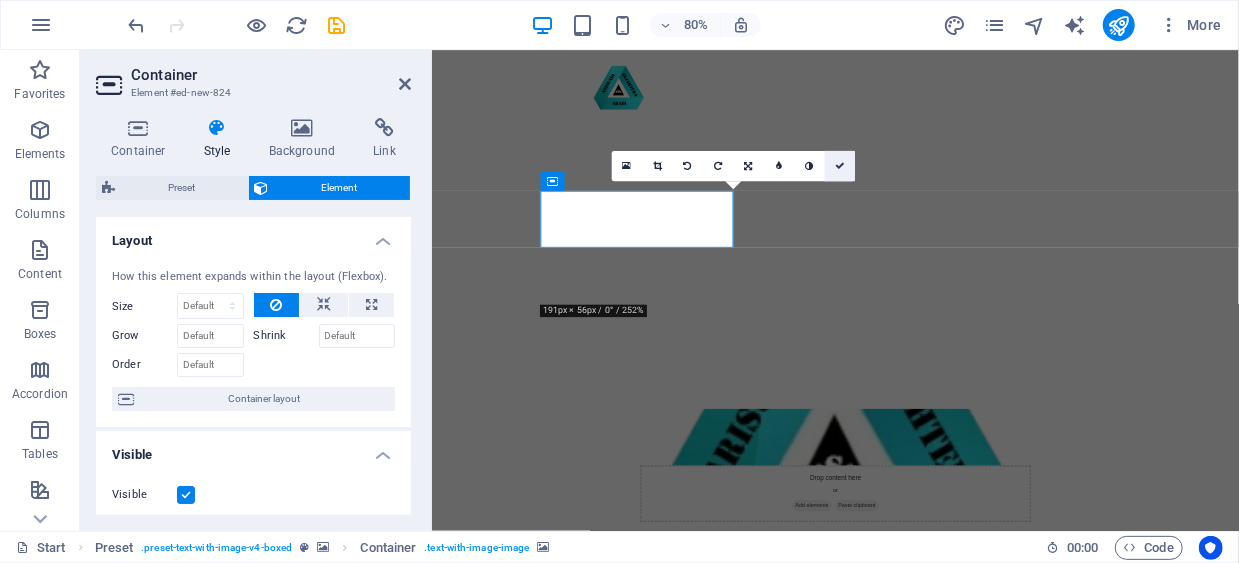 click at bounding box center (840, 167) 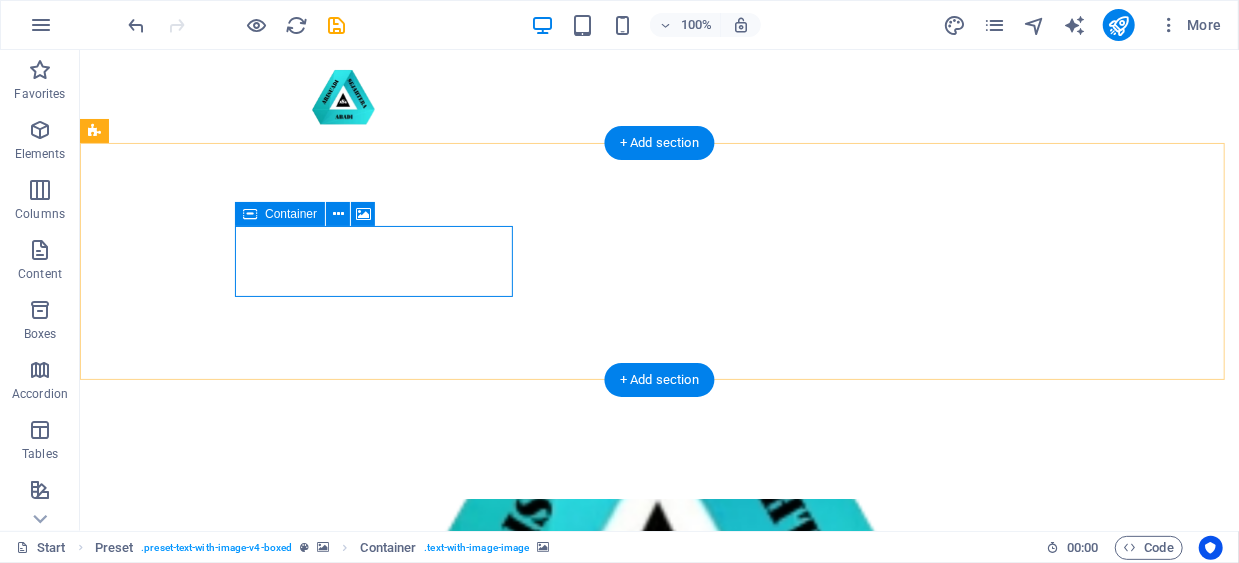 click on "Add elements" at bounding box center (629, 619) 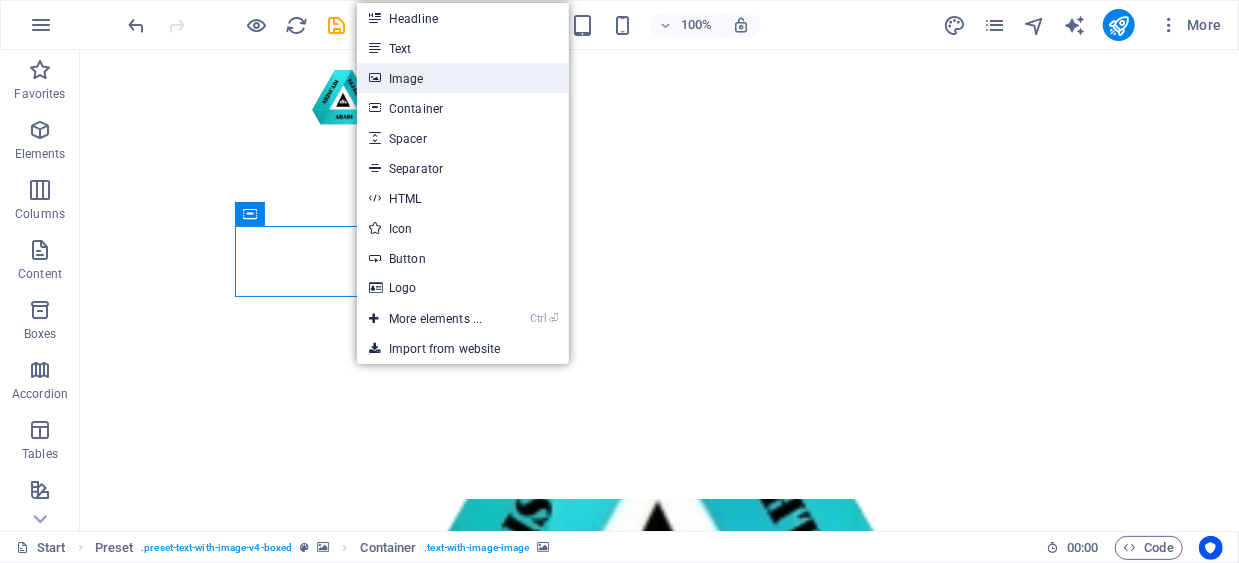 click on "Image" at bounding box center (463, 78) 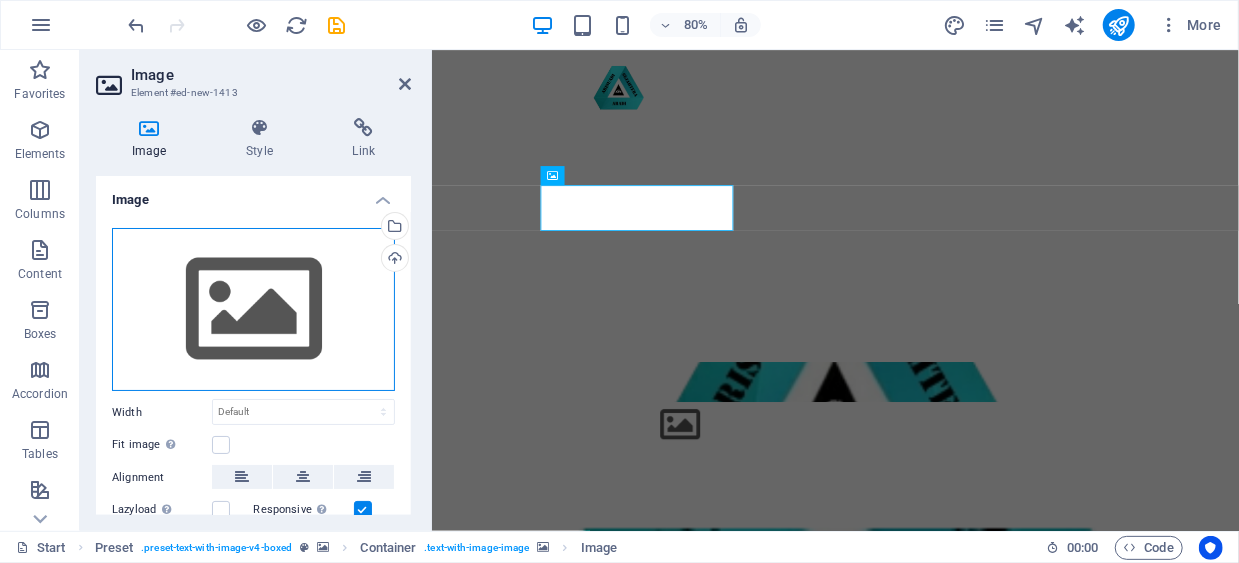 click on "Drag files here, click to choose files or select files from Files or our free stock photos & videos" at bounding box center (253, 310) 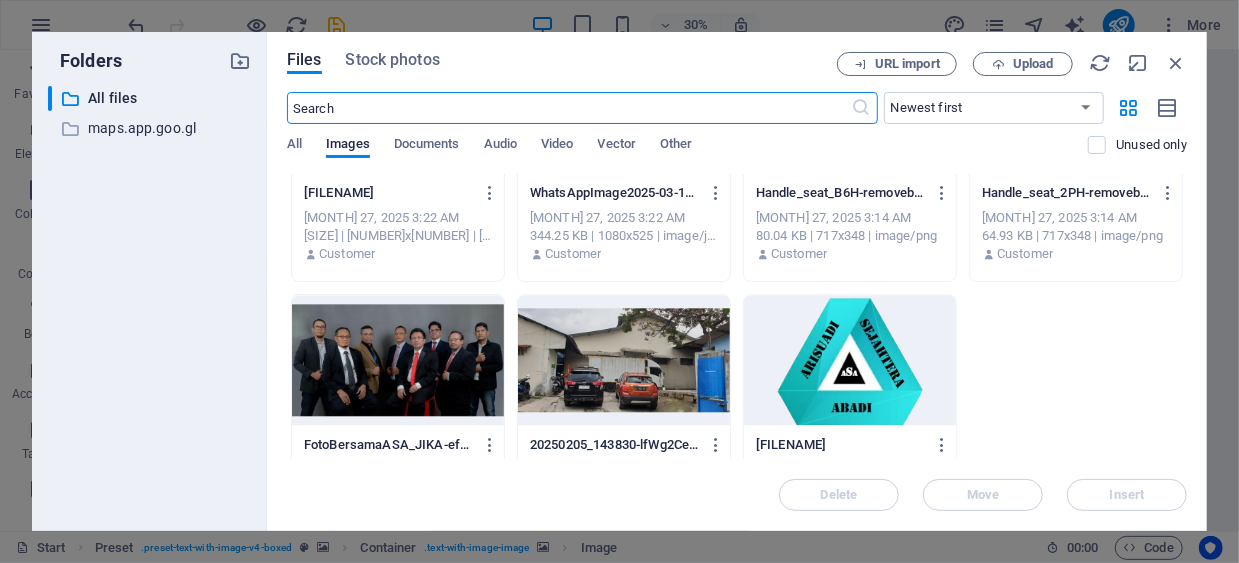 scroll, scrollTop: 2474, scrollLeft: 0, axis: vertical 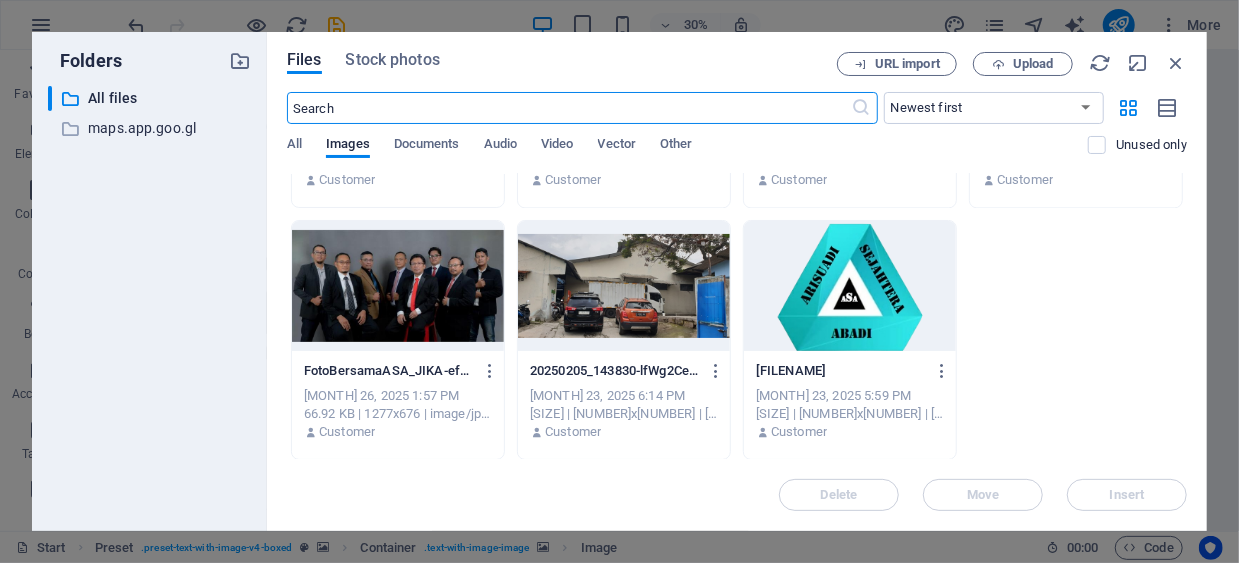 click at bounding box center (850, 286) 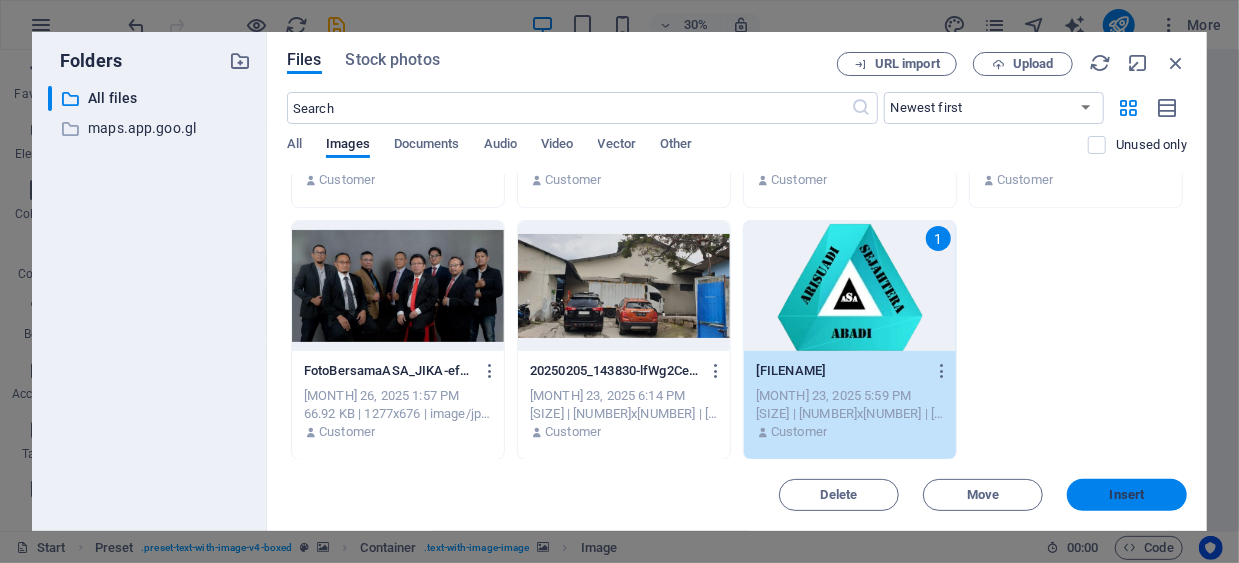click on "Insert" at bounding box center [1127, 495] 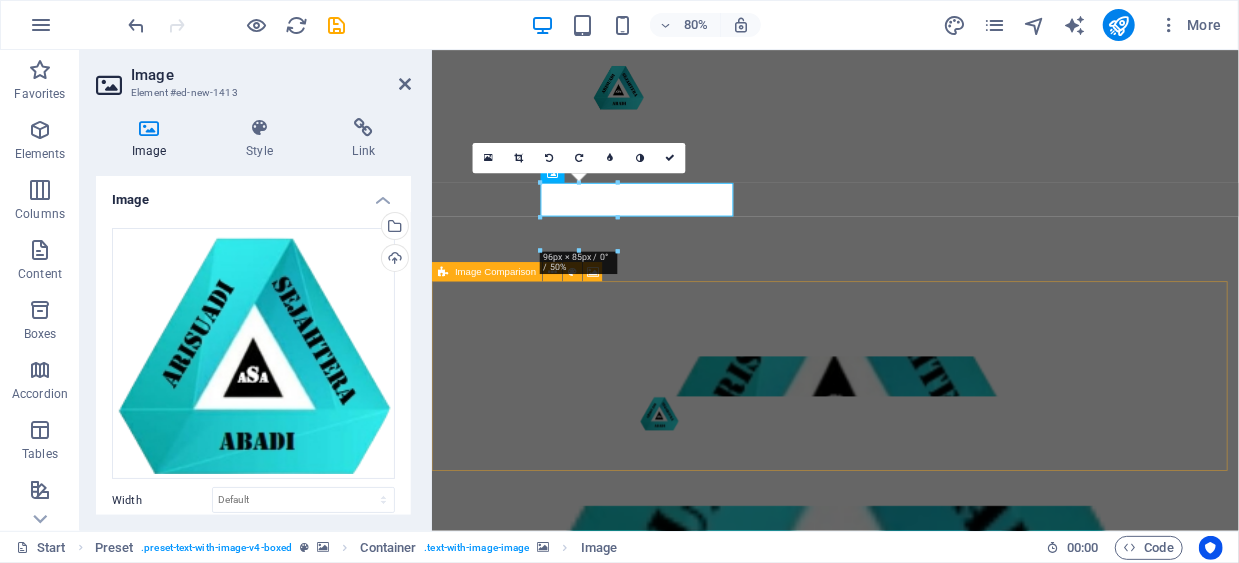 click on "Drop content here or  Add elements  Paste clipboard" at bounding box center [935, 975] 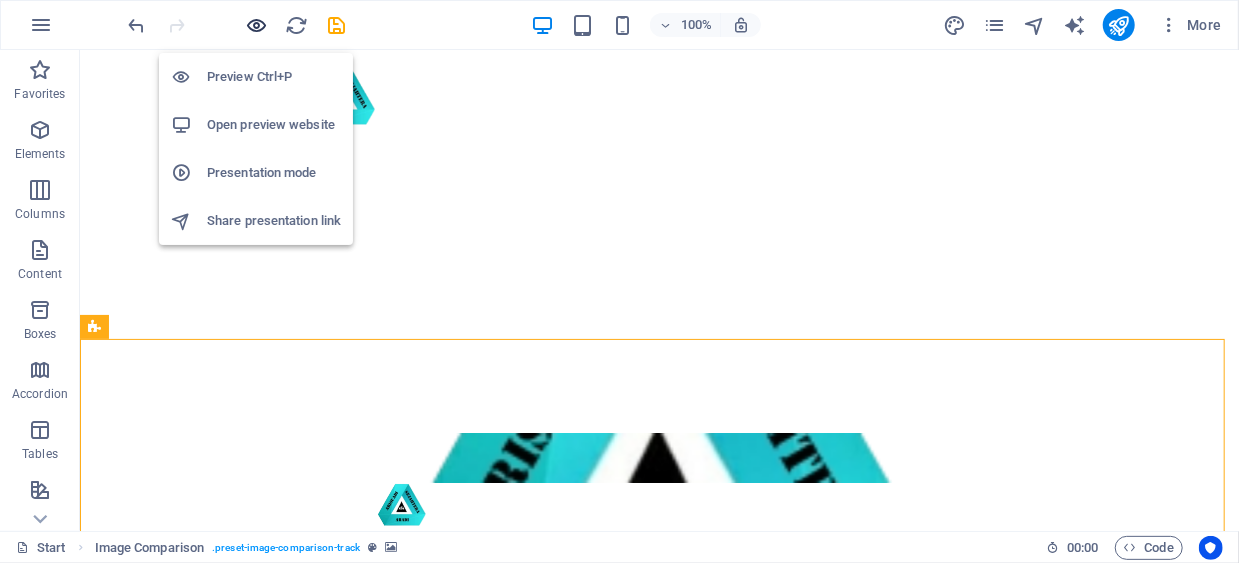 click at bounding box center (257, 25) 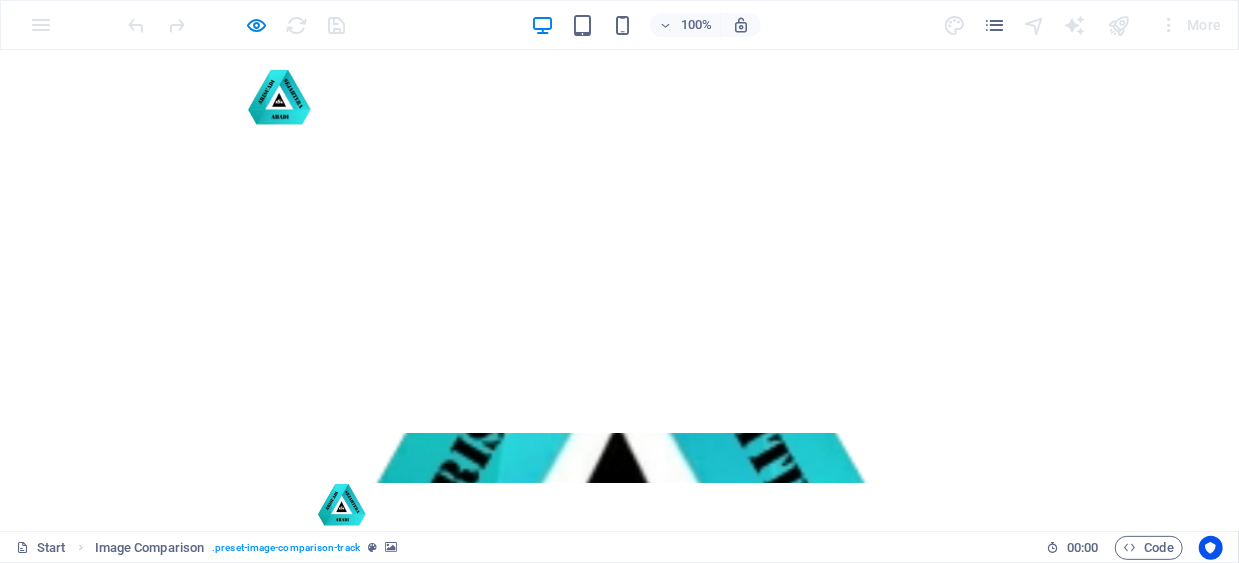 click at bounding box center (620, 503) 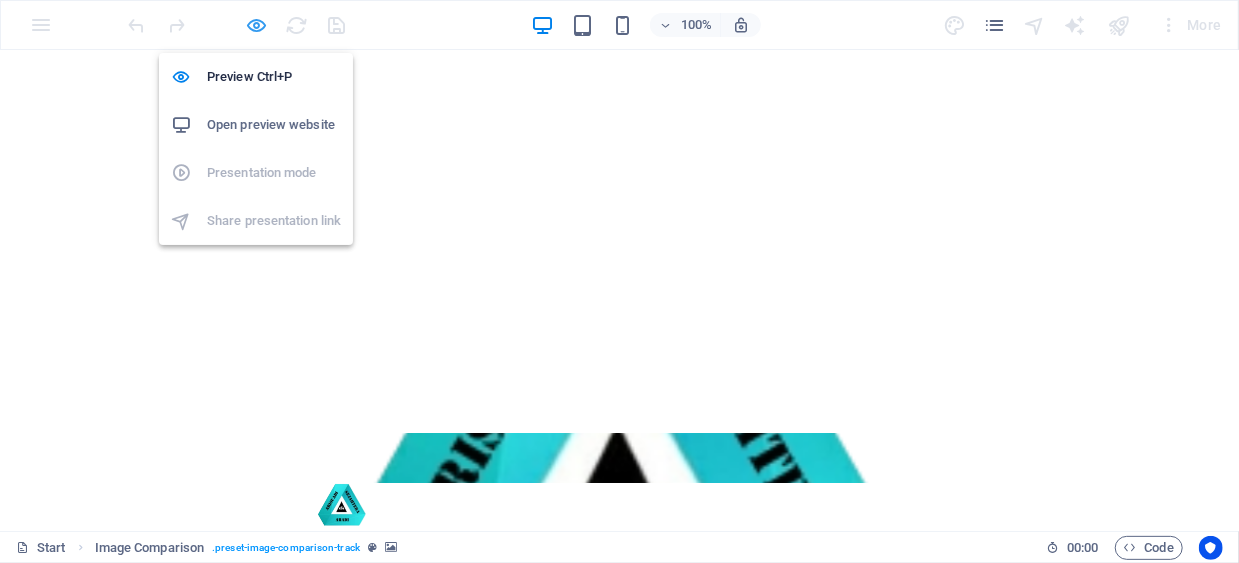 click at bounding box center [257, 25] 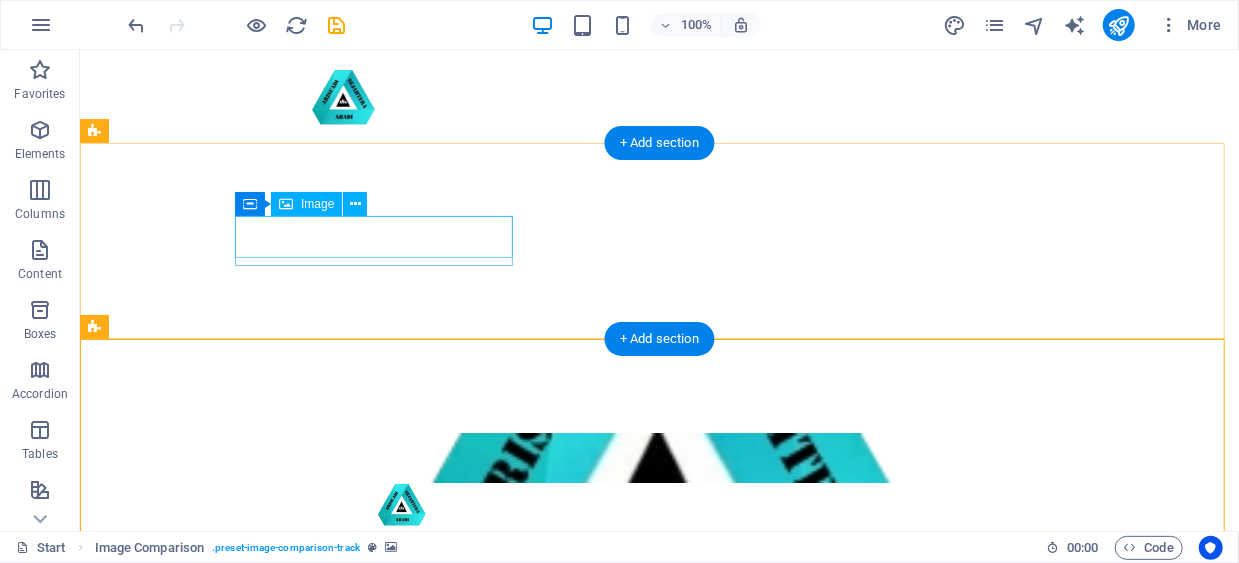 click at bounding box center (659, 503) 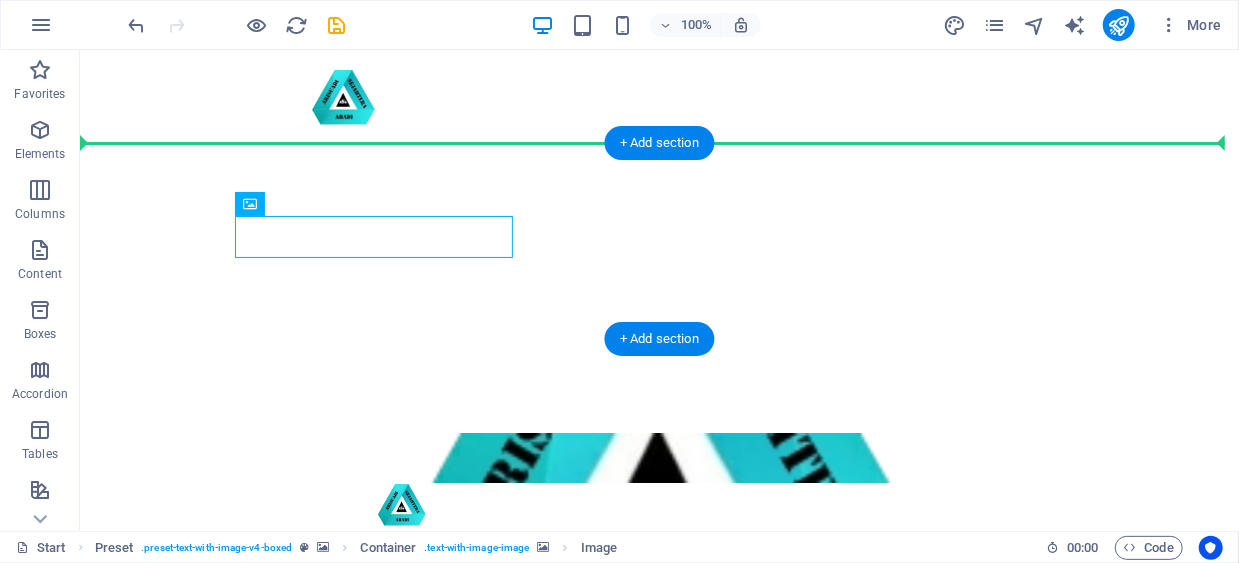 drag, startPoint x: 439, startPoint y: 247, endPoint x: 446, endPoint y: 201, distance: 46.52956 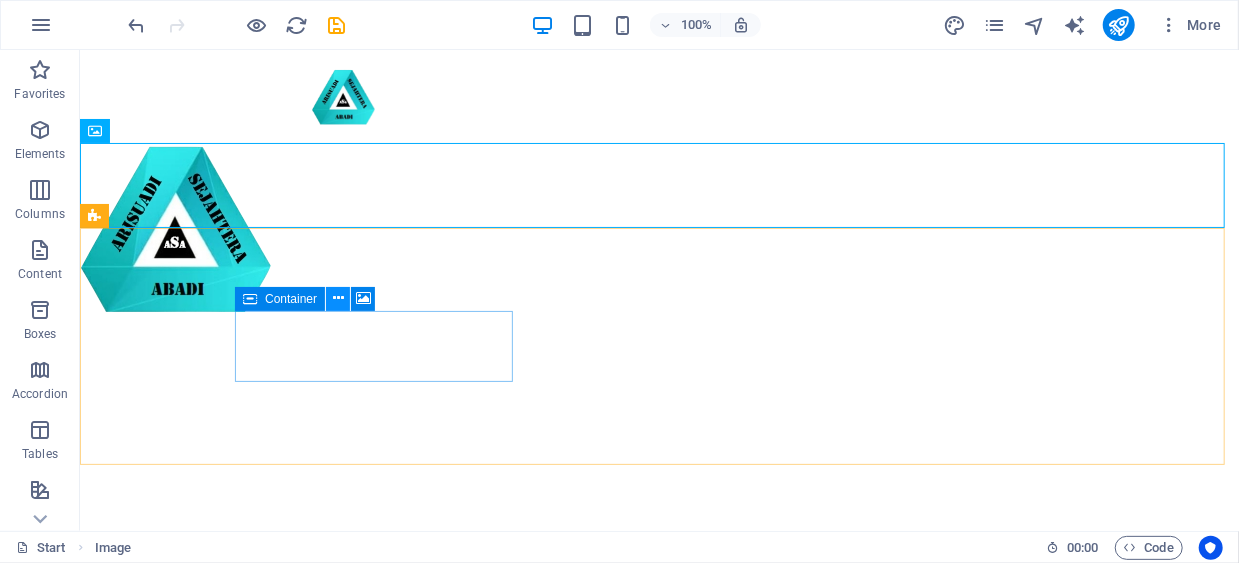 click at bounding box center [338, 298] 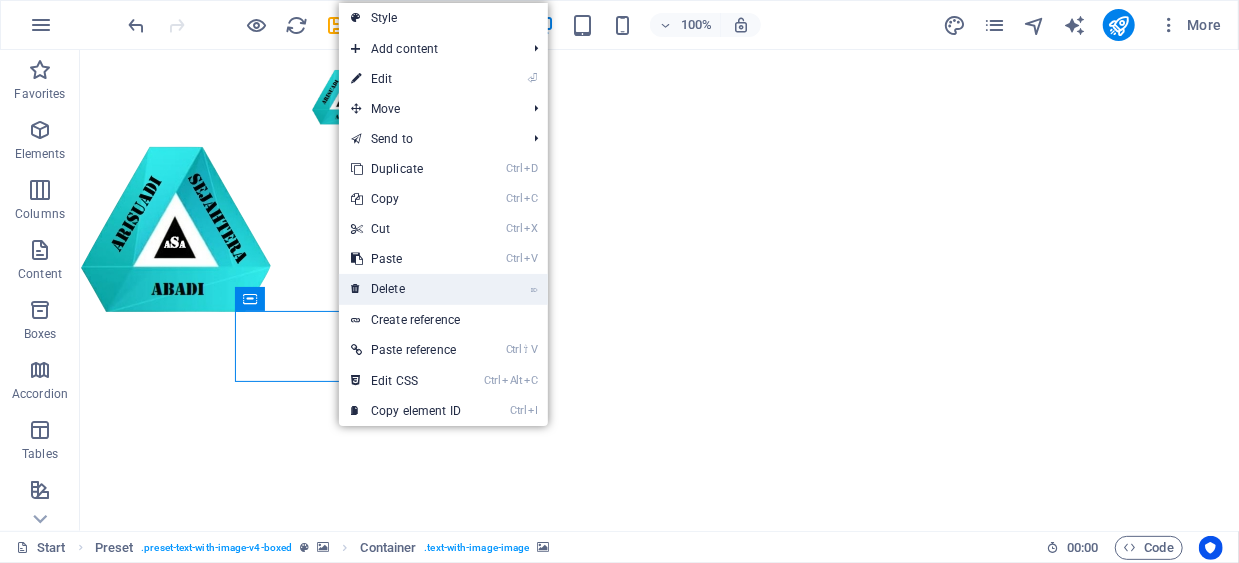 click on "⌦  Delete" at bounding box center (406, 289) 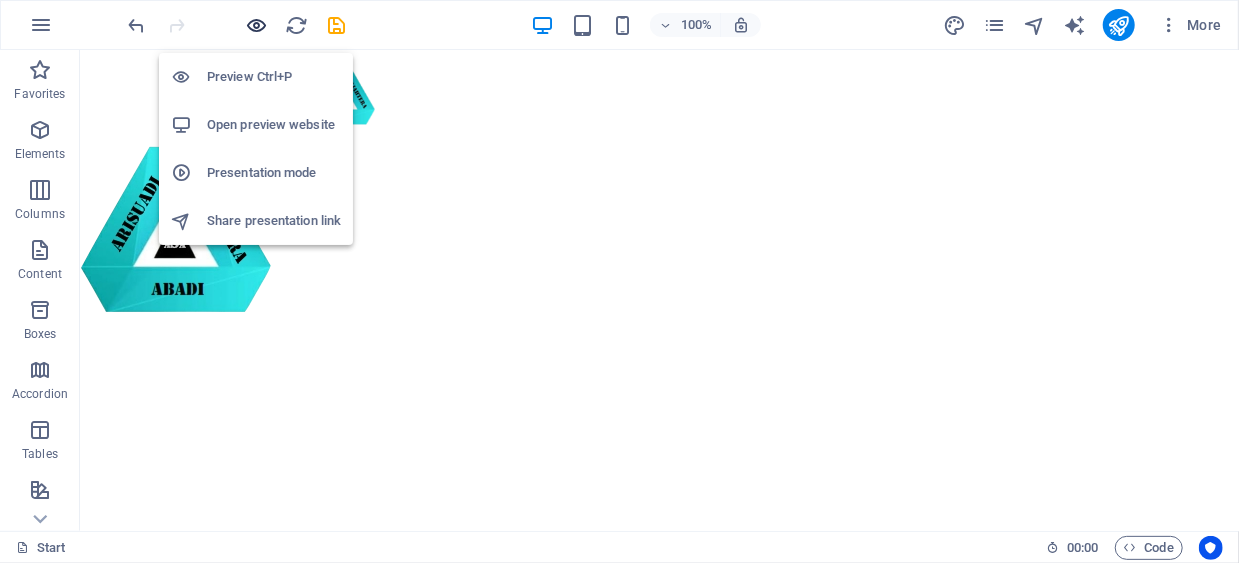 click at bounding box center (257, 25) 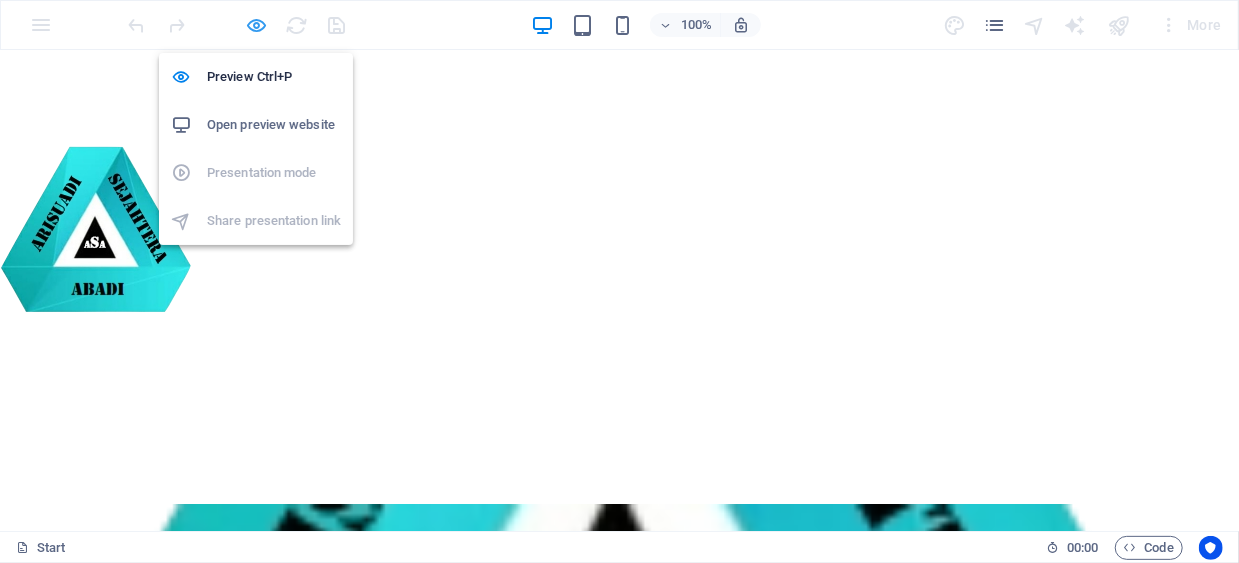 click at bounding box center (257, 25) 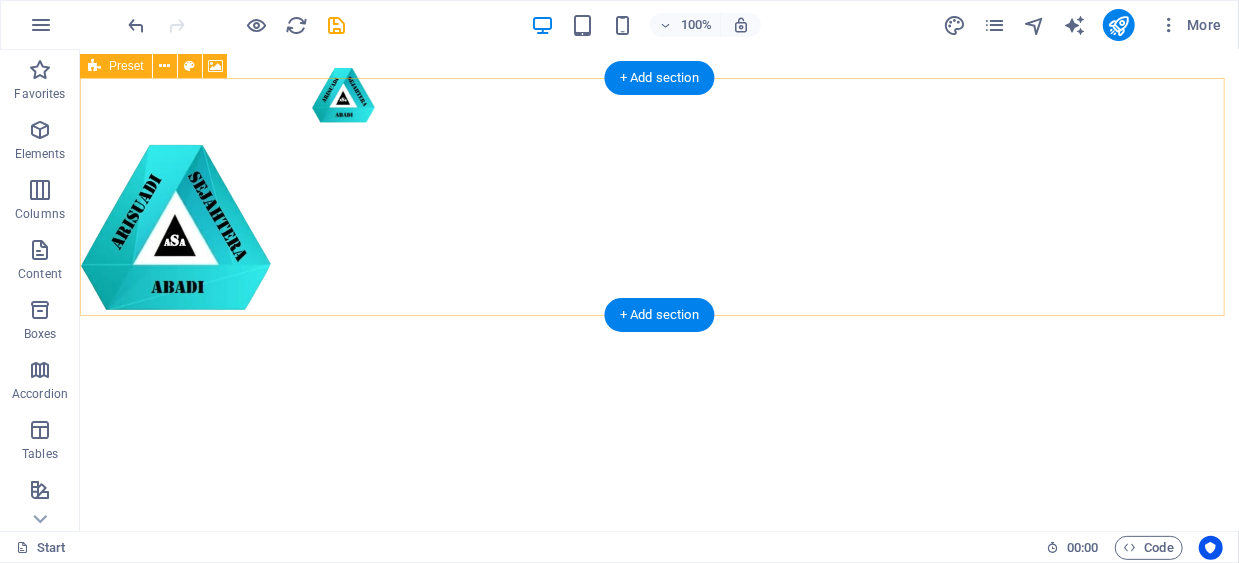 scroll, scrollTop: 0, scrollLeft: 0, axis: both 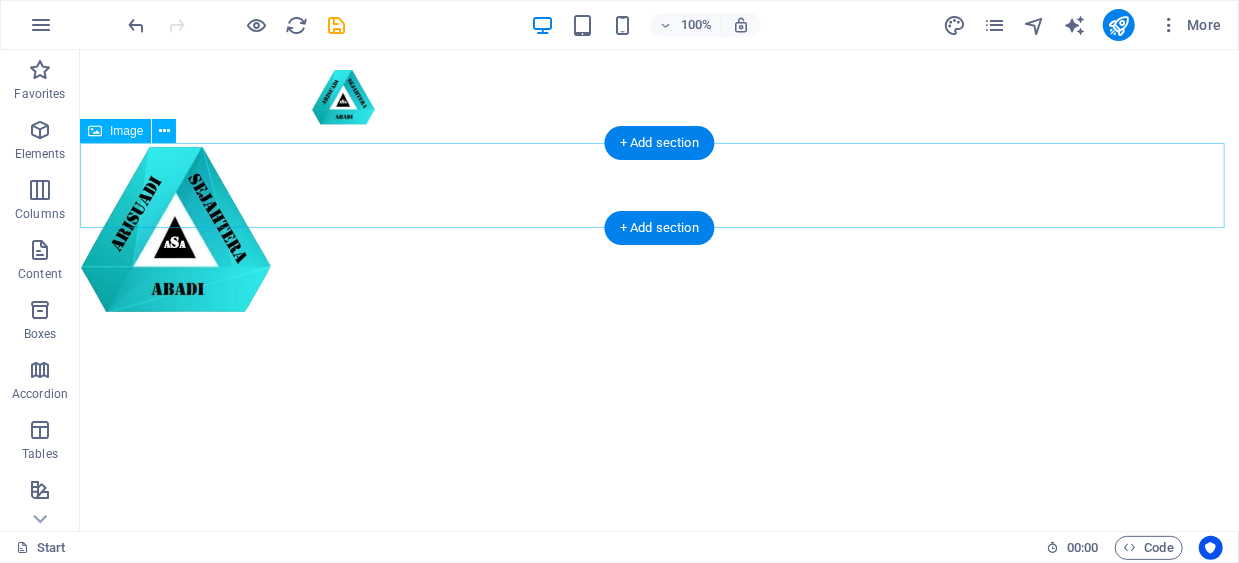 click at bounding box center (658, 226) 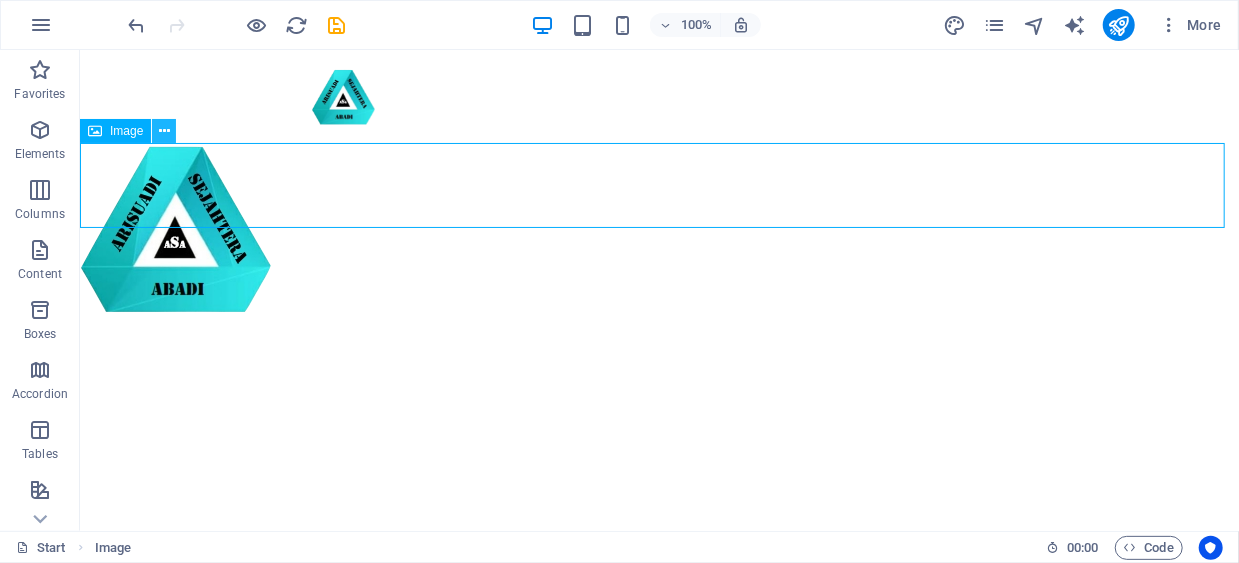 click at bounding box center (164, 131) 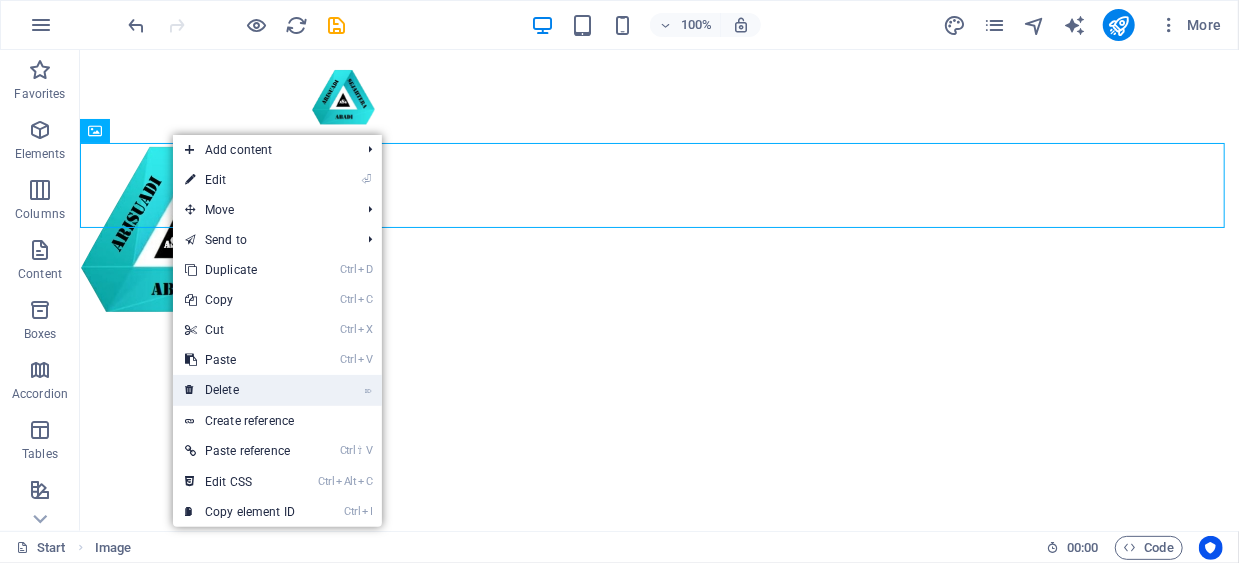 click on "⌦  Delete" at bounding box center (240, 390) 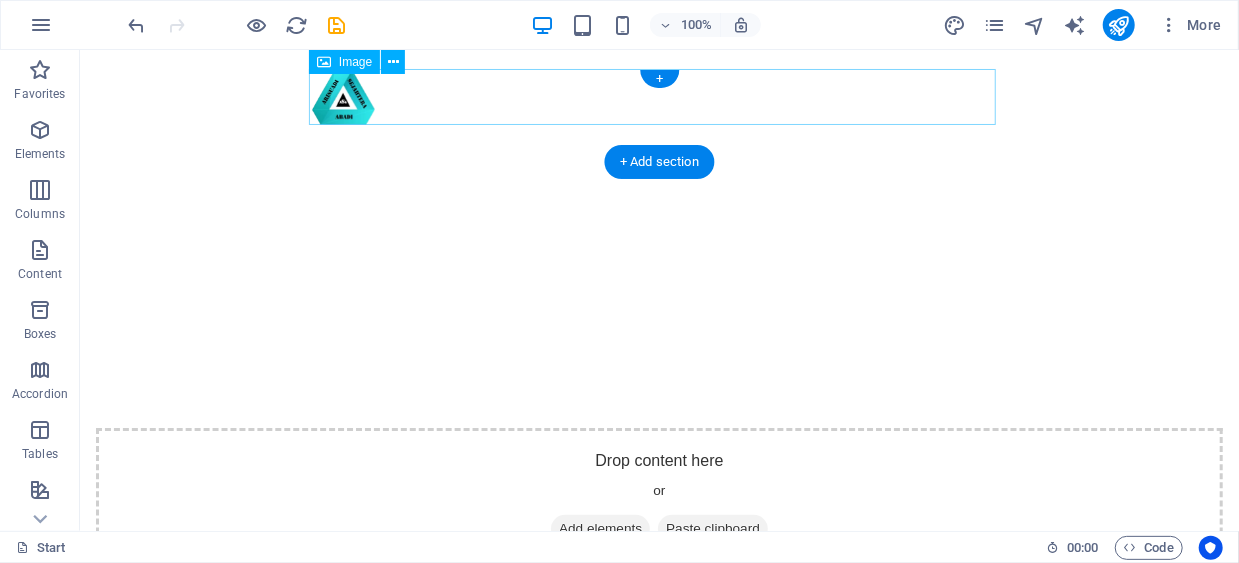 click at bounding box center (658, 96) 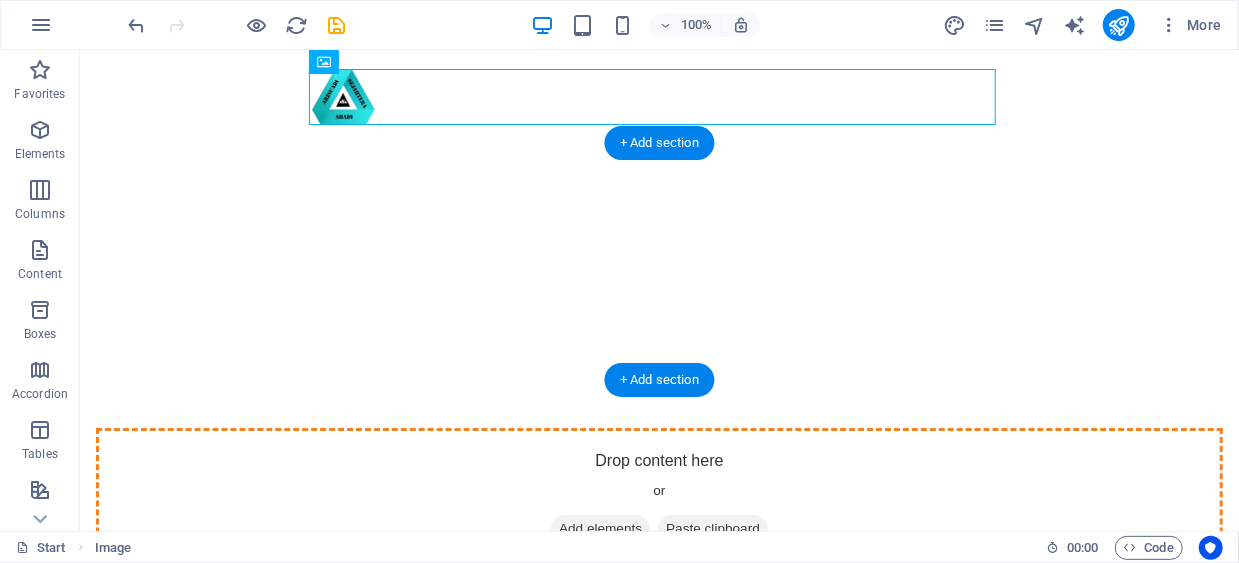 drag, startPoint x: 338, startPoint y: 110, endPoint x: 333, endPoint y: 237, distance: 127.09839 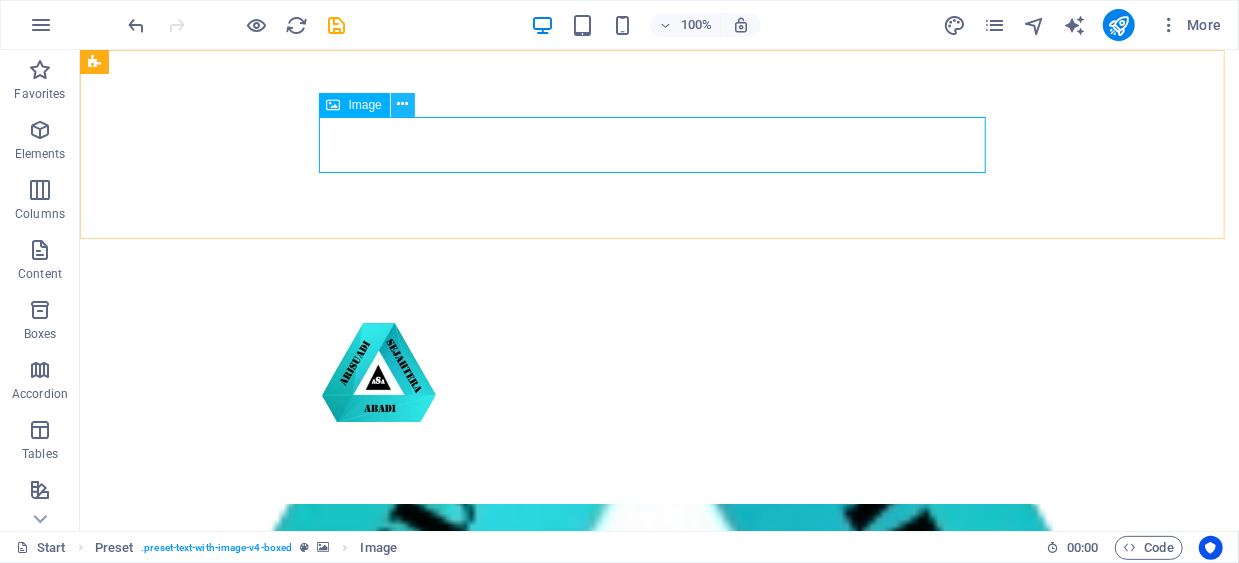 click at bounding box center (402, 104) 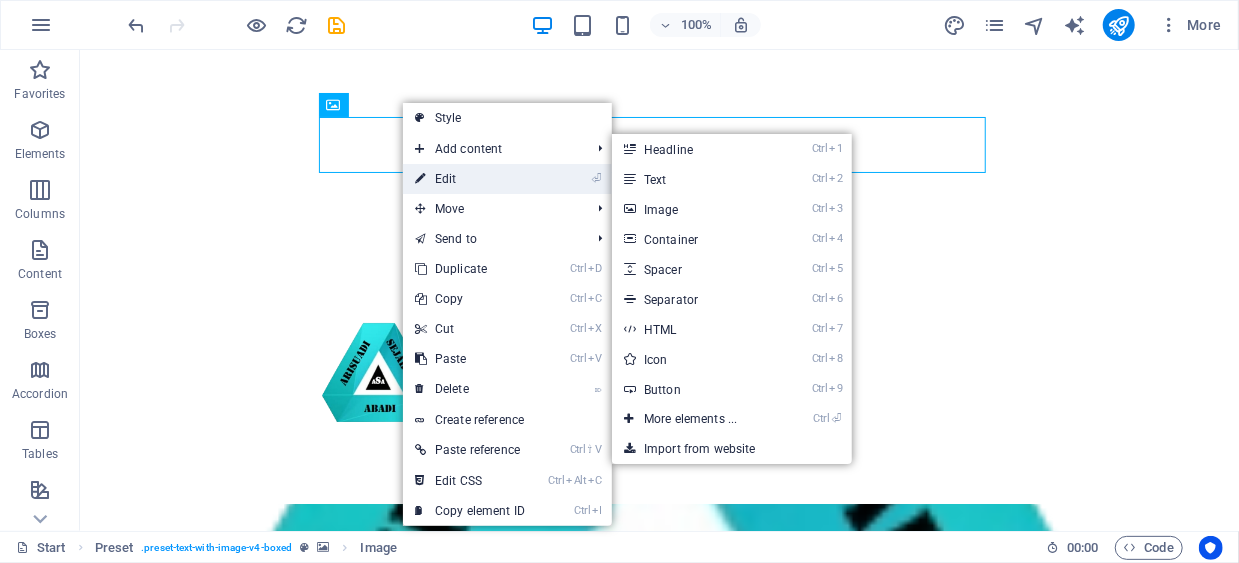 click on "⏎  Edit" at bounding box center (470, 179) 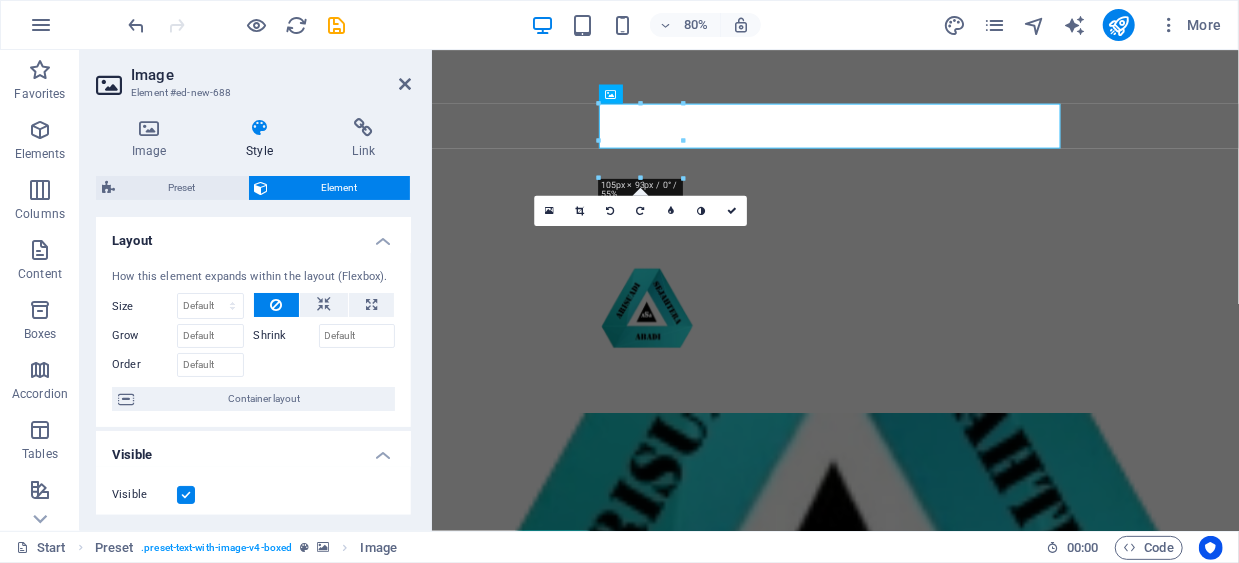 click at bounding box center (259, 128) 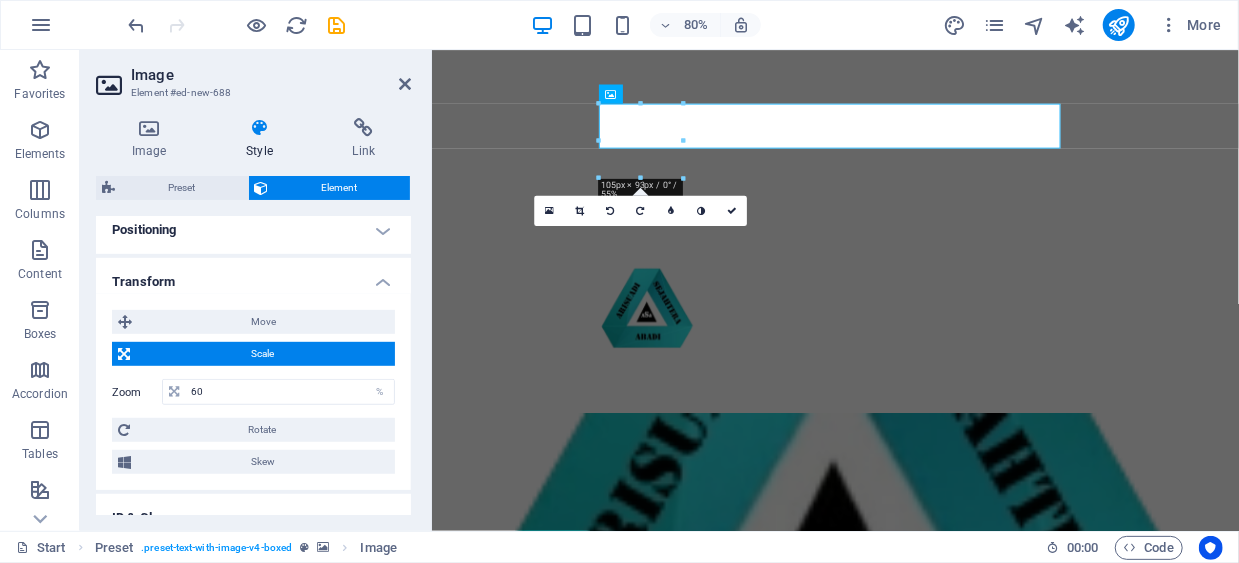 scroll, scrollTop: 700, scrollLeft: 0, axis: vertical 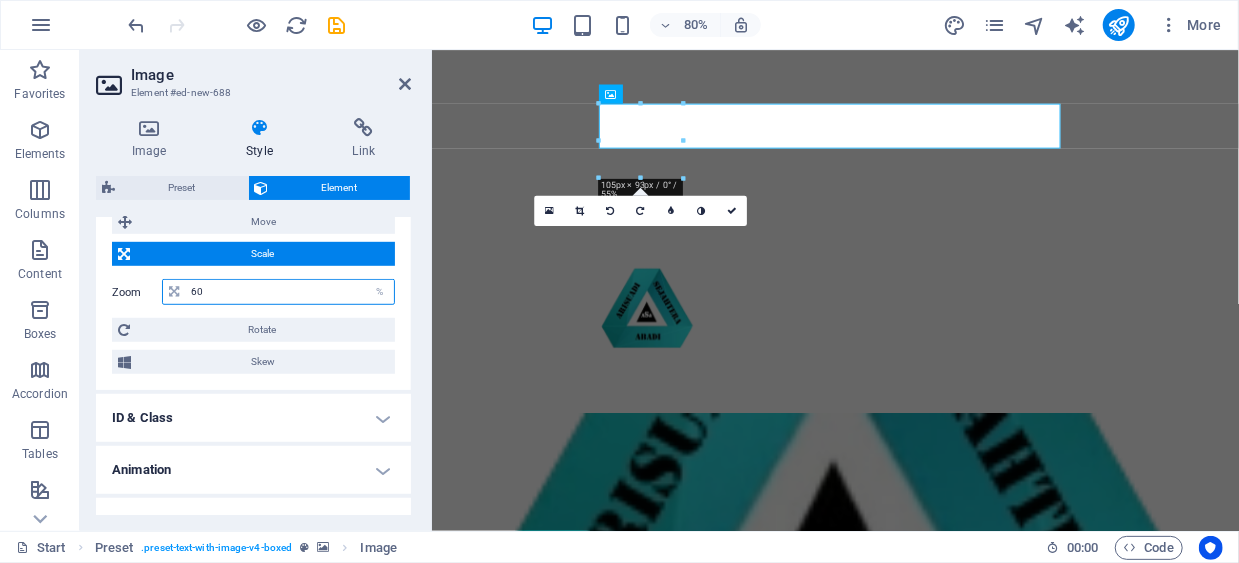 drag, startPoint x: 246, startPoint y: 293, endPoint x: 173, endPoint y: 301, distance: 73.43705 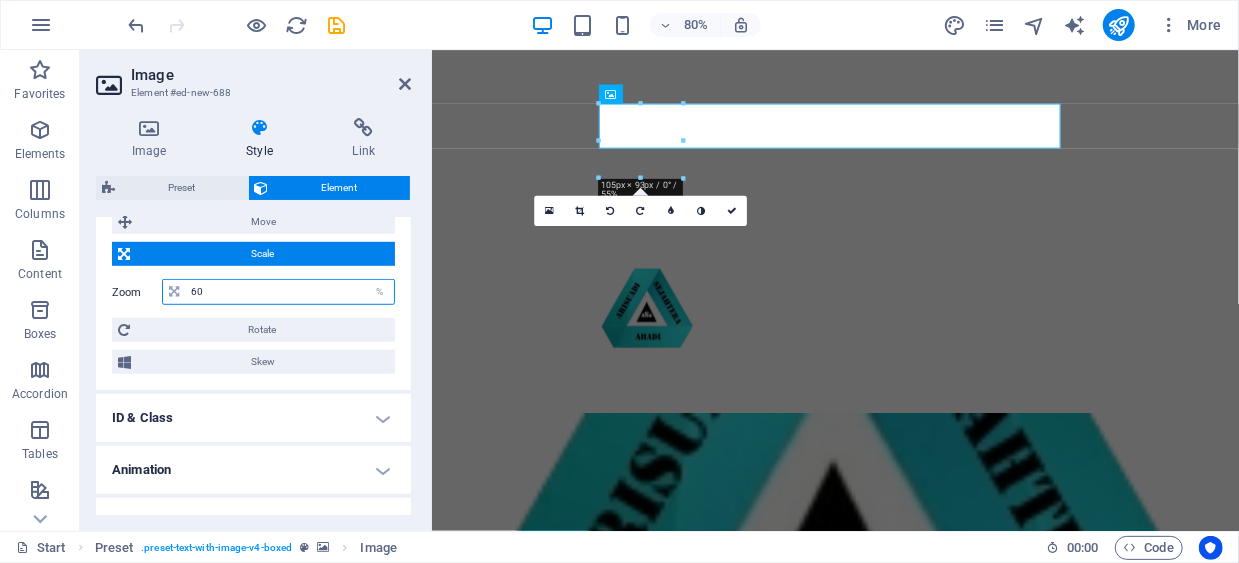 click on "60 %" at bounding box center [278, 292] 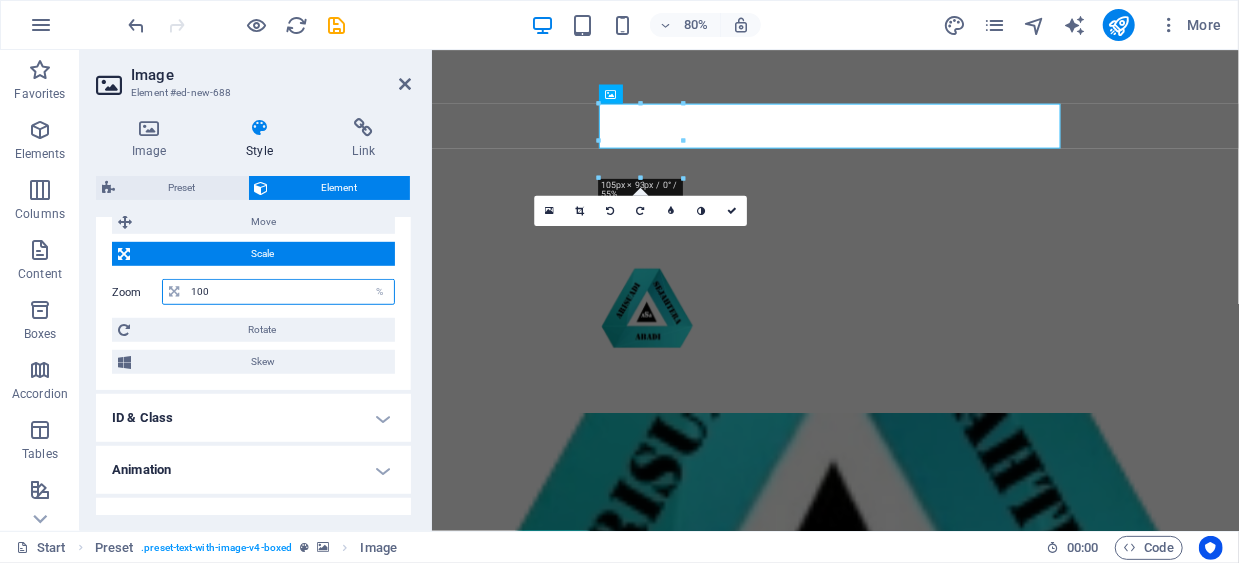 type on "100" 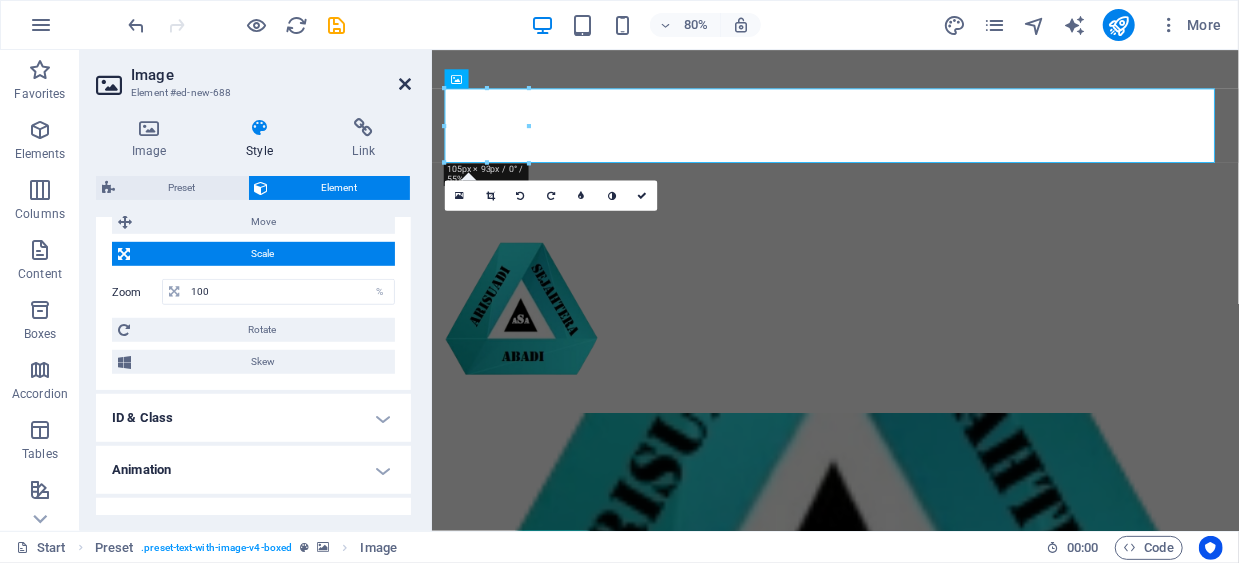 click at bounding box center [405, 84] 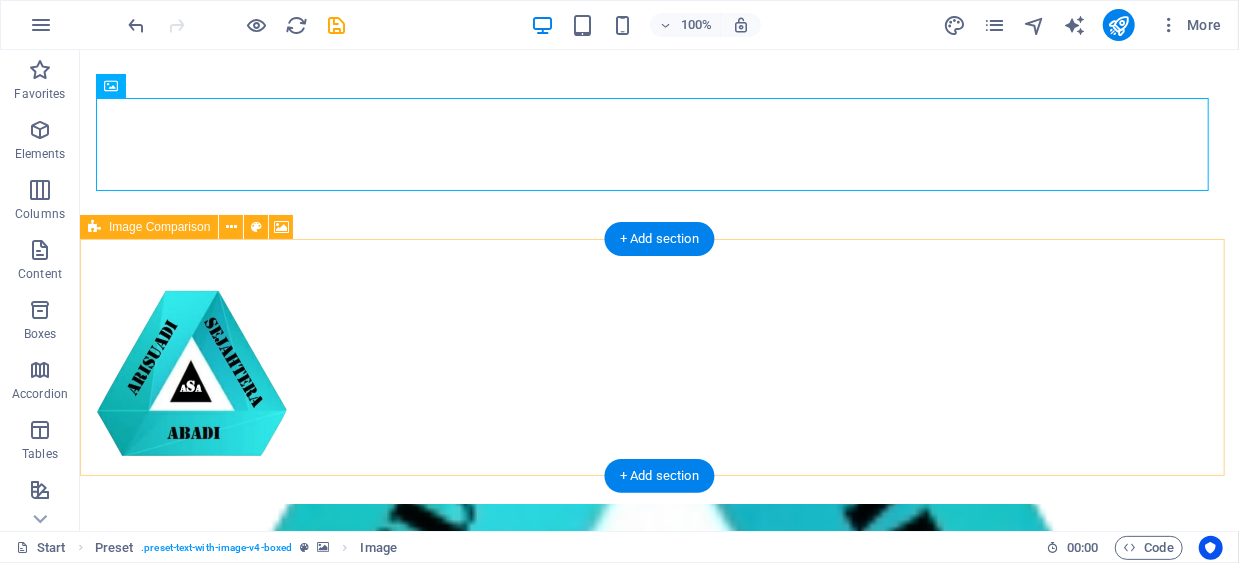 click on "Drop content here or  Add elements  Paste clipboard" at bounding box center [658, 859] 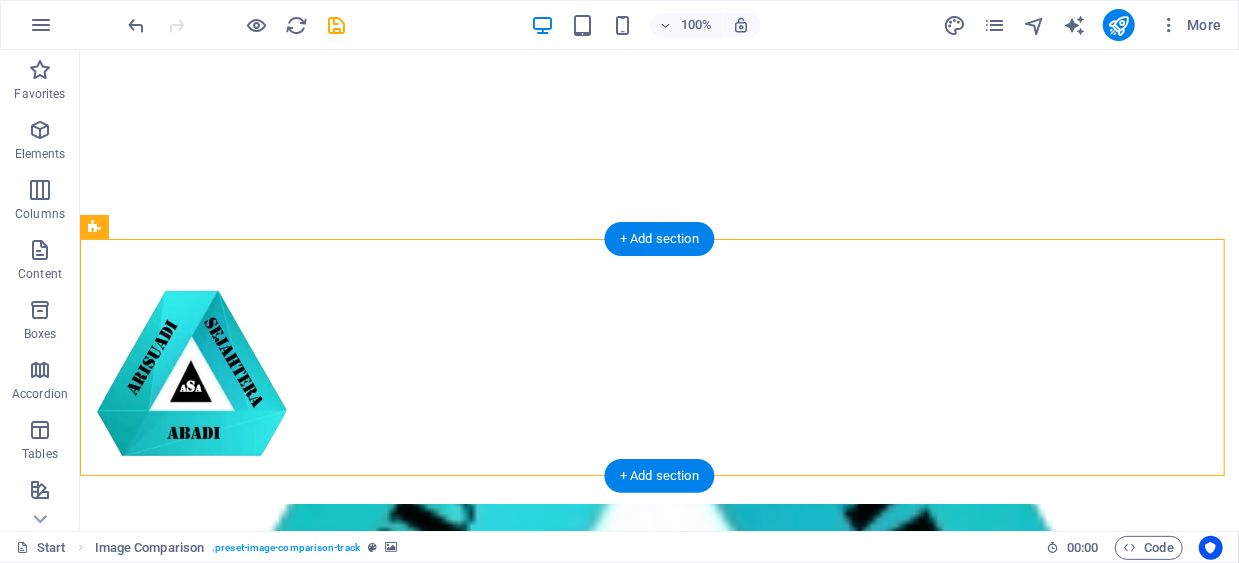 click at bounding box center (658, 621) 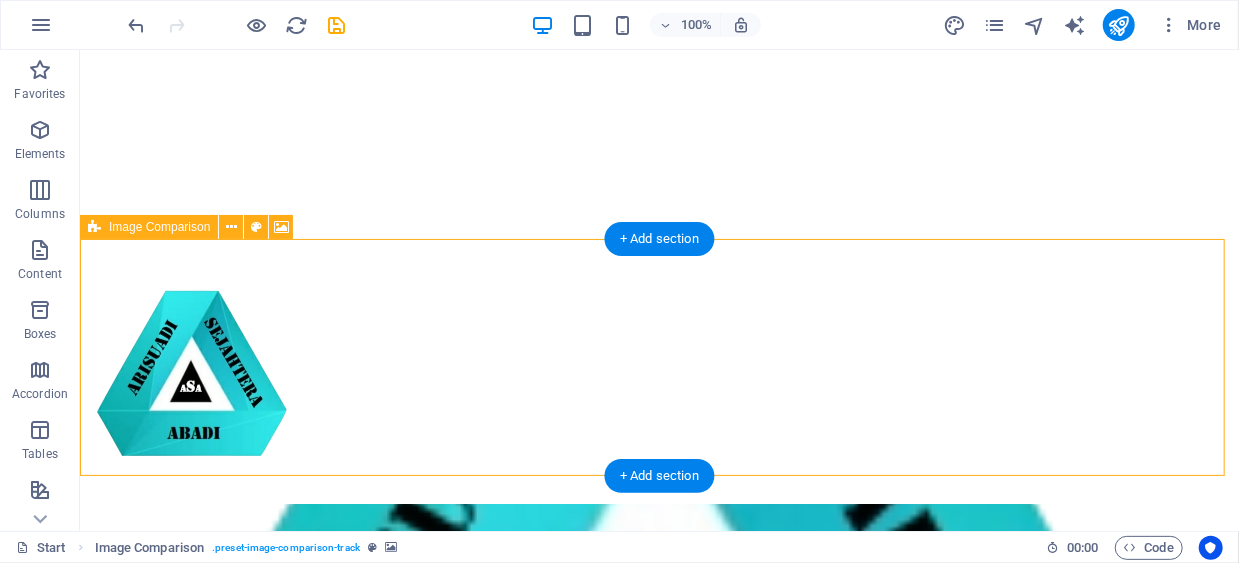 click on "Drop content here or  Add elements  Paste clipboard" at bounding box center (658, 859) 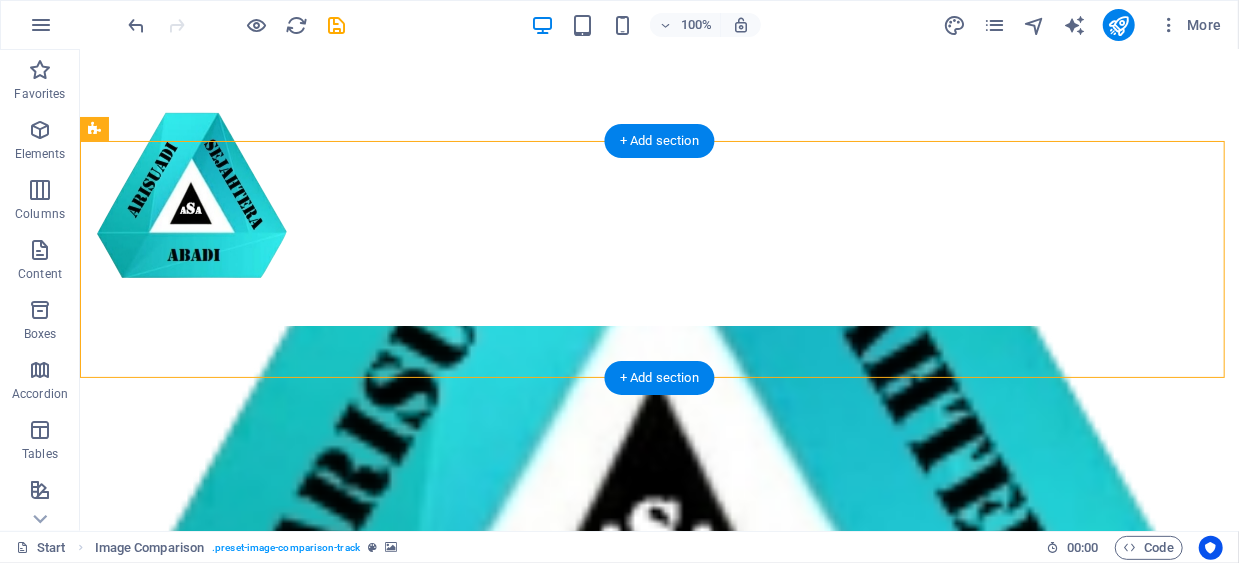 scroll, scrollTop: 200, scrollLeft: 0, axis: vertical 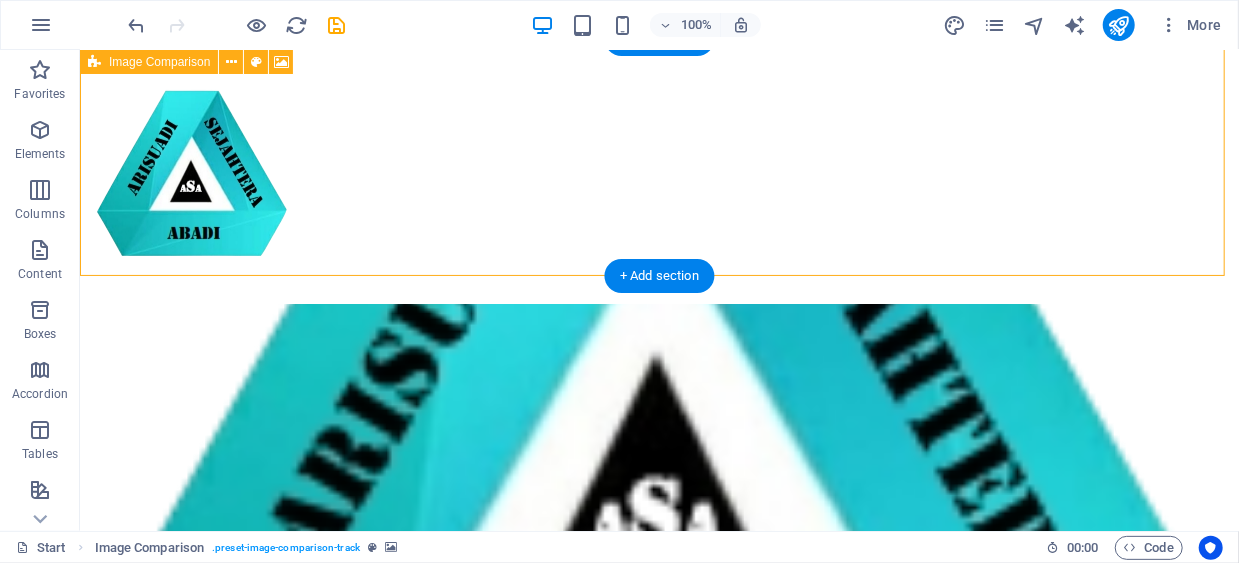 click on "Drop content here or  Add elements  Paste clipboard" at bounding box center (658, 659) 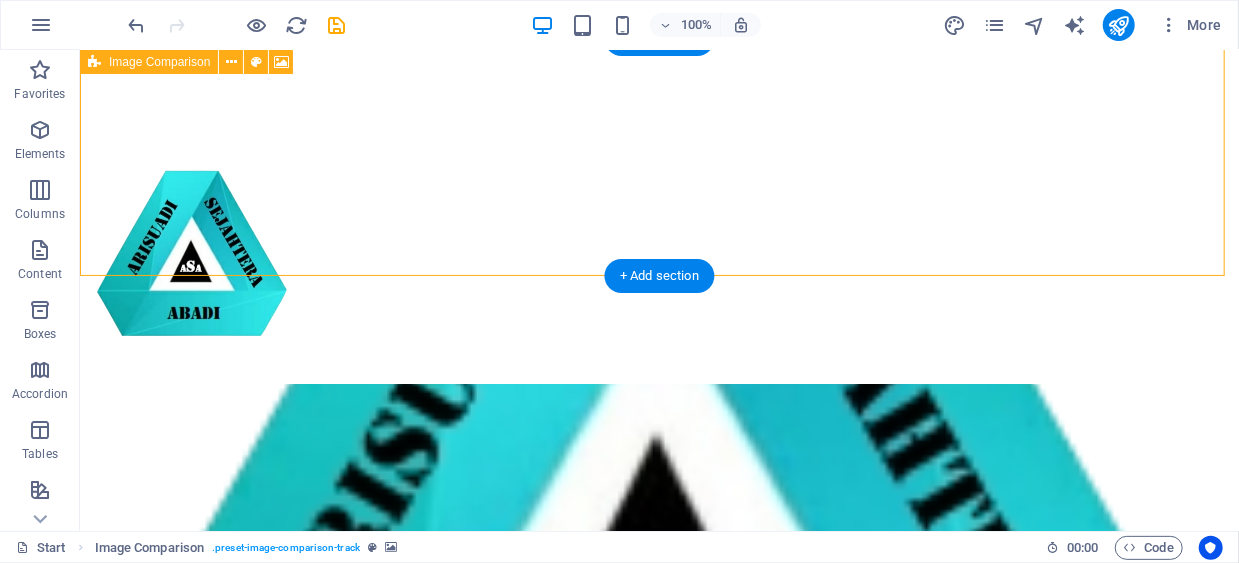 scroll, scrollTop: 0, scrollLeft: 0, axis: both 